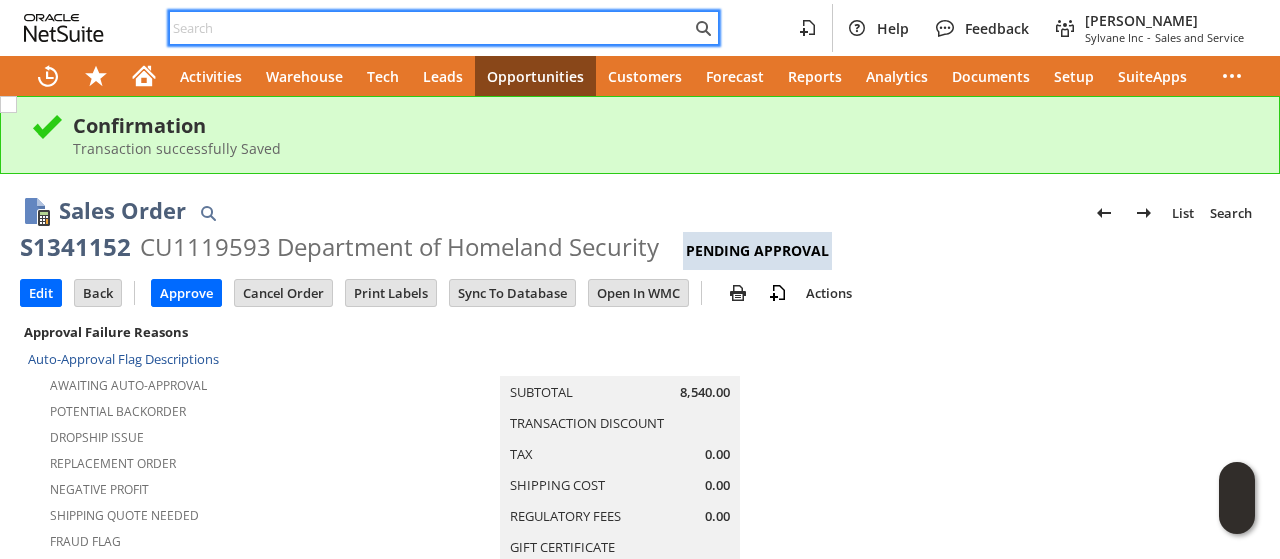 scroll, scrollTop: 0, scrollLeft: 0, axis: both 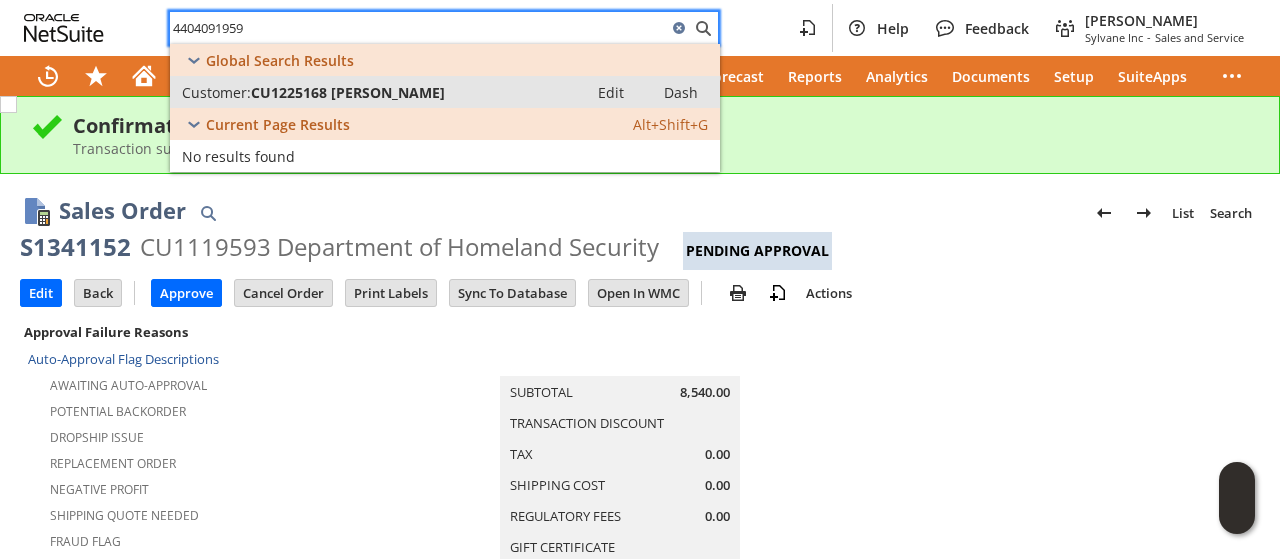 type on "4404091959" 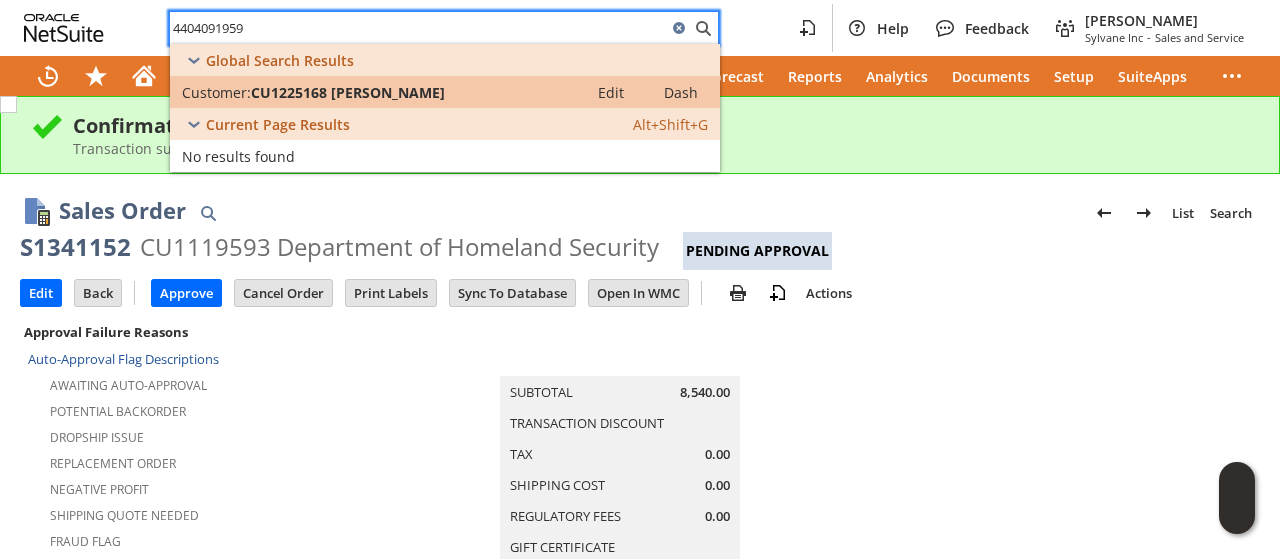 click on "CU1225168 James Hildebrandt" at bounding box center [348, 92] 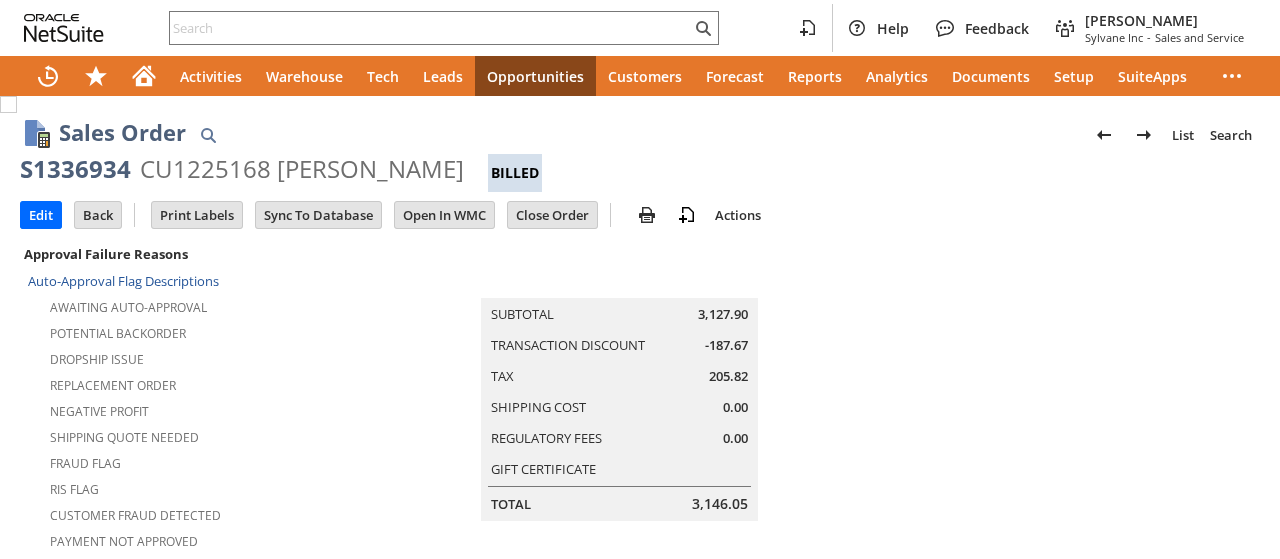scroll, scrollTop: 0, scrollLeft: 0, axis: both 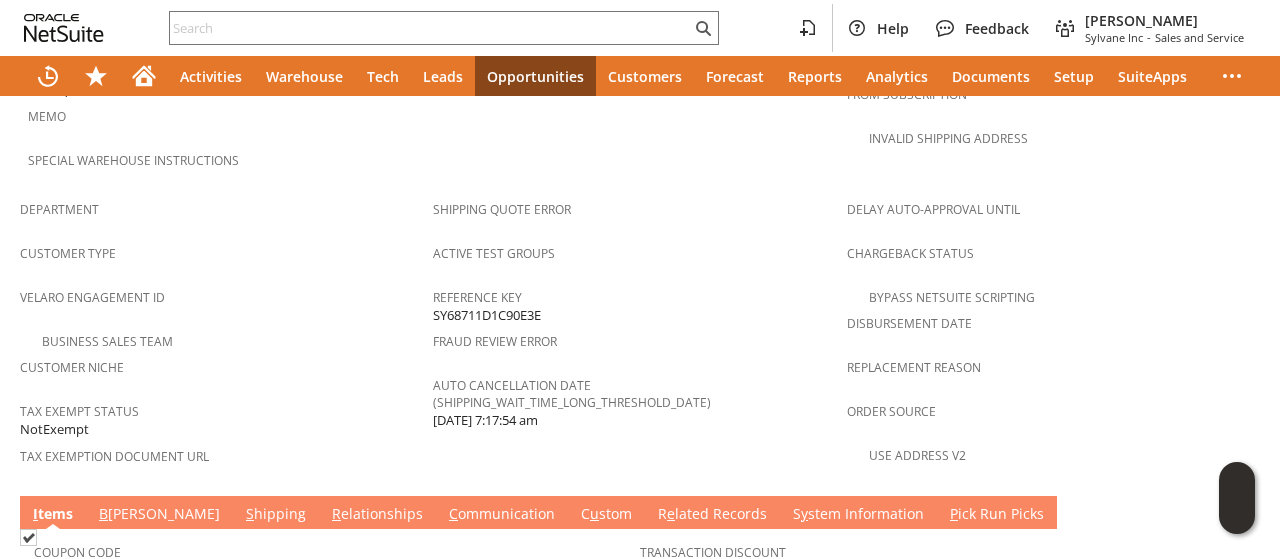click on "C ommunication" at bounding box center (502, 515) 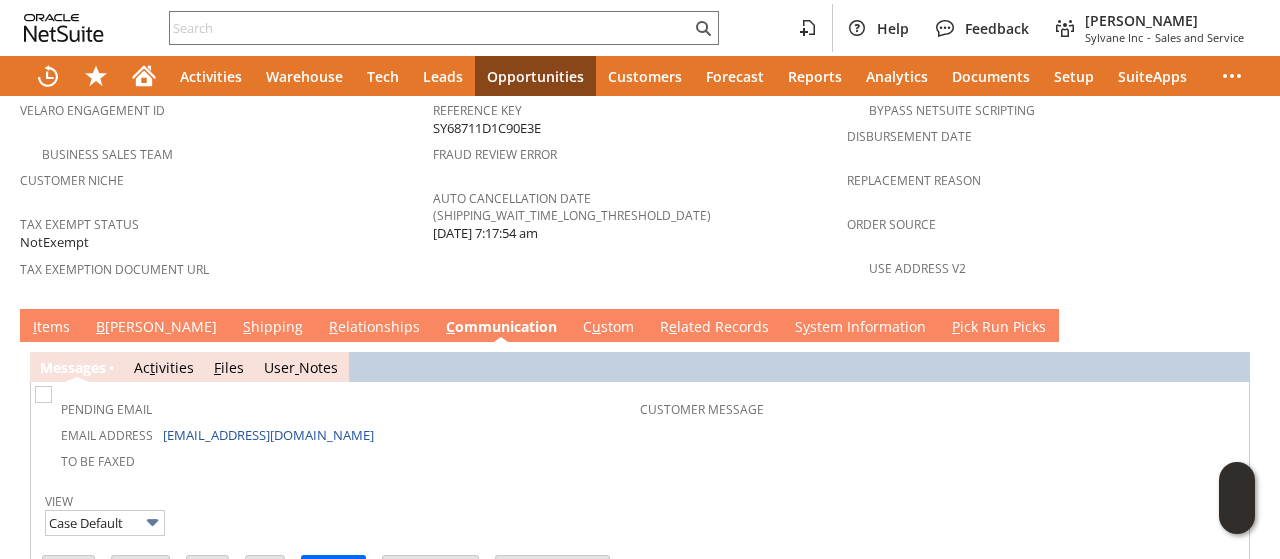 scroll, scrollTop: 1375, scrollLeft: 0, axis: vertical 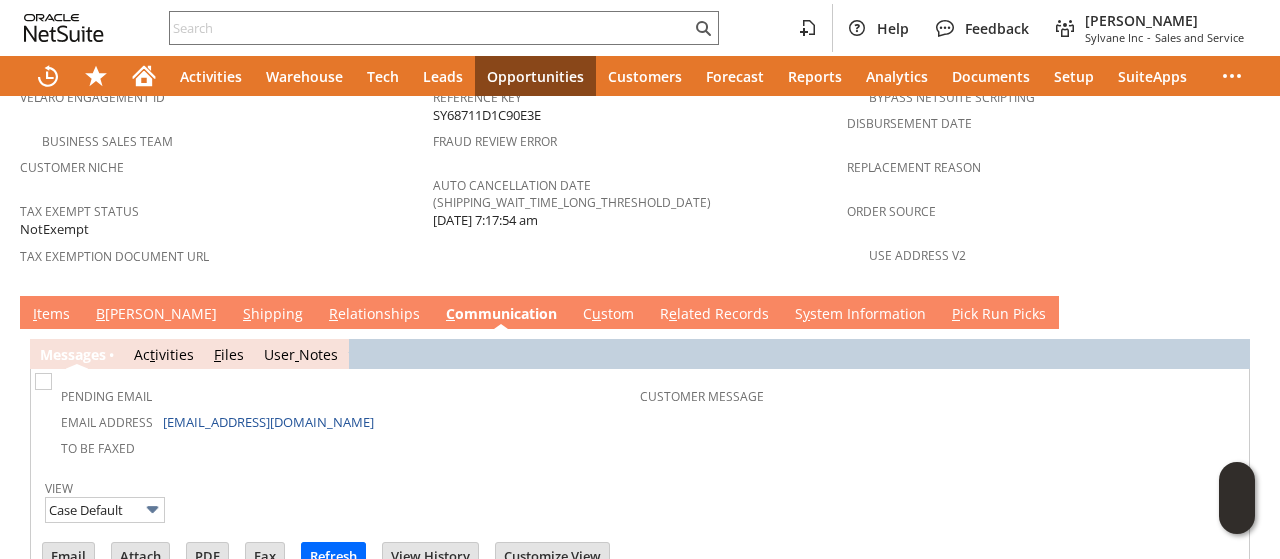 click on "I tems" at bounding box center [51, 315] 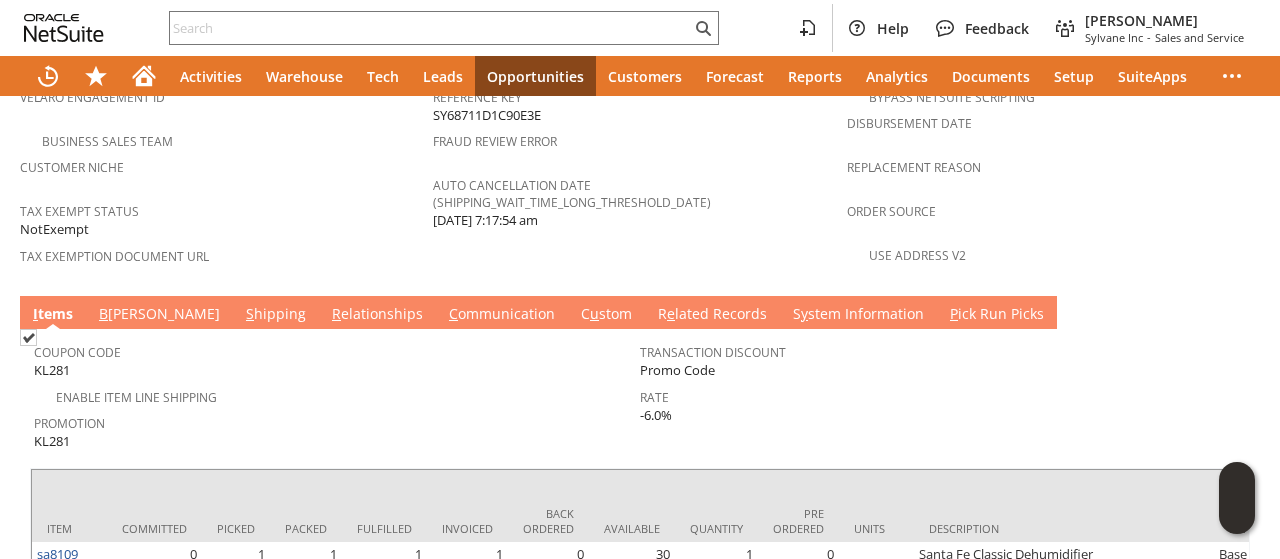 drag, startPoint x: 786, startPoint y: 344, endPoint x: 799, endPoint y: 325, distance: 23.021729 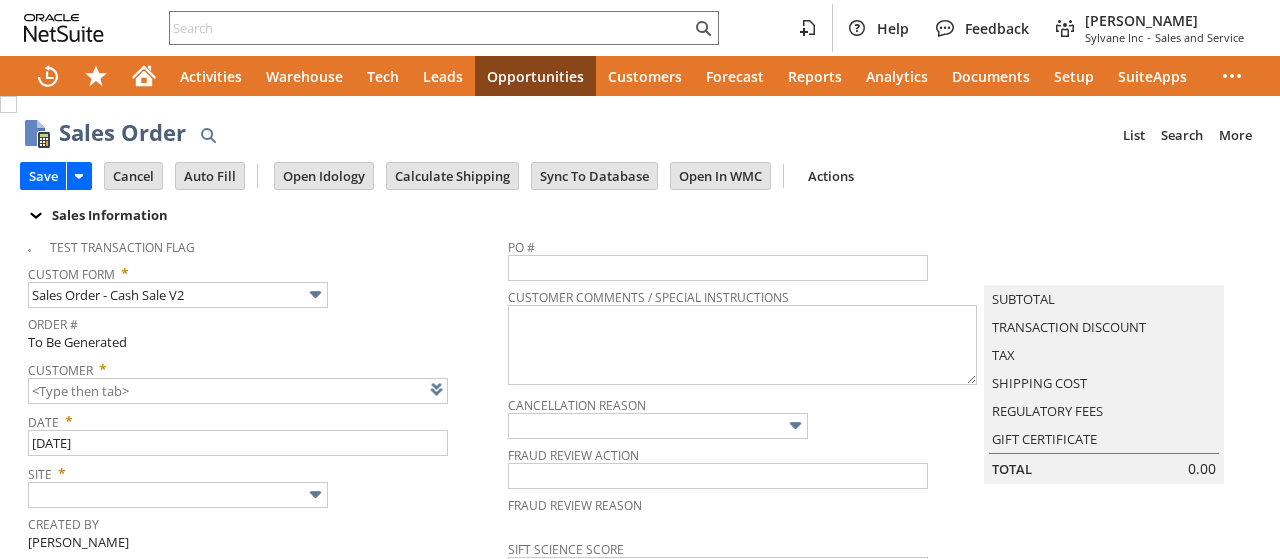 click at bounding box center (462, 389) 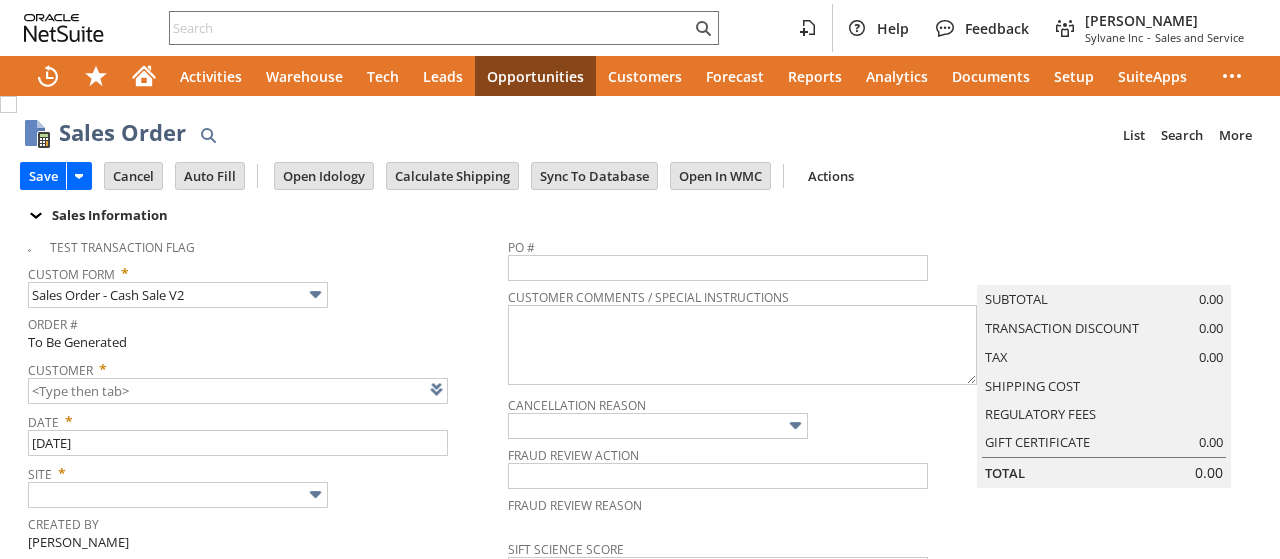 type on "Intelligent Recommendations ⁰" 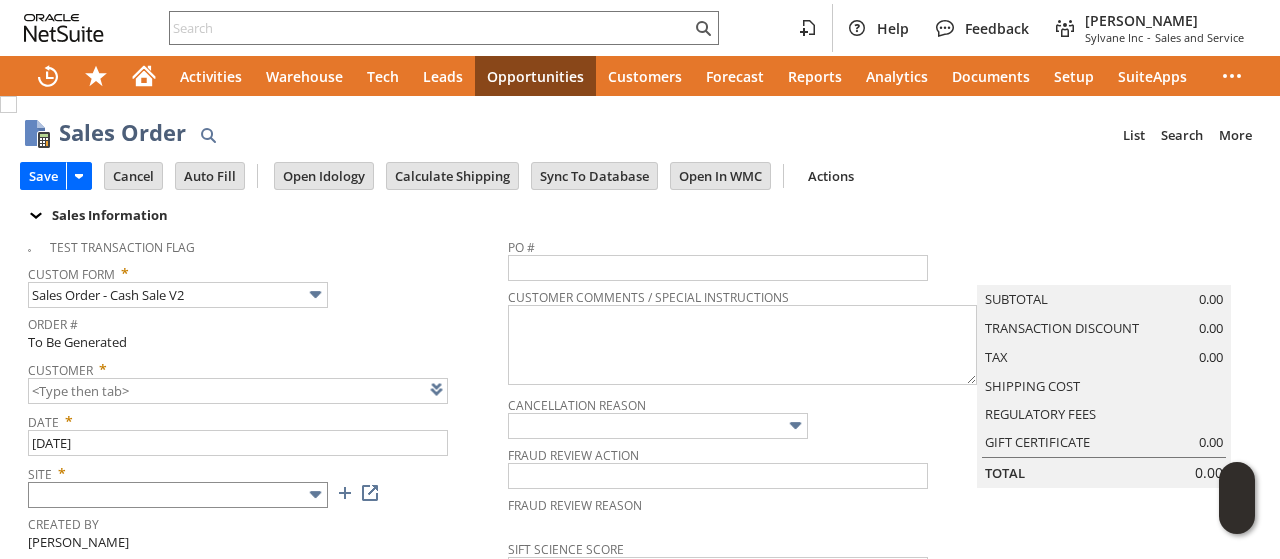 type on "CU1229213 Joseph Lohr" 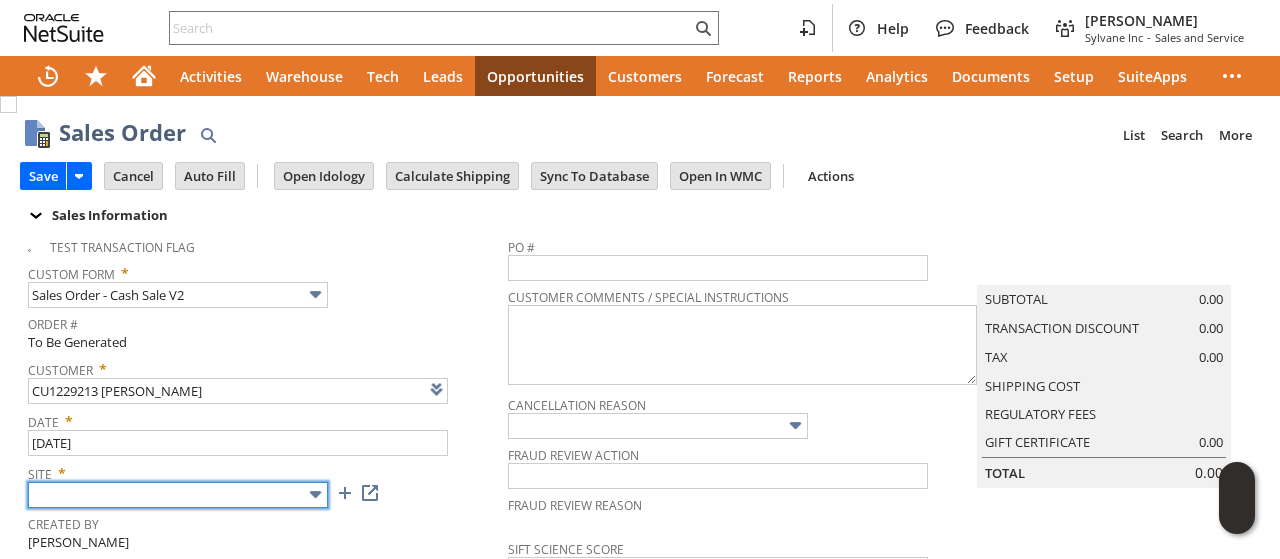 click at bounding box center [178, 495] 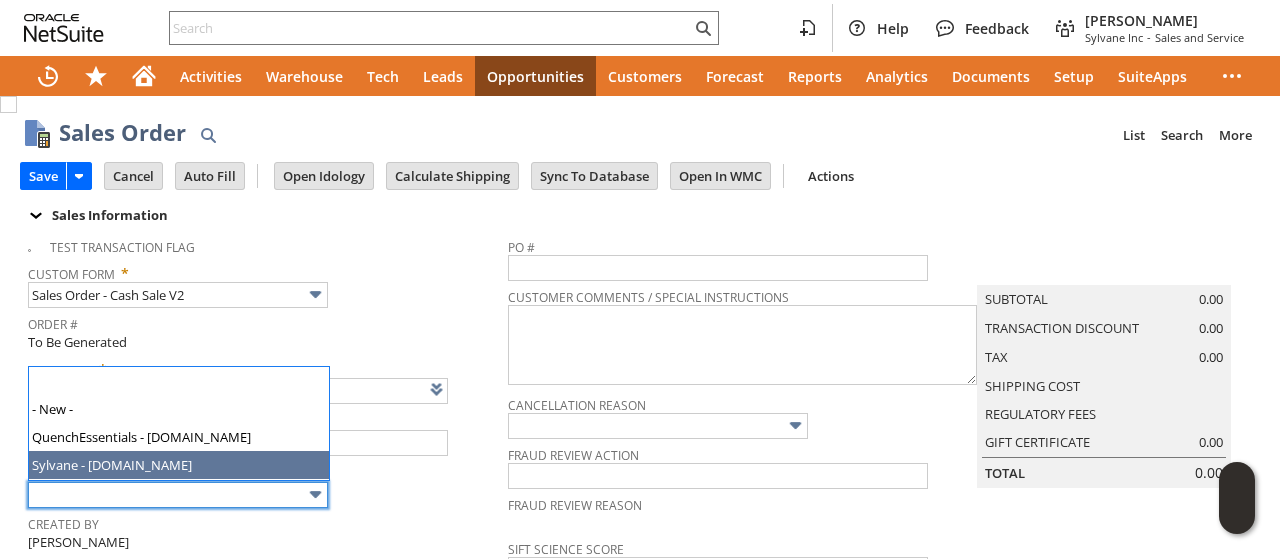 type on "Sylvane - [DOMAIN_NAME]" 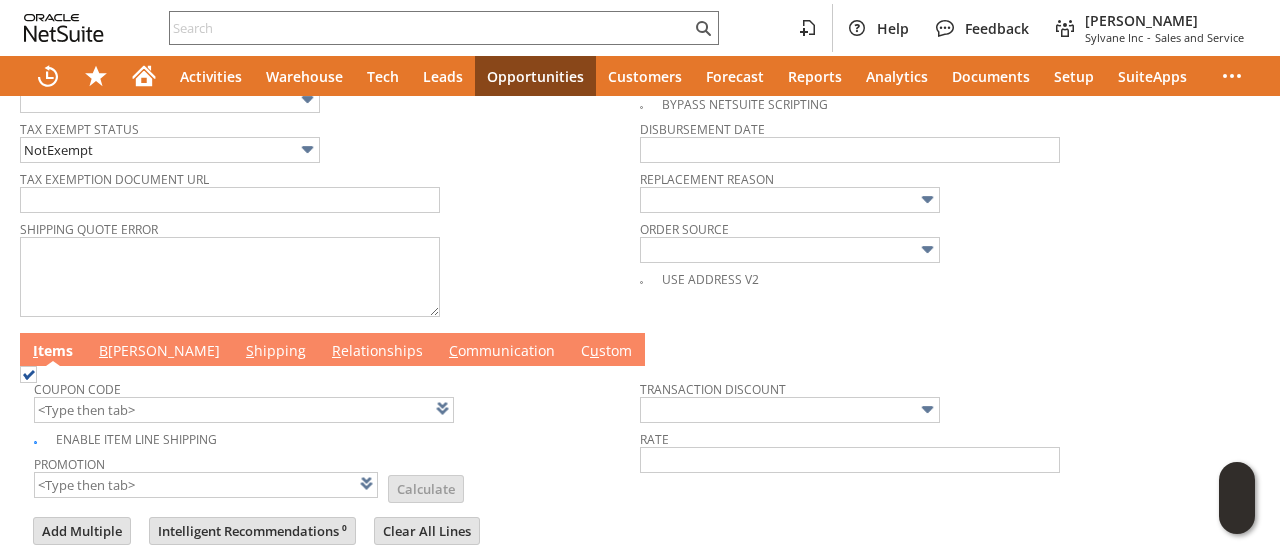 scroll, scrollTop: 1000, scrollLeft: 0, axis: vertical 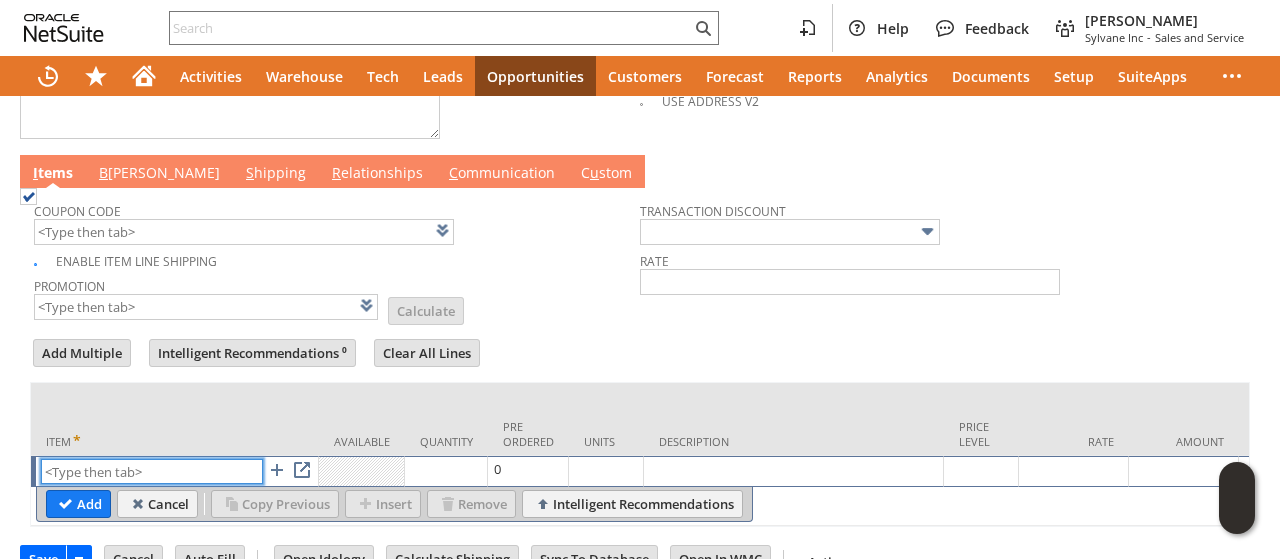drag, startPoint x: 170, startPoint y: 440, endPoint x: 105, endPoint y: 443, distance: 65.06919 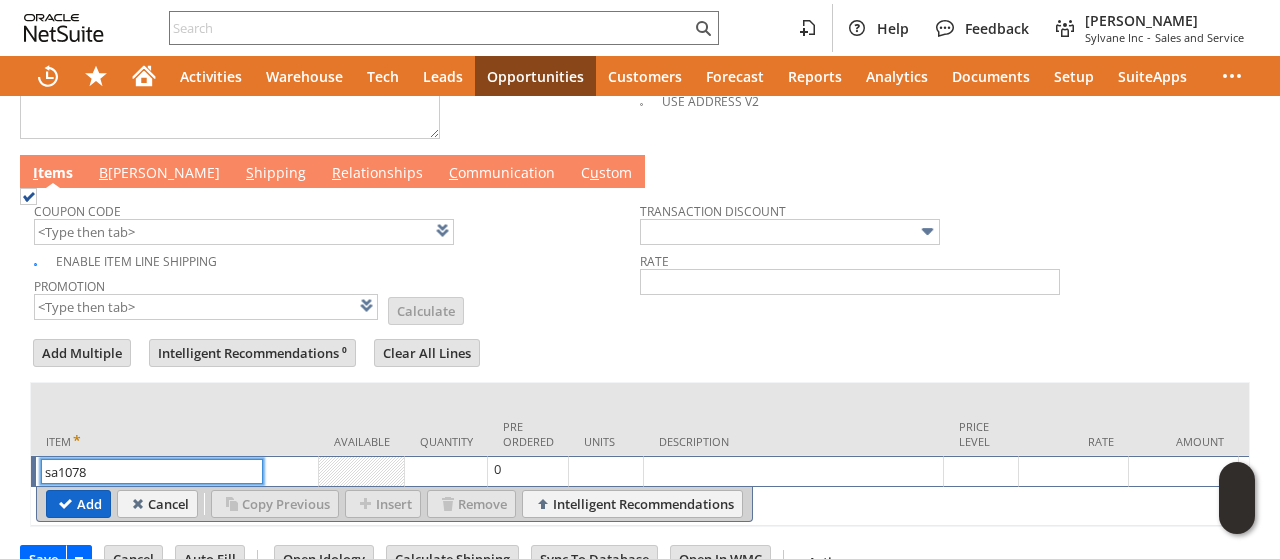 type on "sa1078" 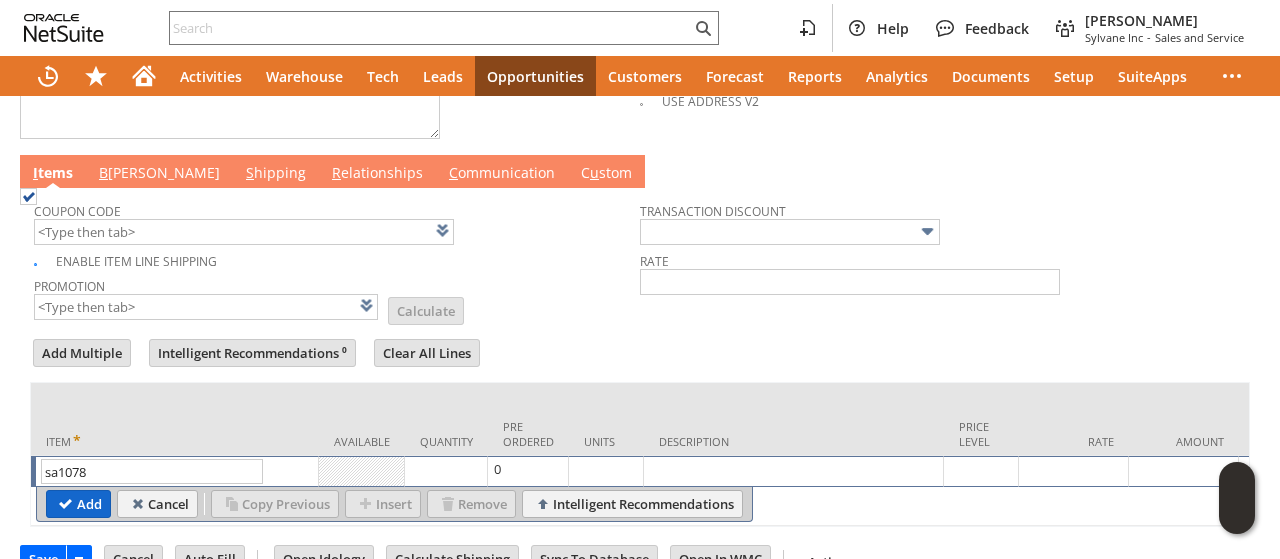 click on "Add" at bounding box center [78, 504] 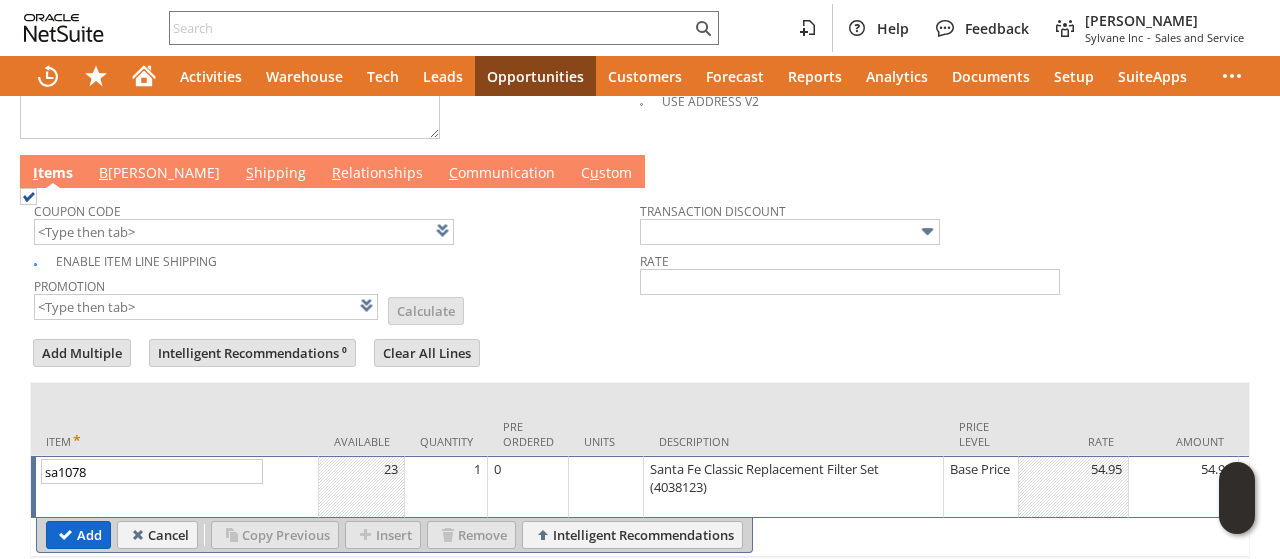 click on "Add" at bounding box center (78, 535) 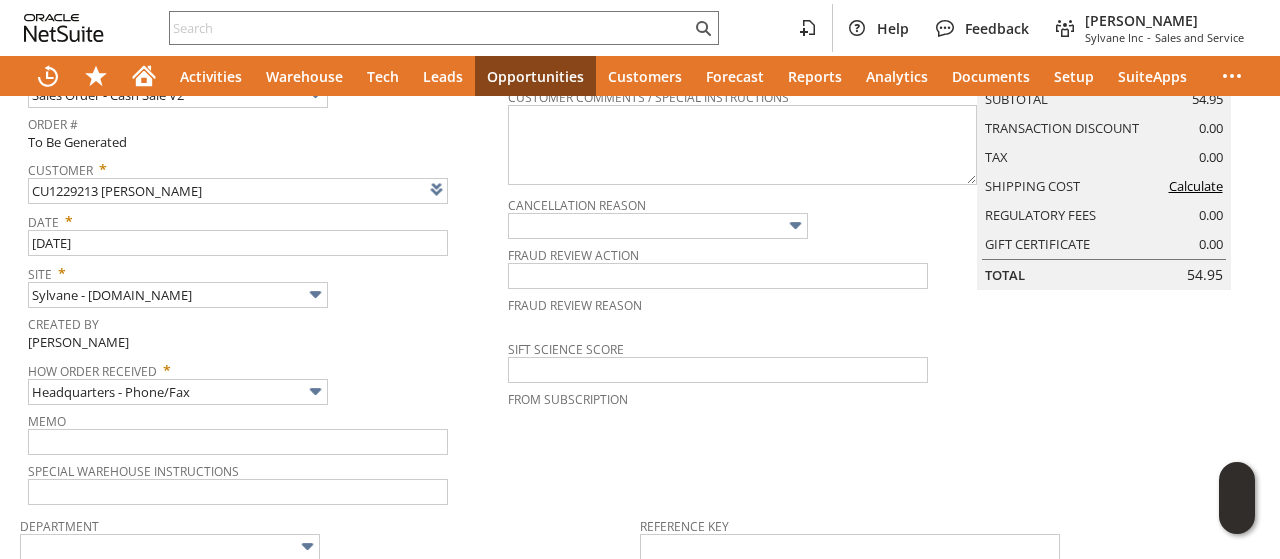 scroll, scrollTop: 0, scrollLeft: 0, axis: both 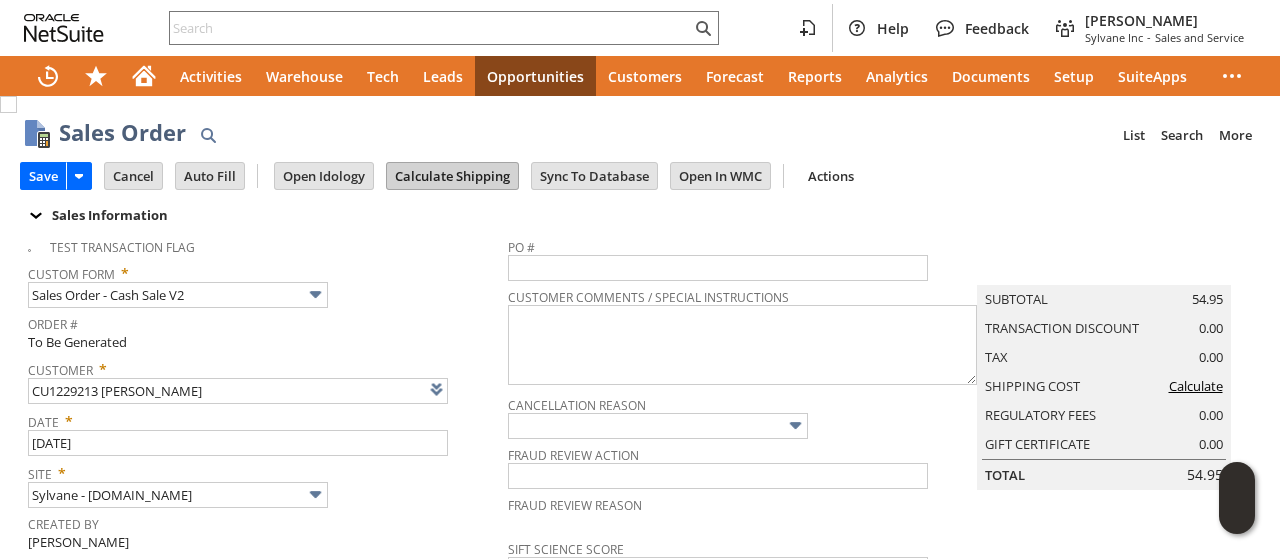 click on "Calculate Shipping" at bounding box center (452, 176) 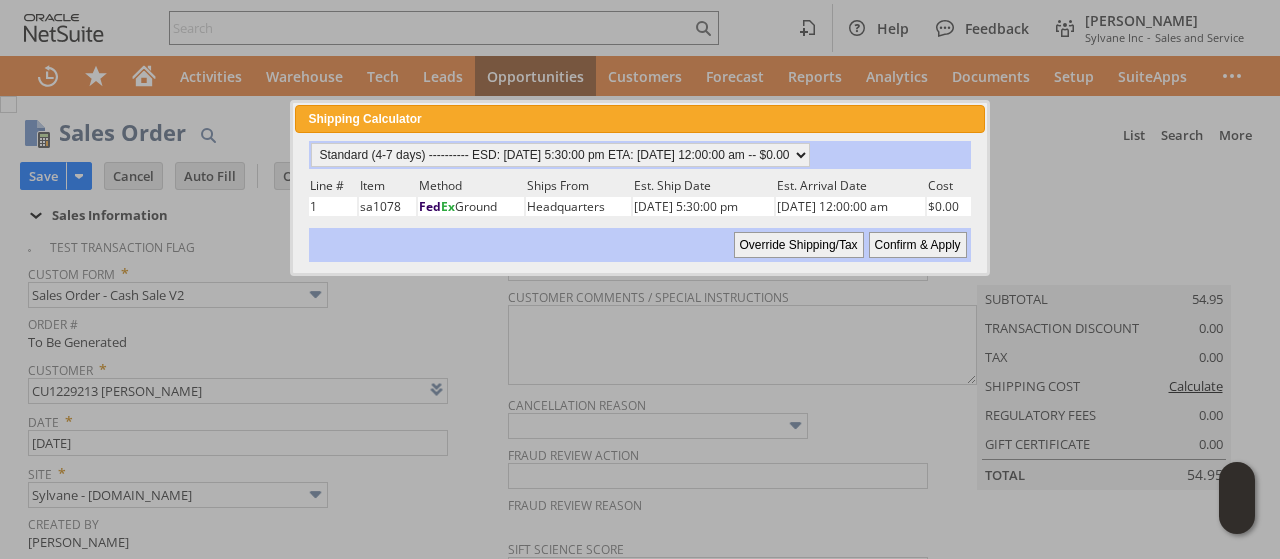 click on "Confirm & Apply" at bounding box center [918, 245] 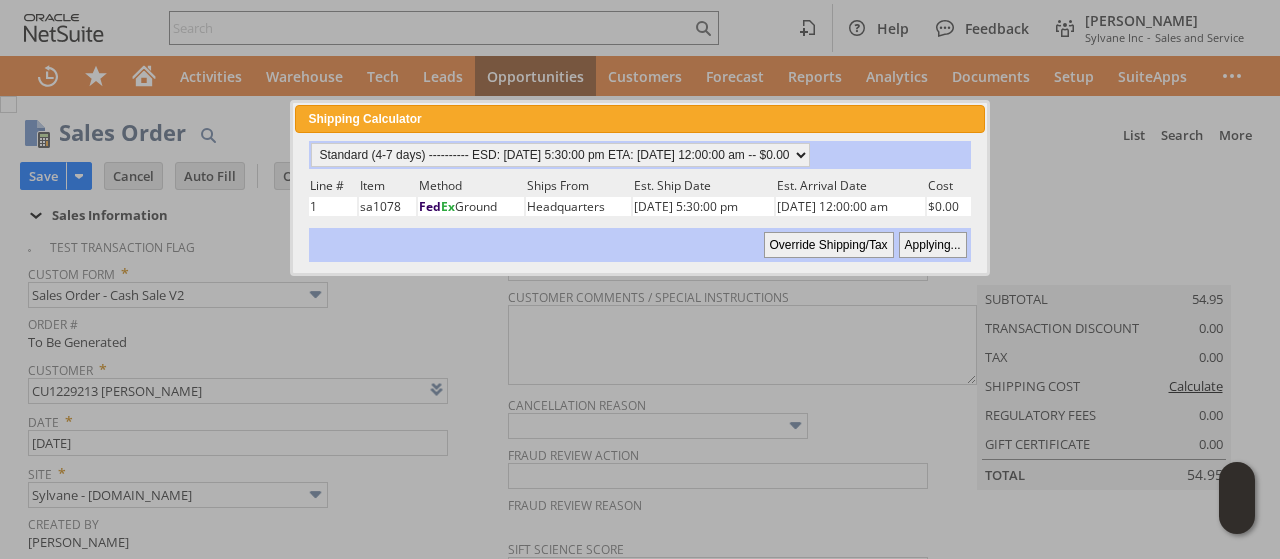 type 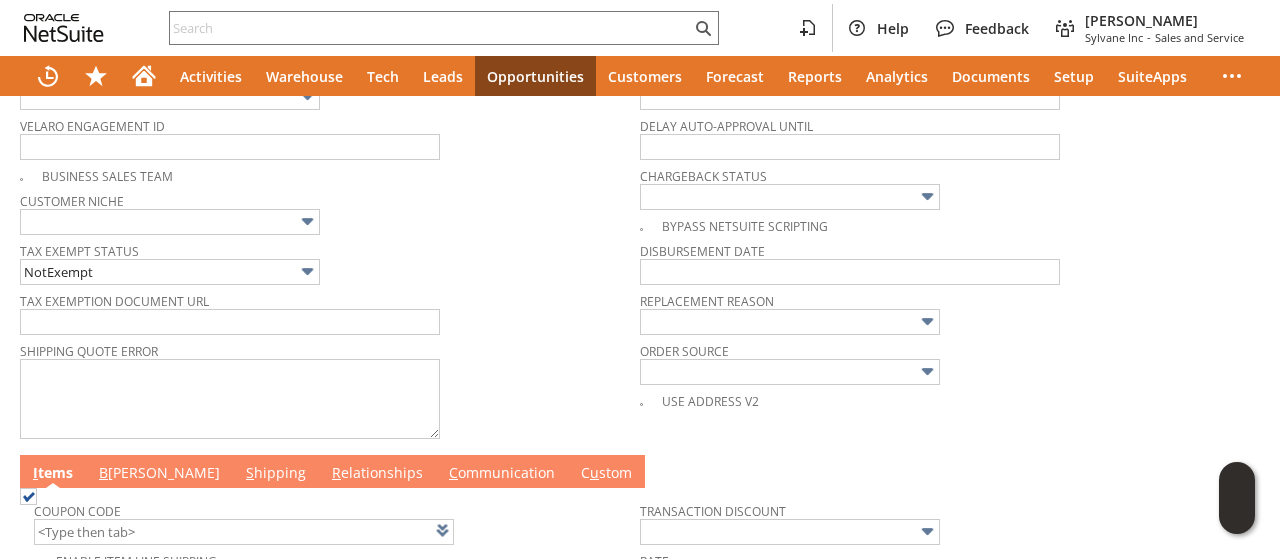 scroll, scrollTop: 1000, scrollLeft: 0, axis: vertical 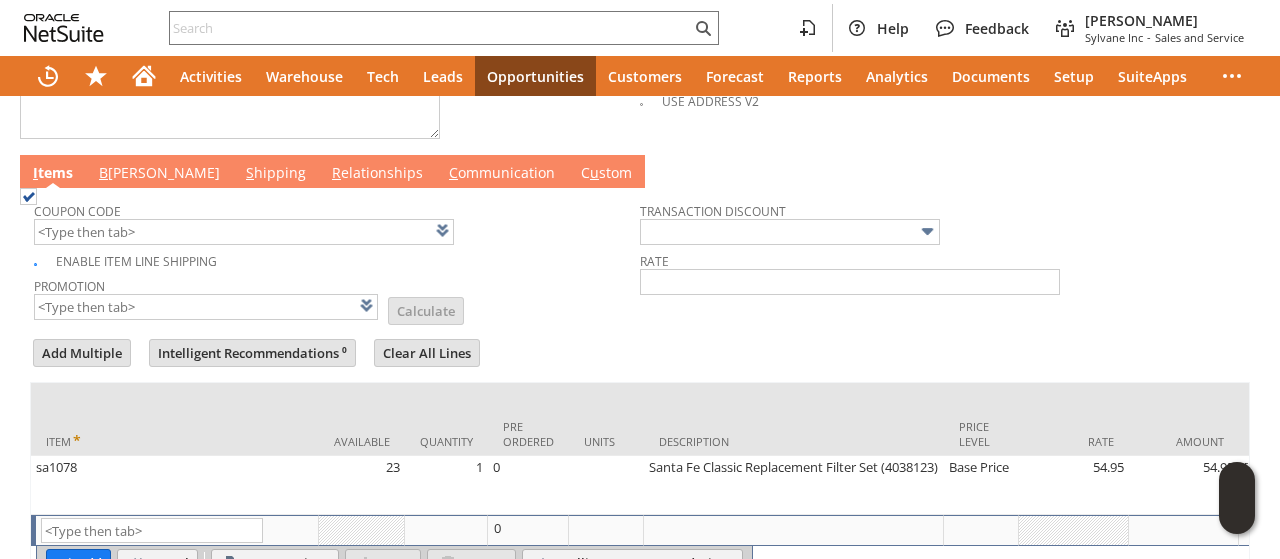 click on "B illing" at bounding box center (159, 174) 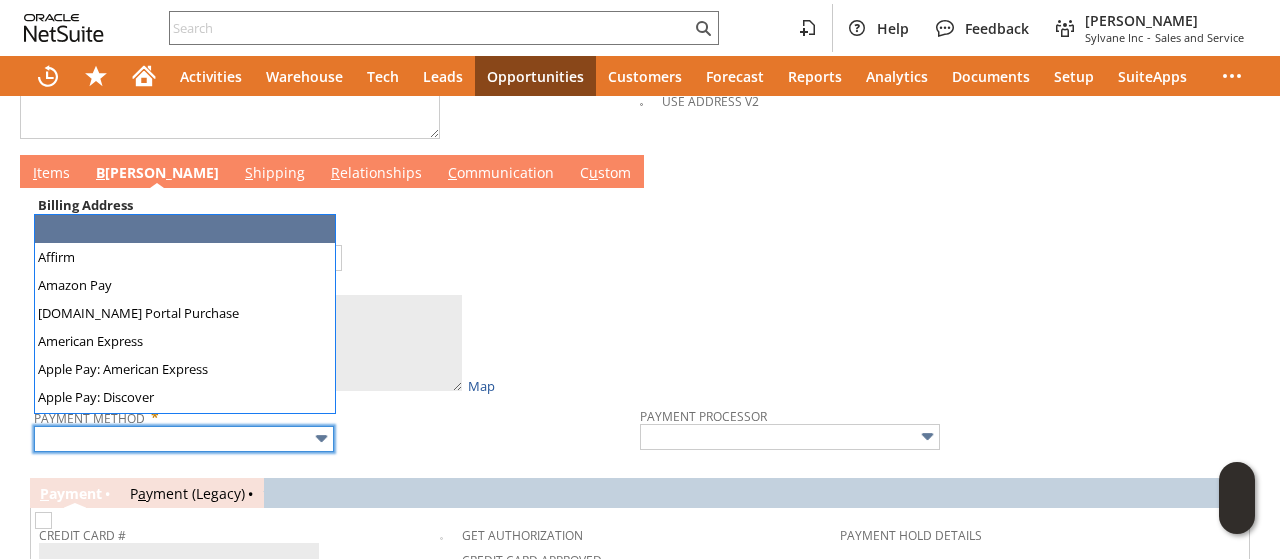 click at bounding box center (184, 439) 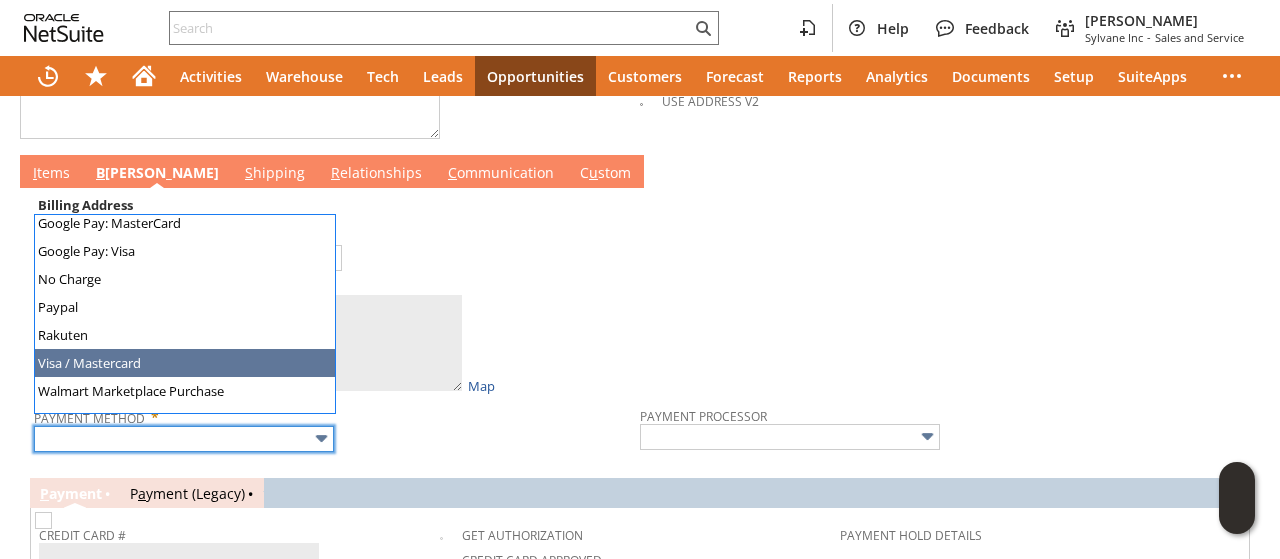 scroll, scrollTop: 558, scrollLeft: 0, axis: vertical 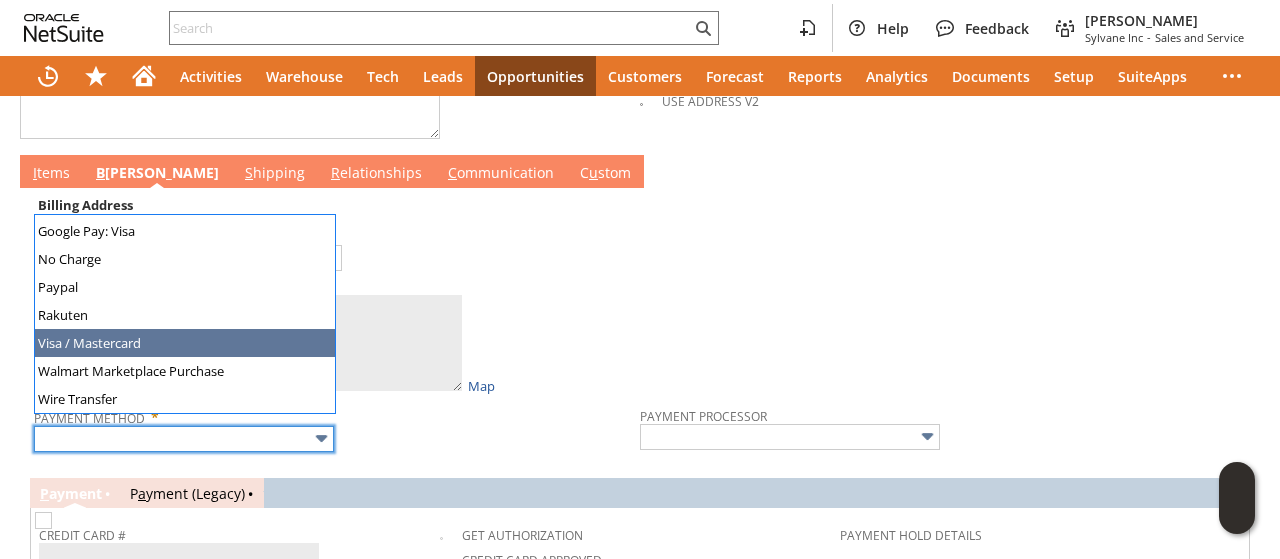 type on "Visa / Mastercard" 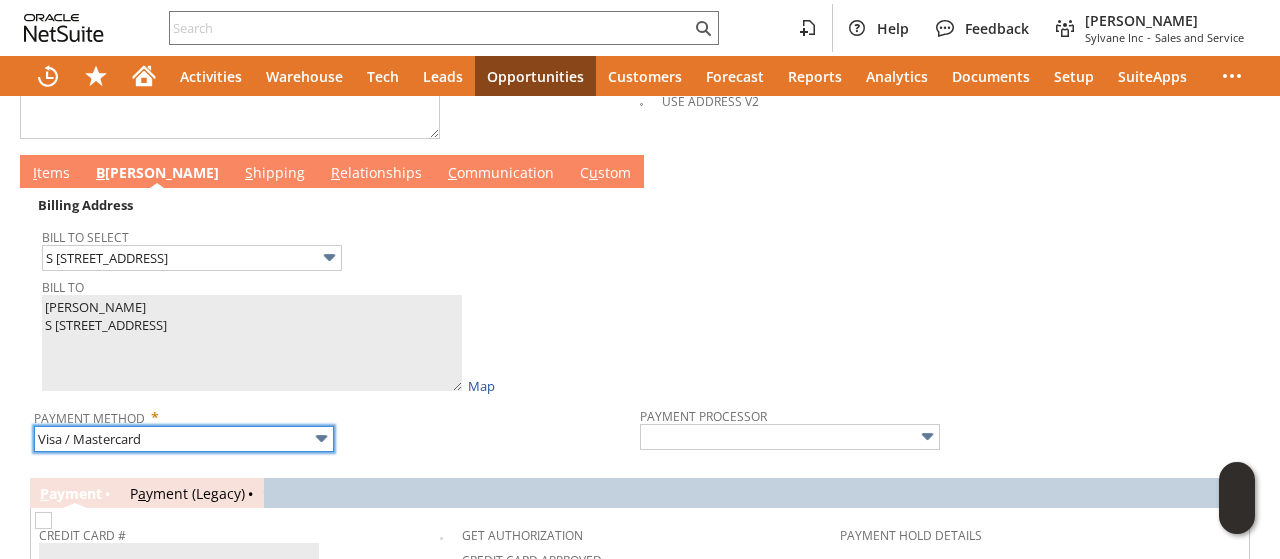 type on "Braintree" 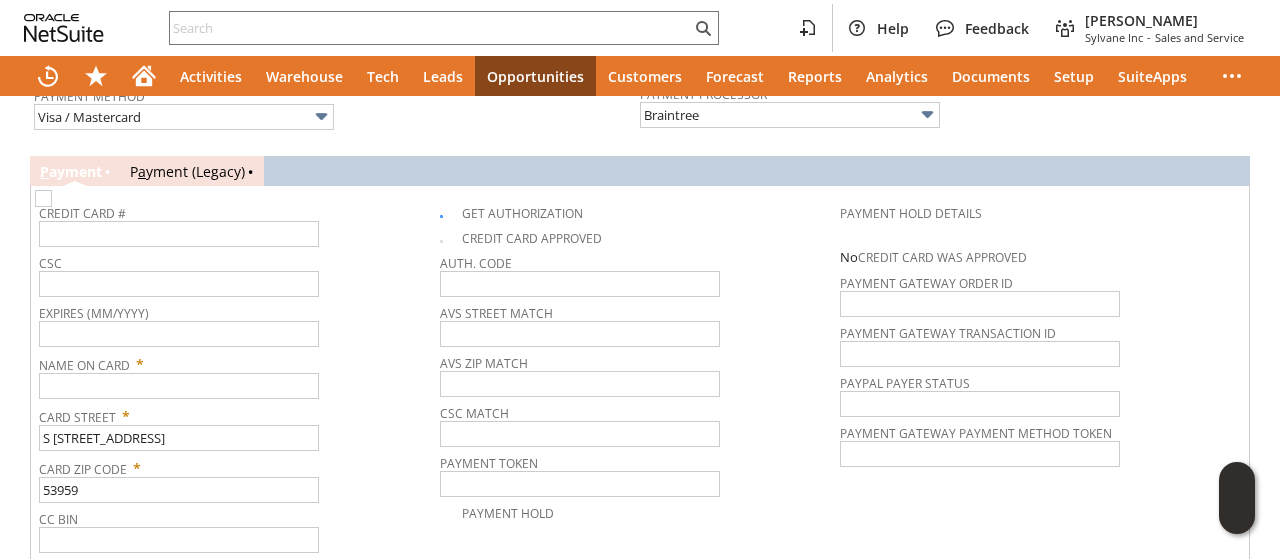 scroll, scrollTop: 1400, scrollLeft: 0, axis: vertical 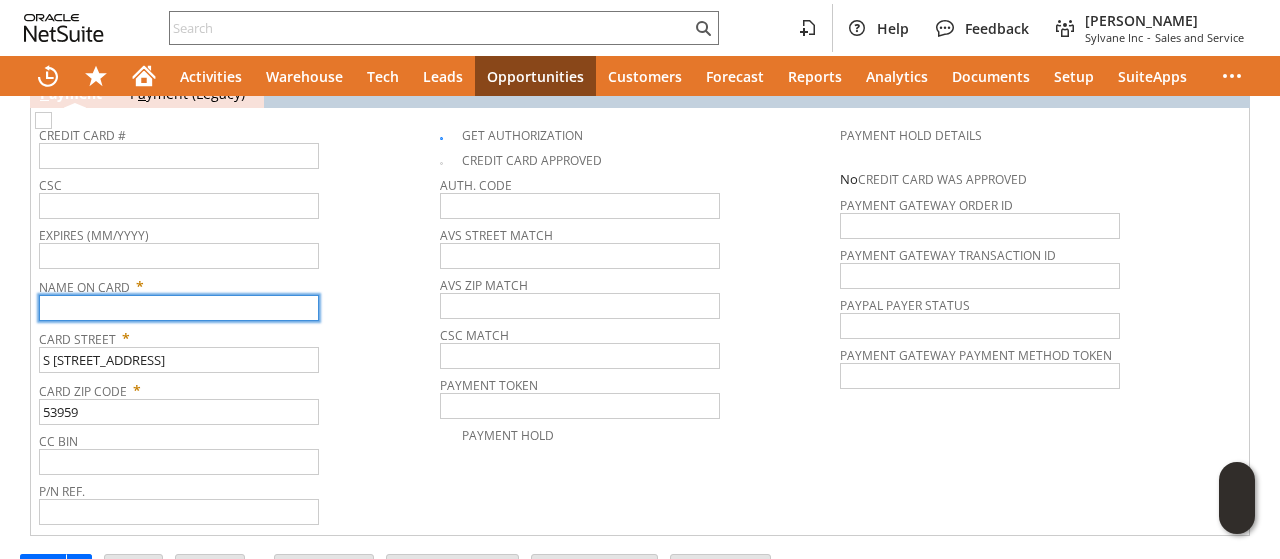 paste on "Joseph Lohr" 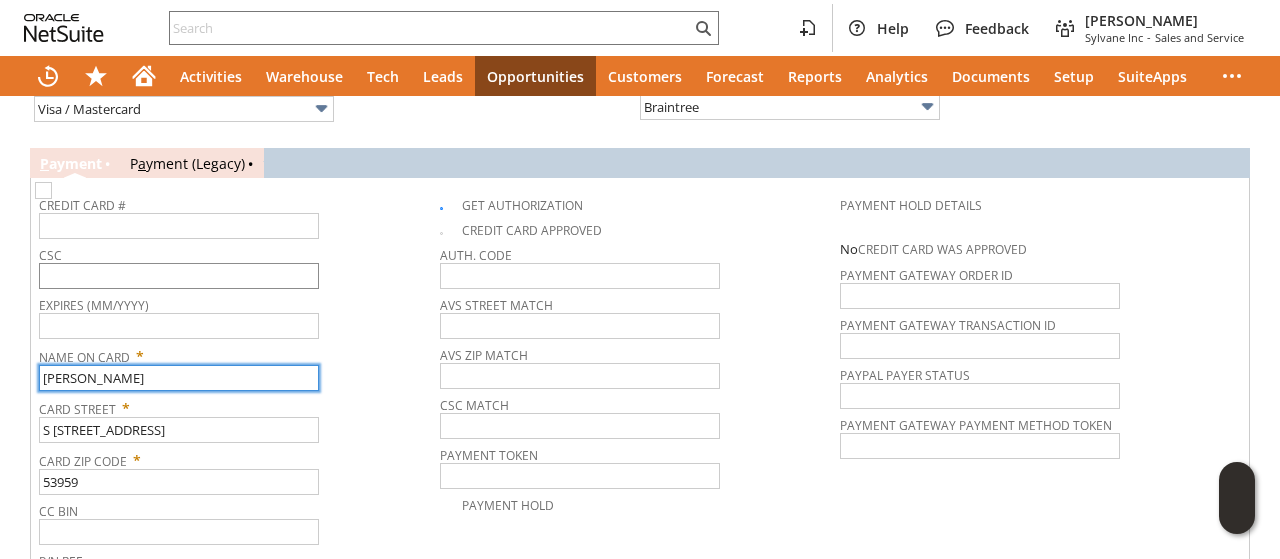 scroll, scrollTop: 1300, scrollLeft: 0, axis: vertical 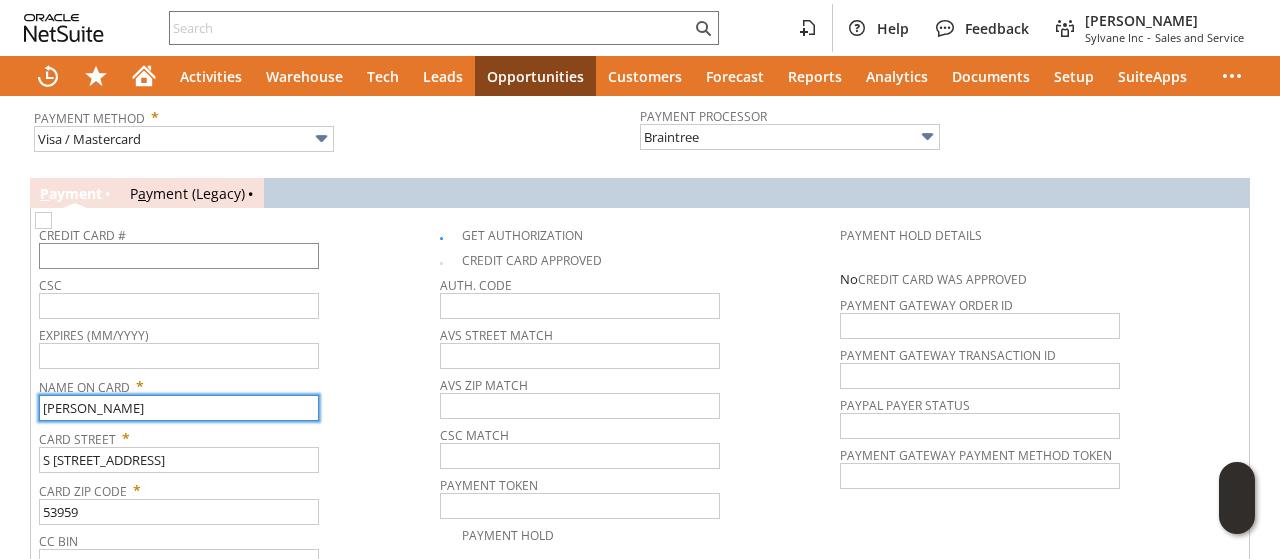 type on "Joseph Lohr" 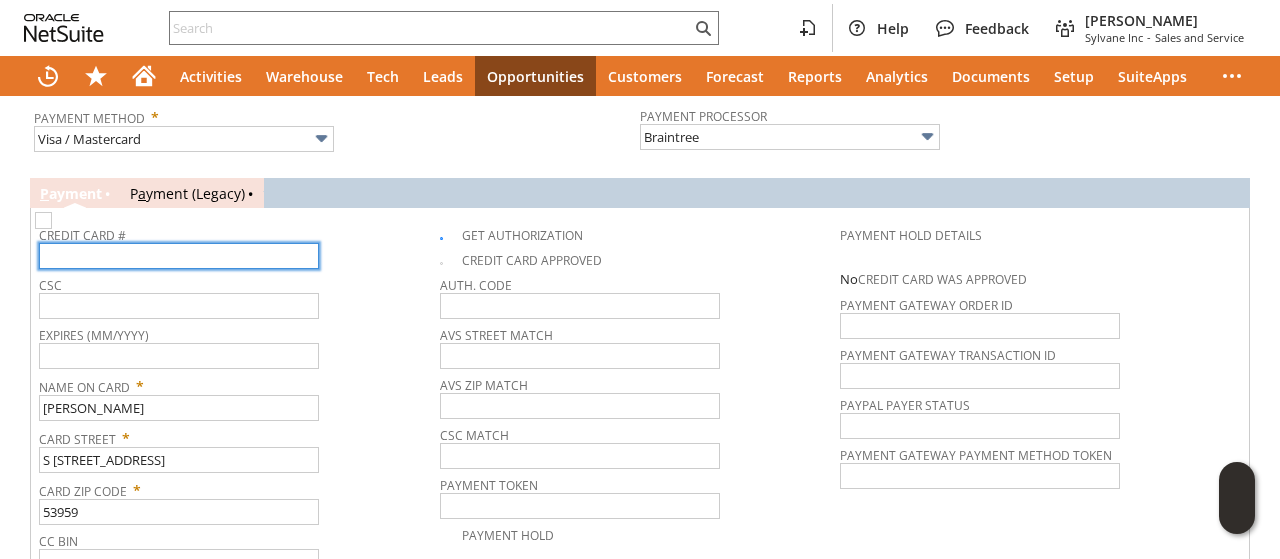 click at bounding box center (179, 256) 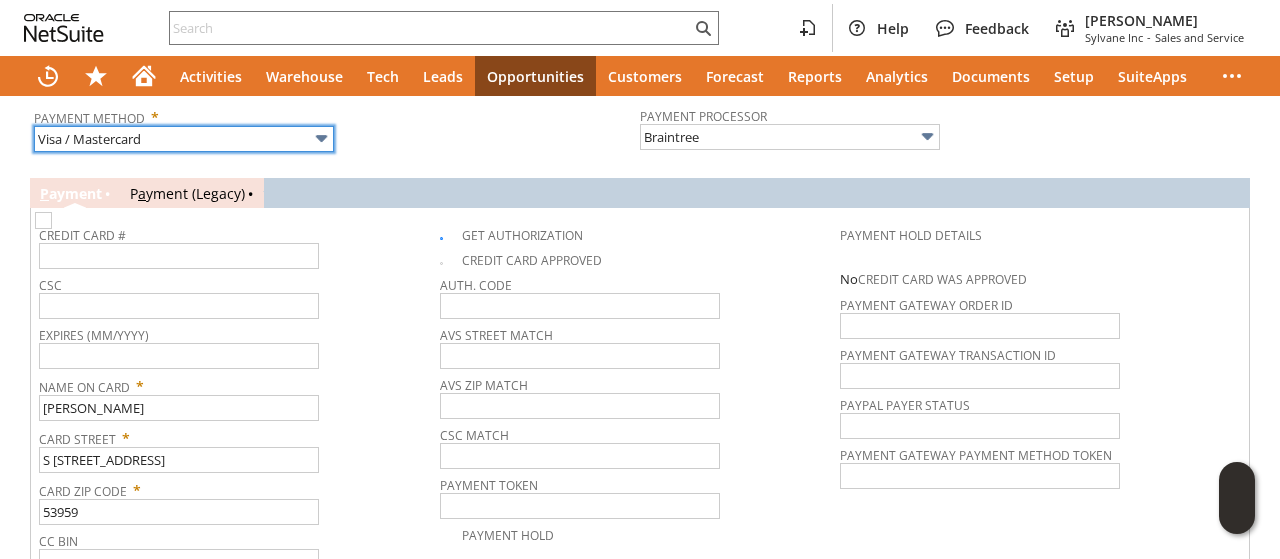 click on "Visa / Mastercard" at bounding box center (184, 139) 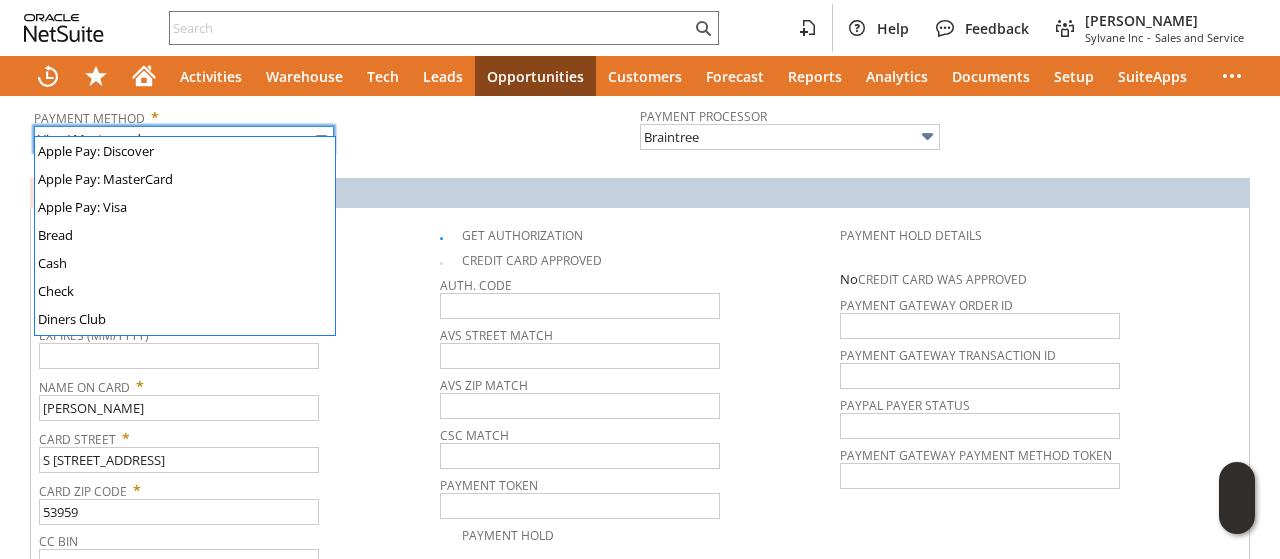 scroll, scrollTop: 58, scrollLeft: 0, axis: vertical 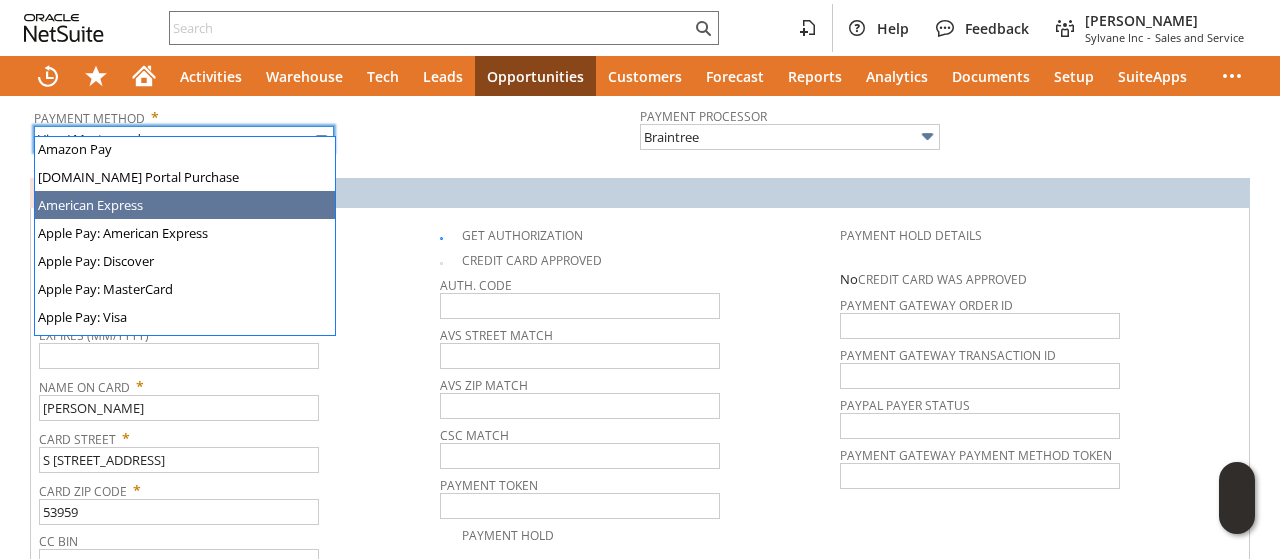 type on "American Express" 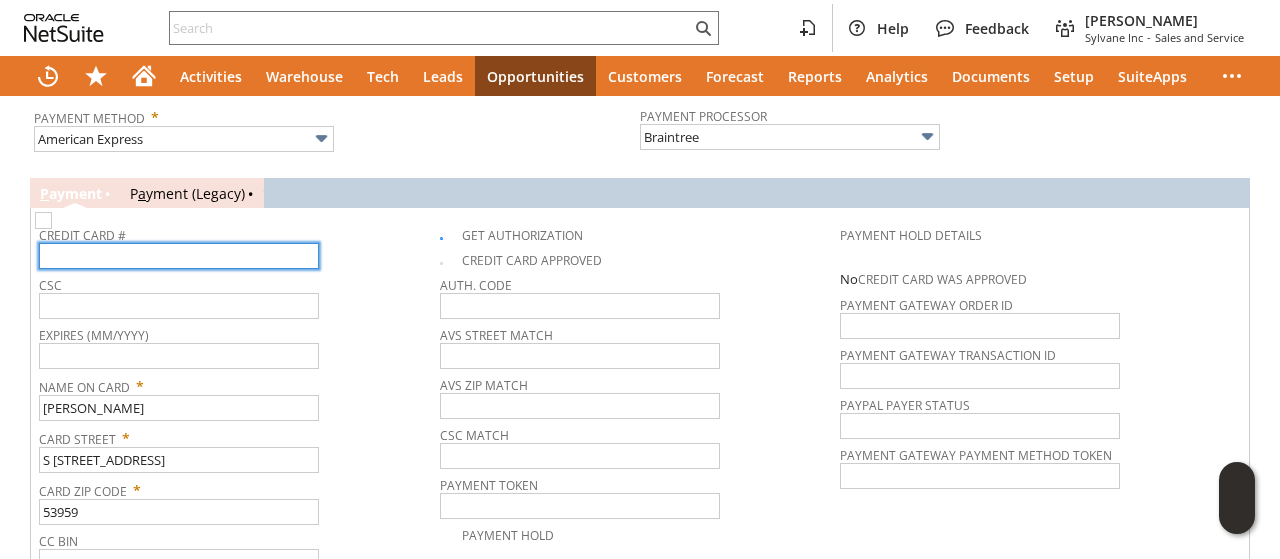 click at bounding box center (179, 256) 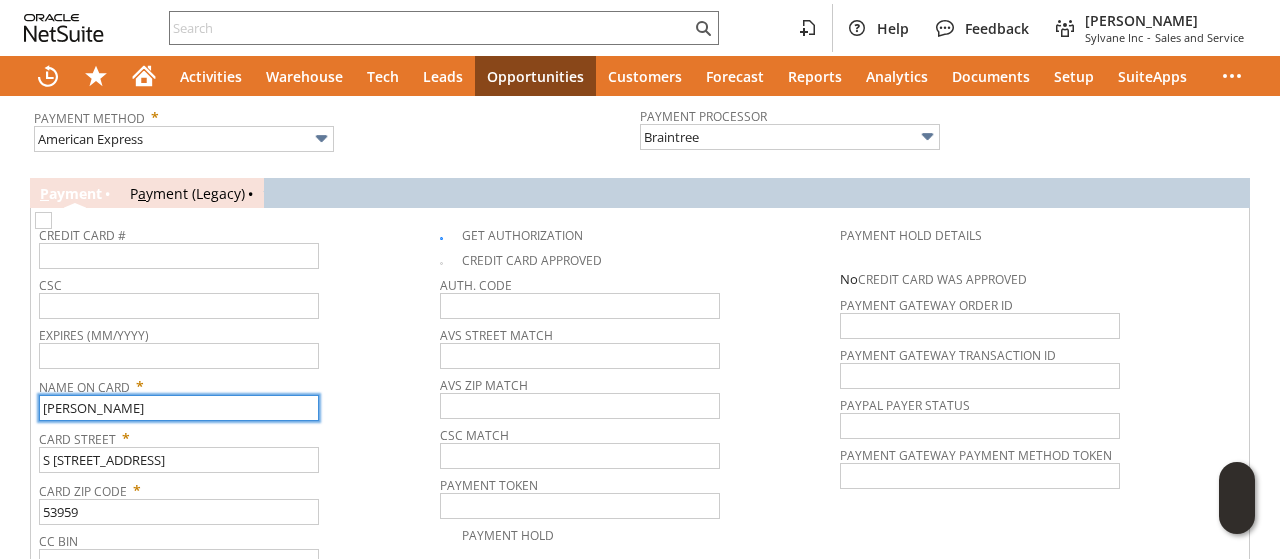 click on "Joseph Lohr" at bounding box center [179, 408] 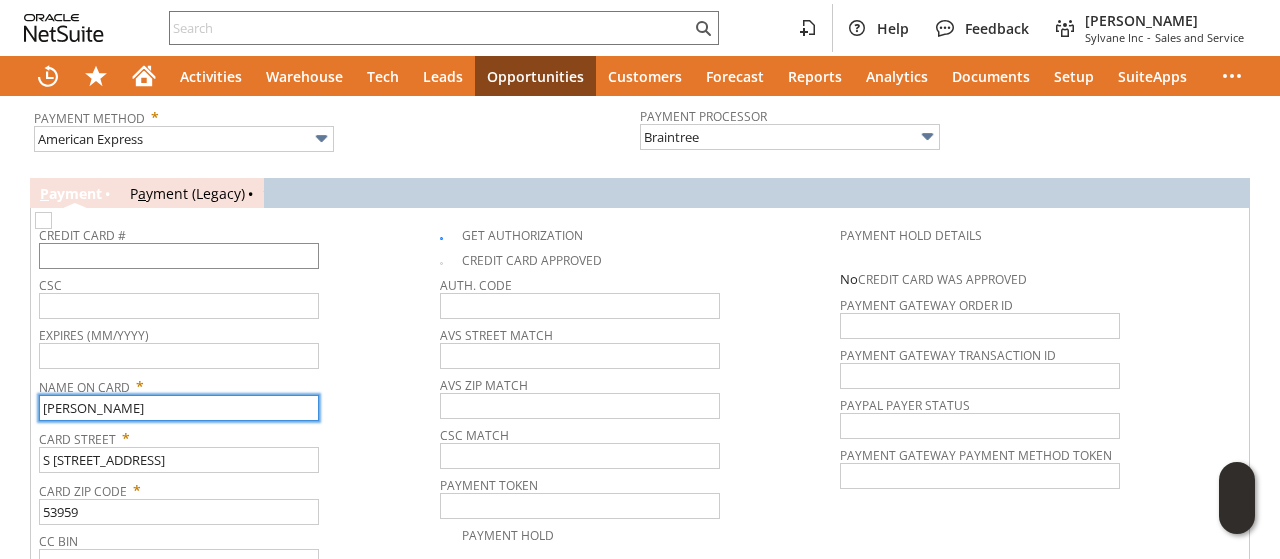 type on "Joseph A Lohr" 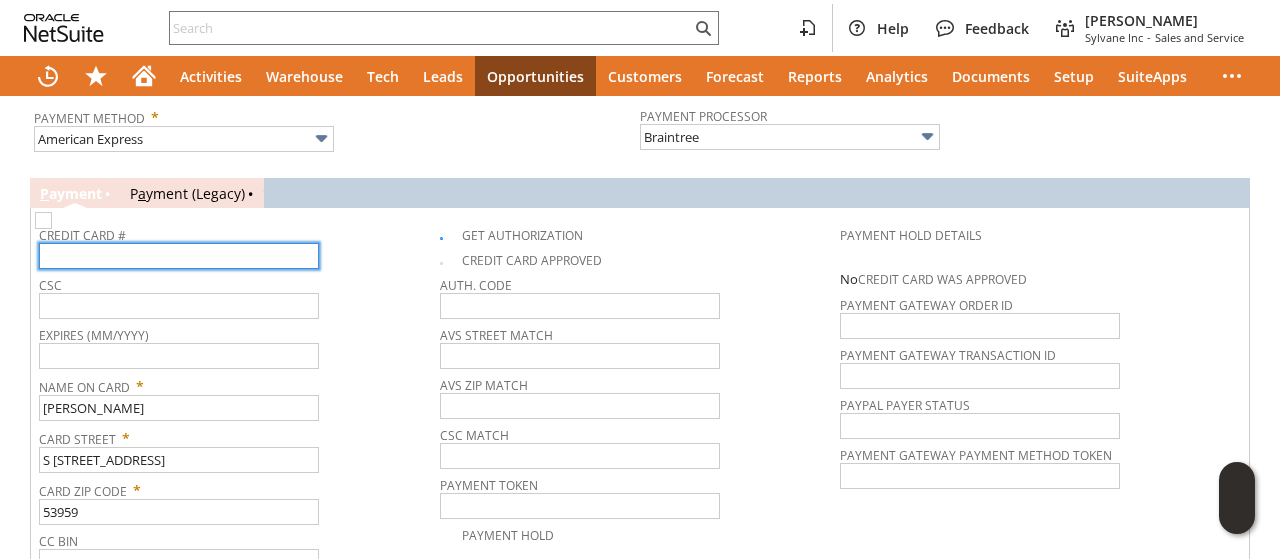 click at bounding box center (179, 256) 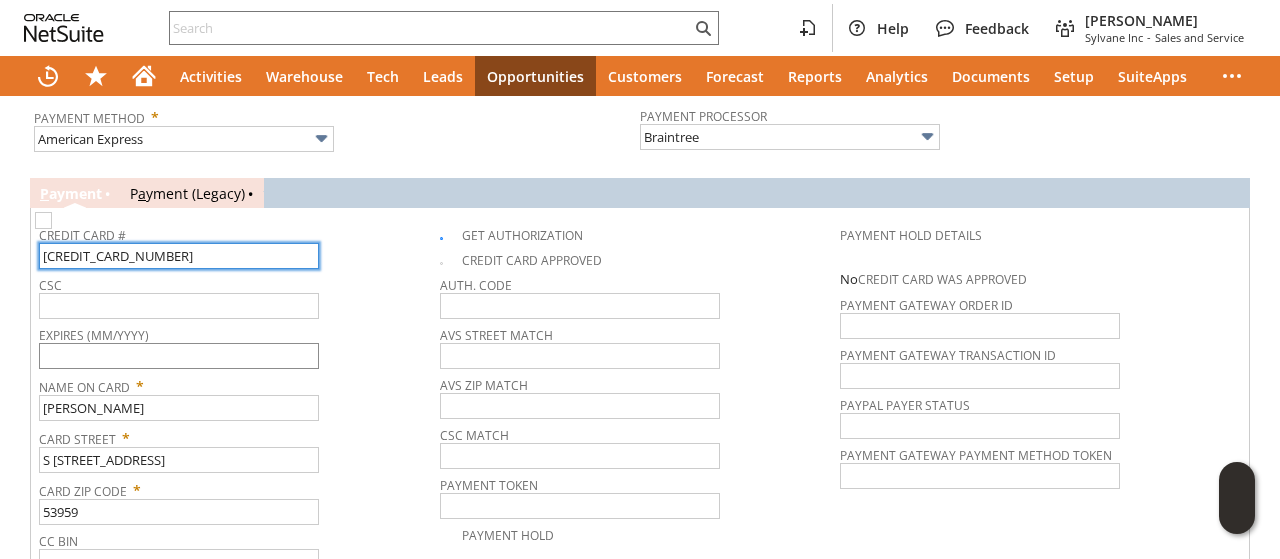 type on "376735148341008" 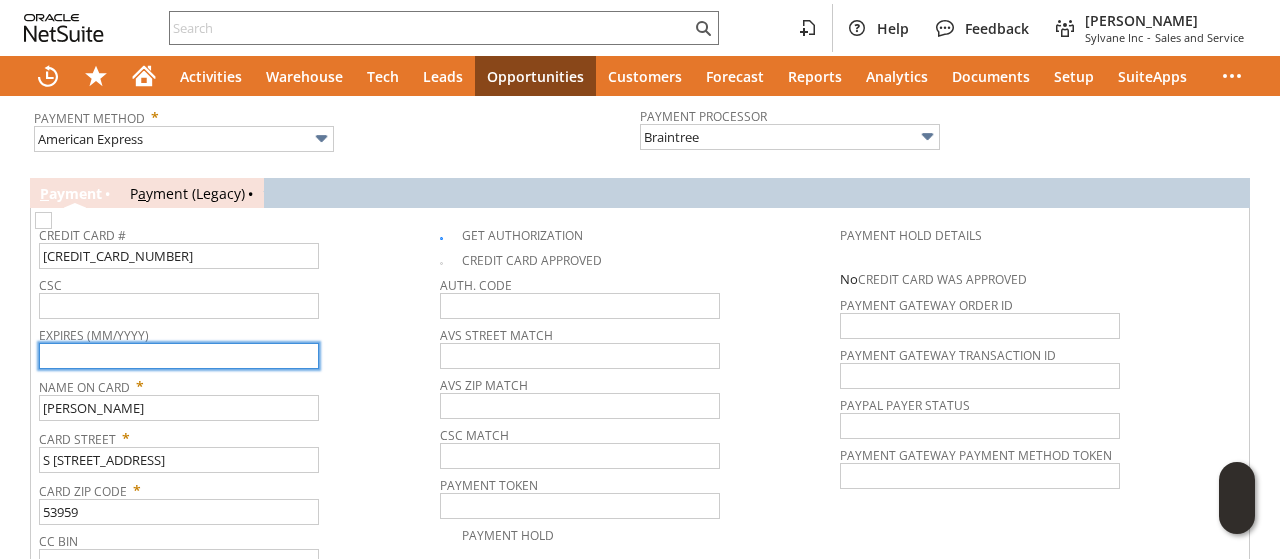 click at bounding box center [179, 356] 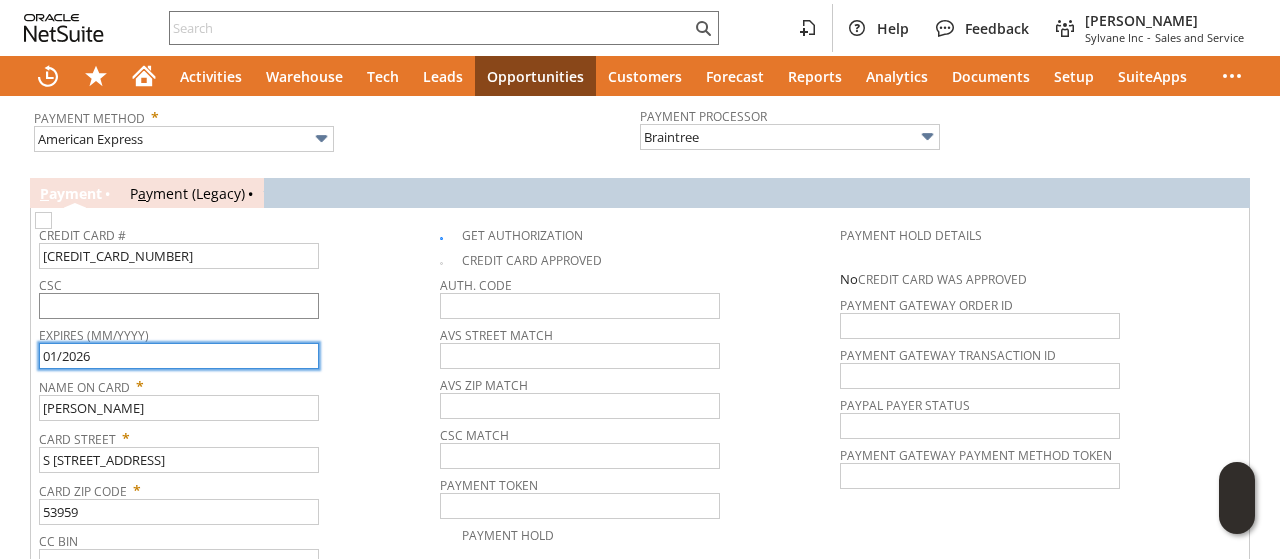 type on "01/2026" 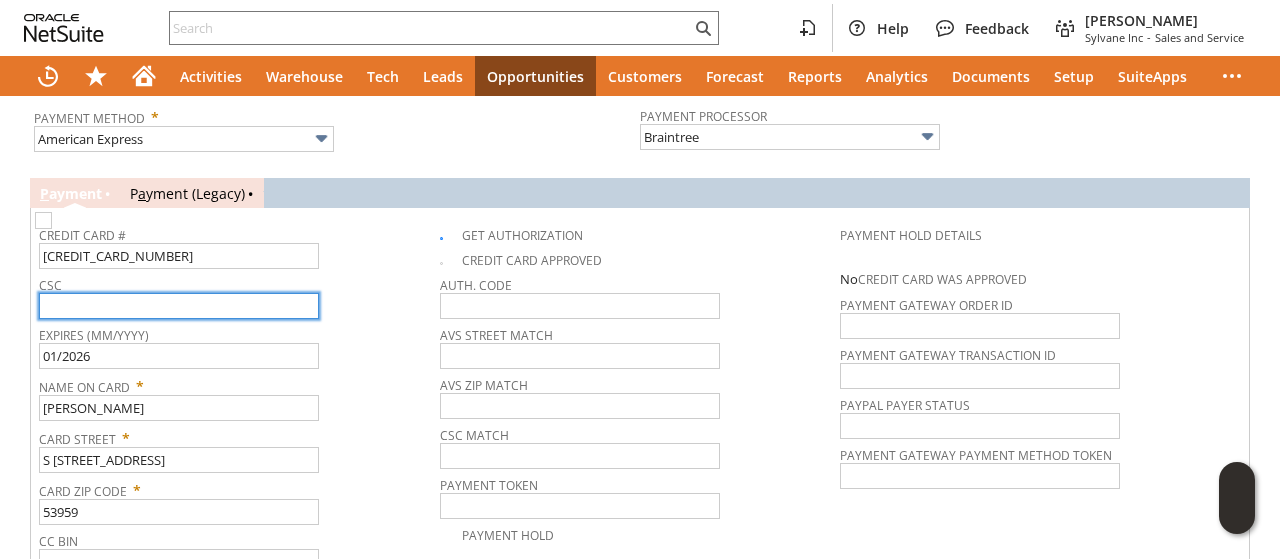 click at bounding box center (179, 306) 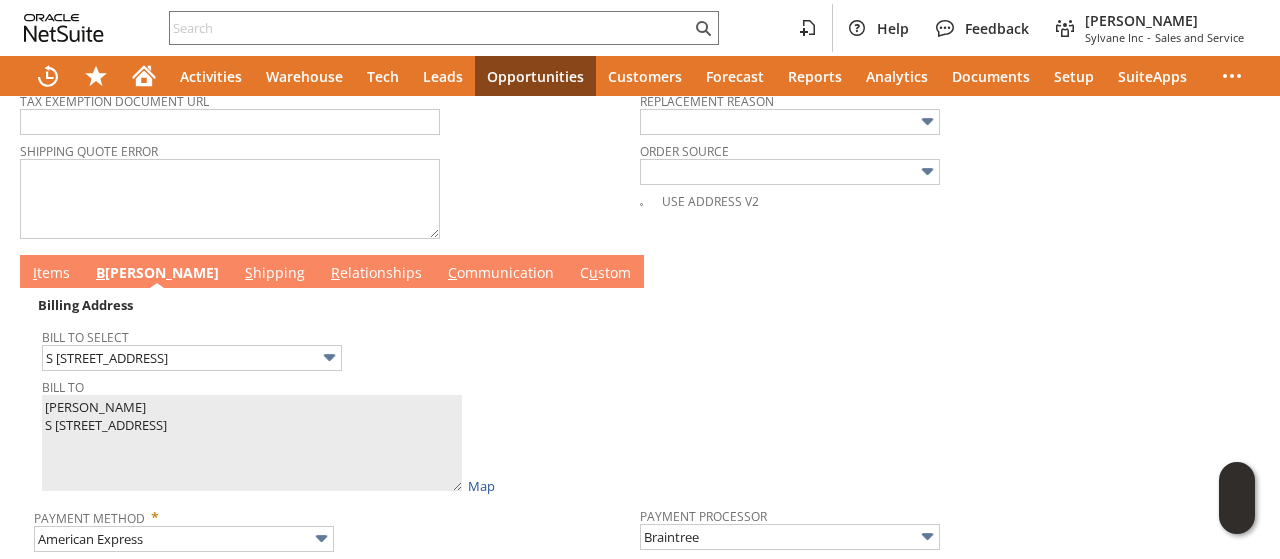 type on "3370" 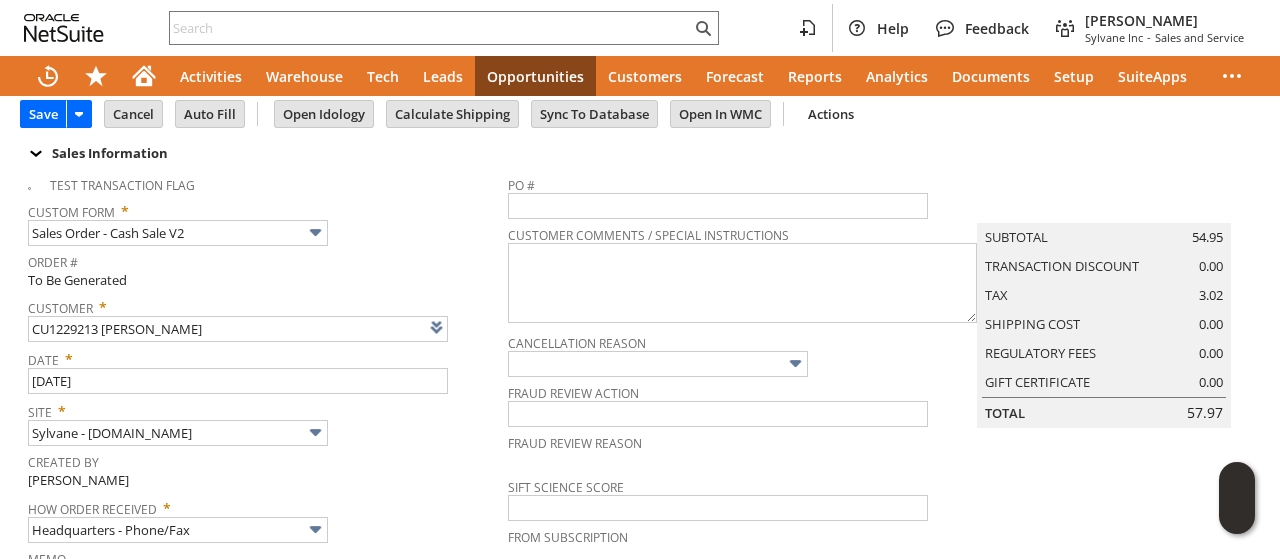 scroll, scrollTop: 0, scrollLeft: 0, axis: both 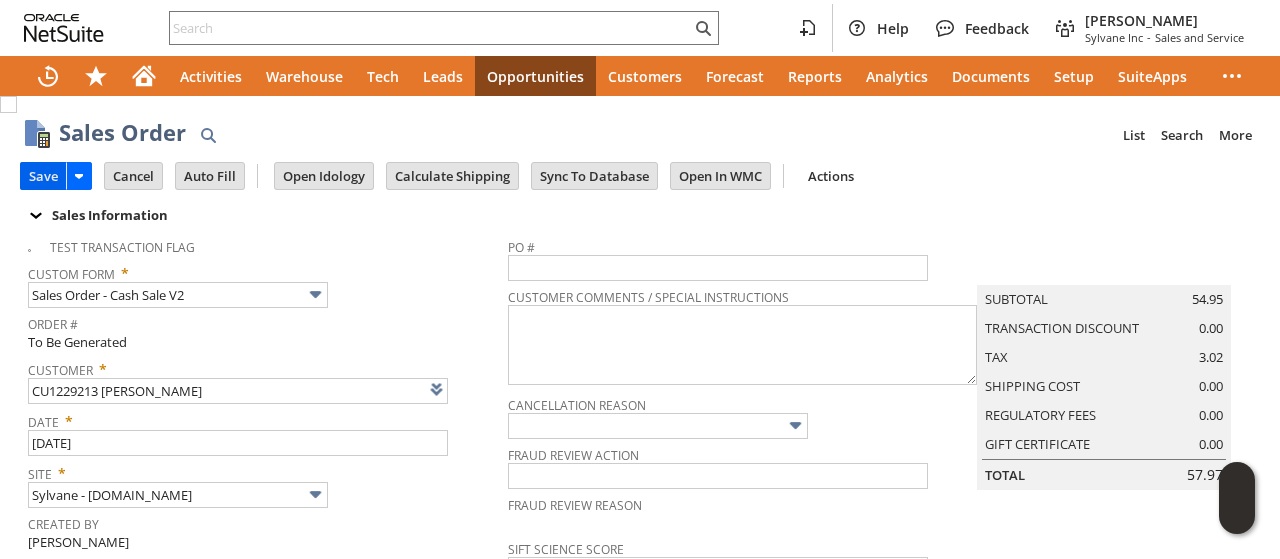 click on "Save" at bounding box center (43, 176) 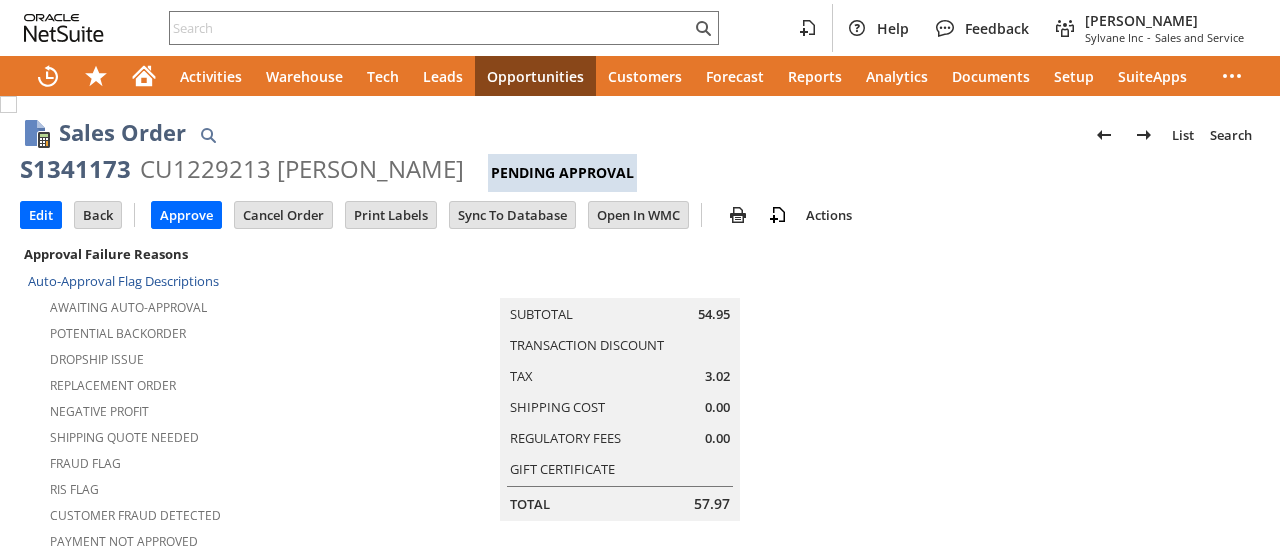 scroll, scrollTop: 0, scrollLeft: 0, axis: both 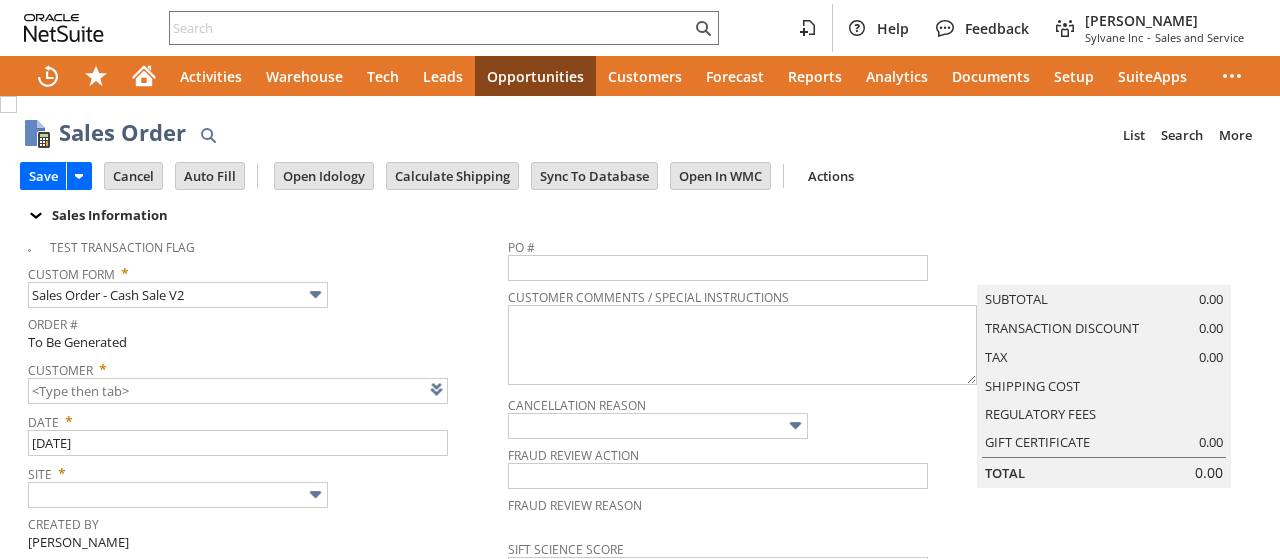 type on "Intelligent Recommendations ⁰" 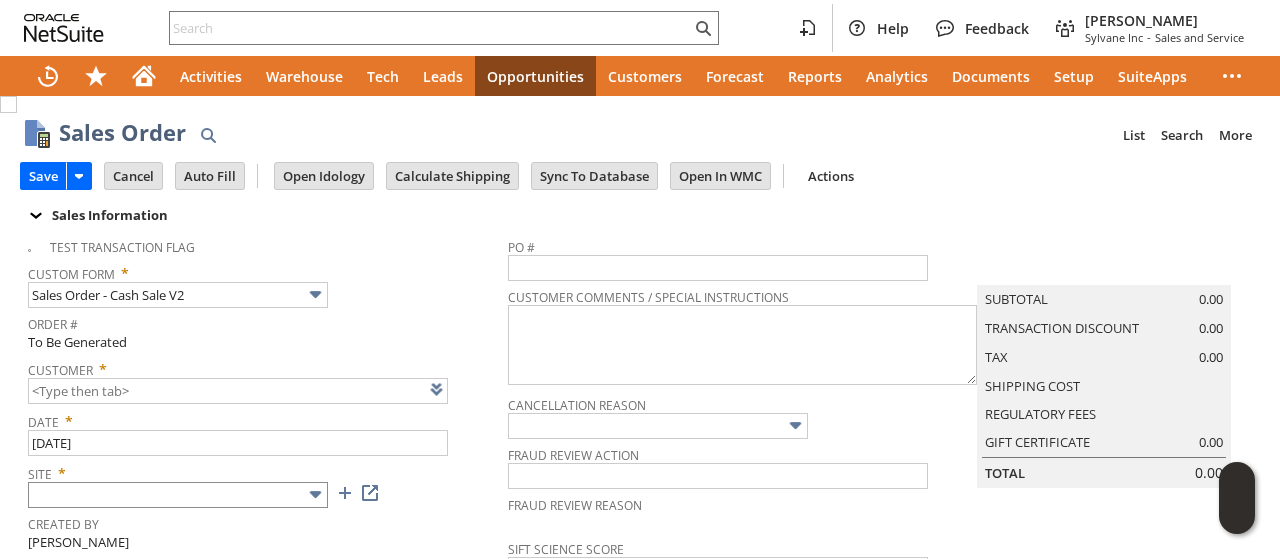 type on "CU1229215 [PERSON_NAME]" 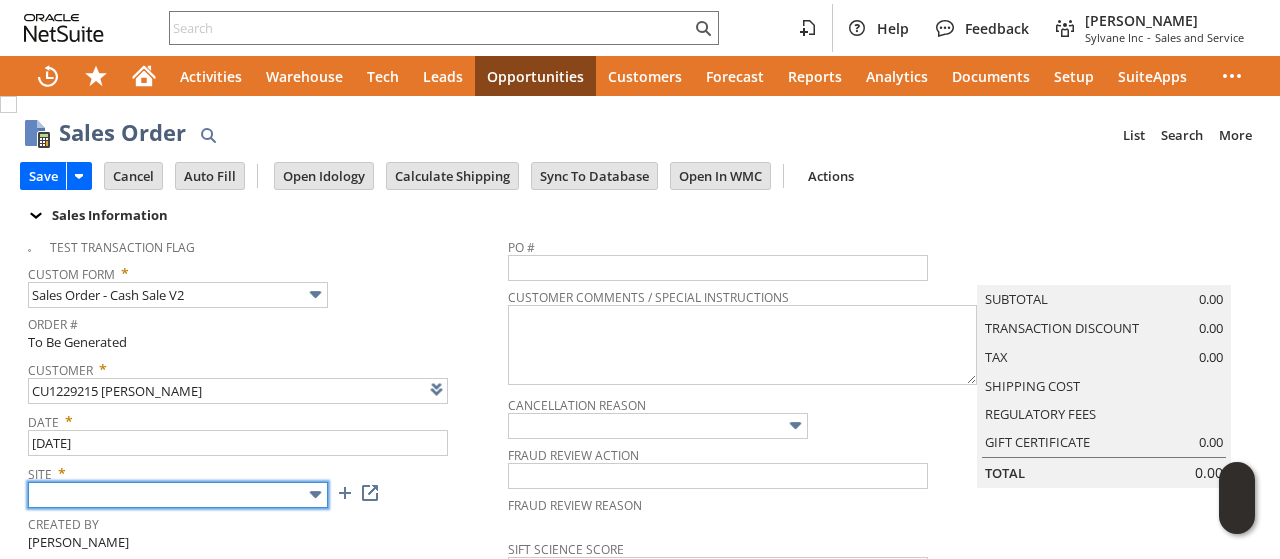 click at bounding box center (178, 495) 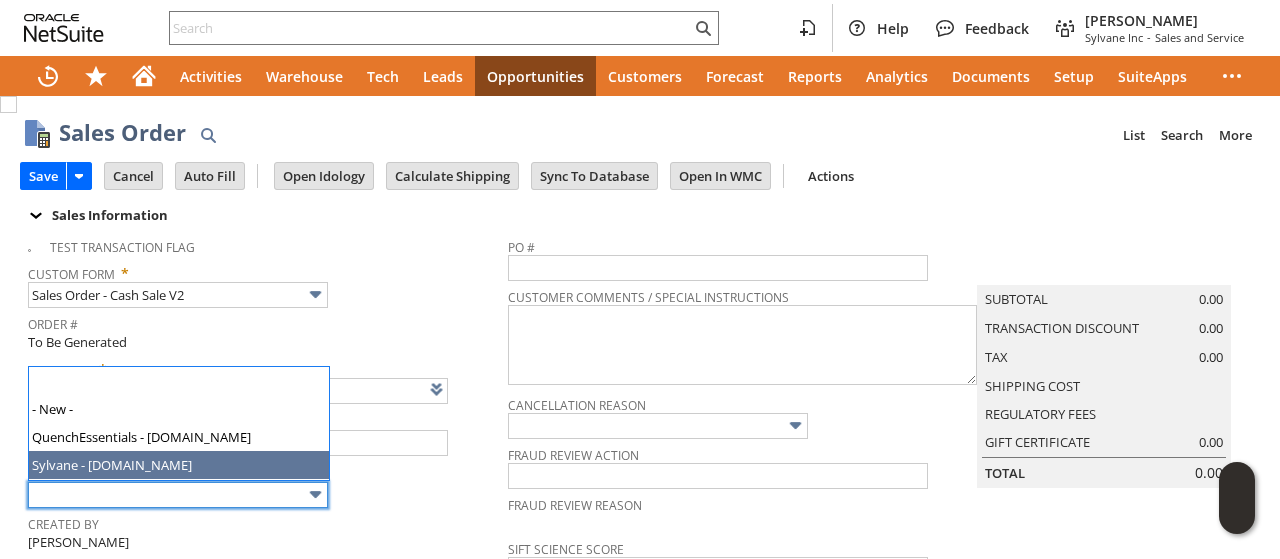 type on "Sylvane - [DOMAIN_NAME]" 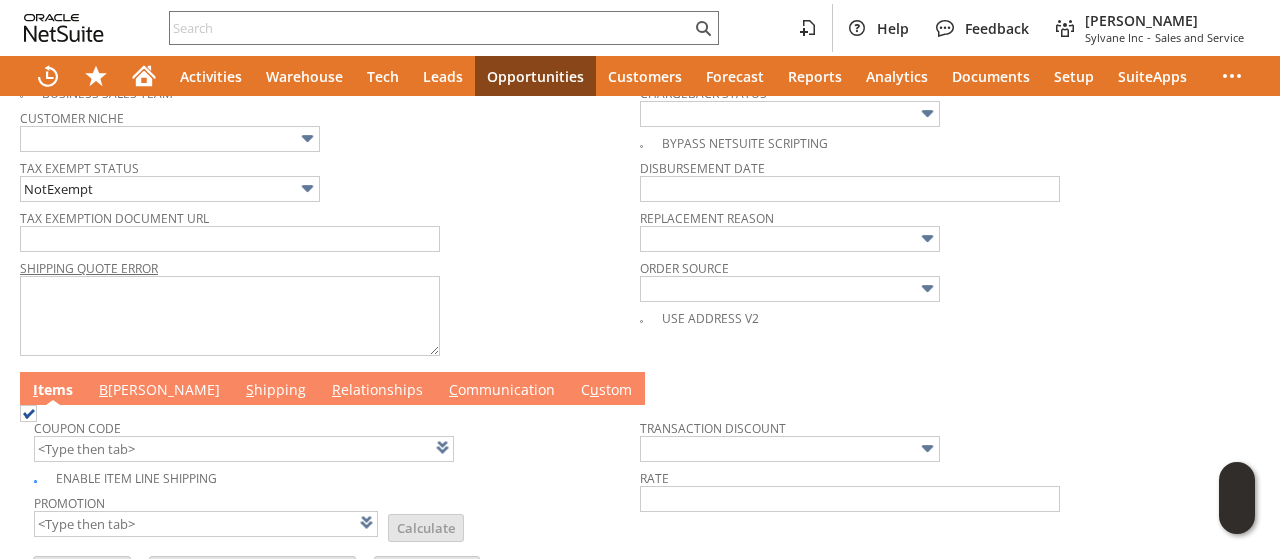 scroll, scrollTop: 900, scrollLeft: 0, axis: vertical 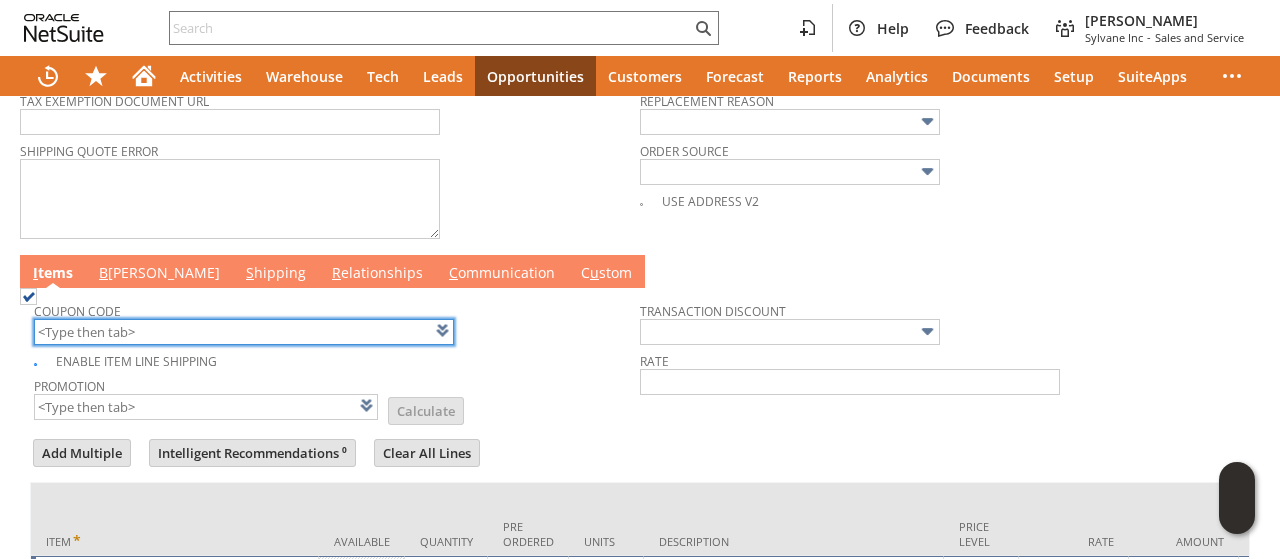 click at bounding box center (244, 332) 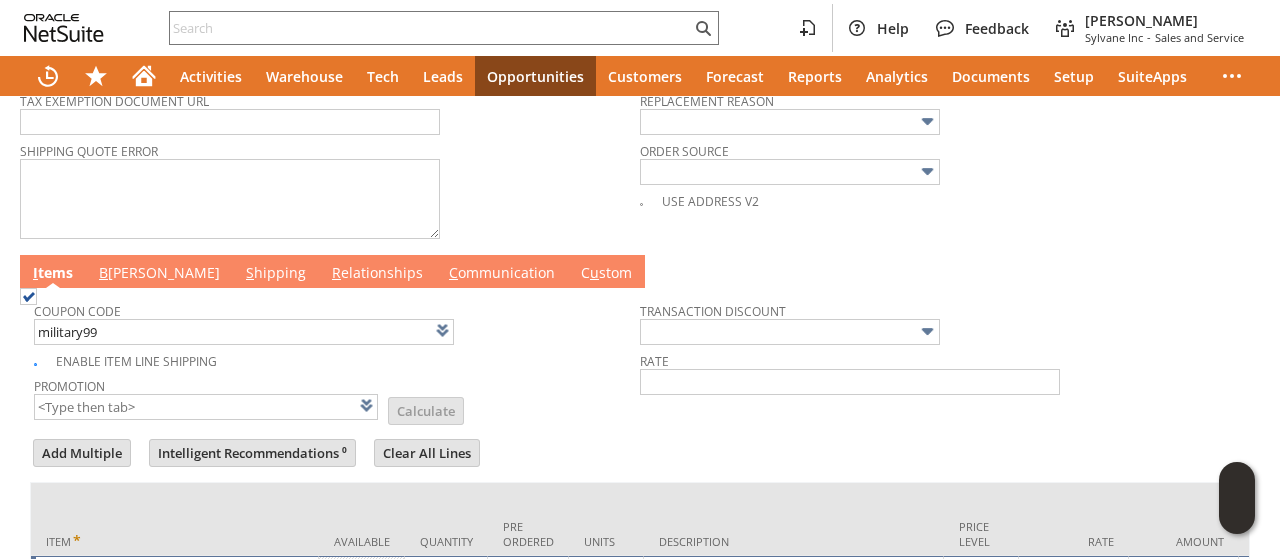 click on "Promotion
List
Calculate" at bounding box center [337, 397] 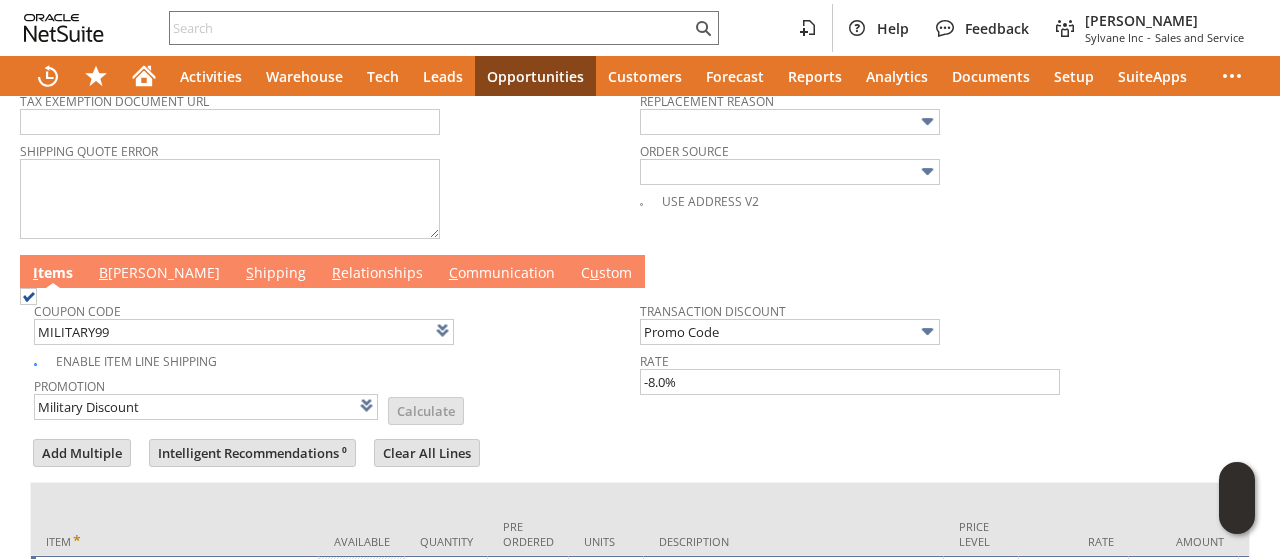 scroll, scrollTop: 1038, scrollLeft: 0, axis: vertical 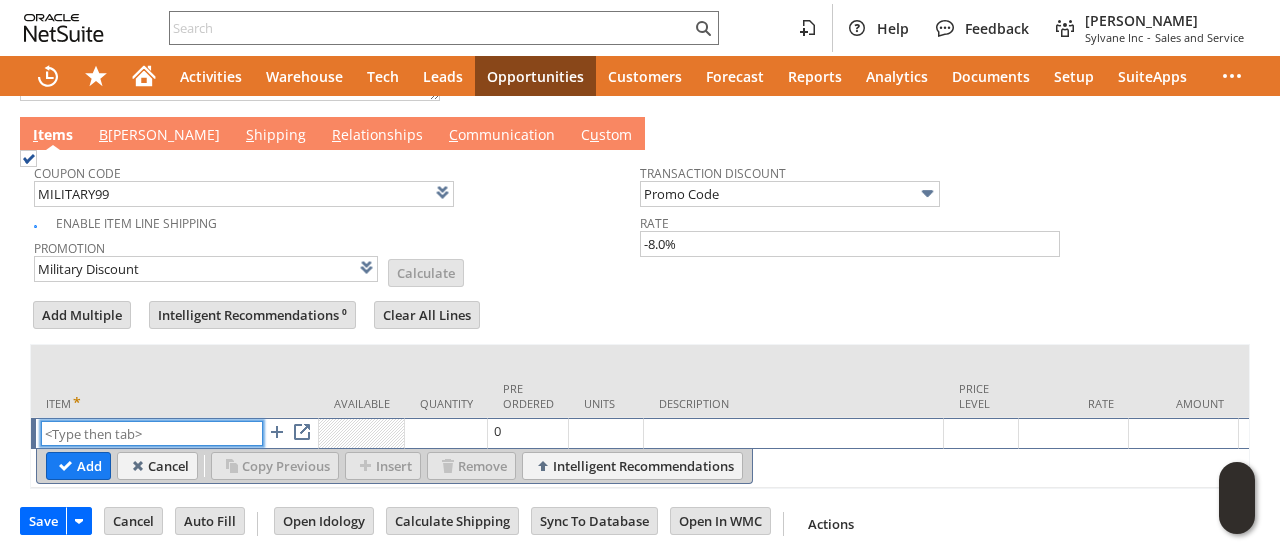 click at bounding box center [152, 433] 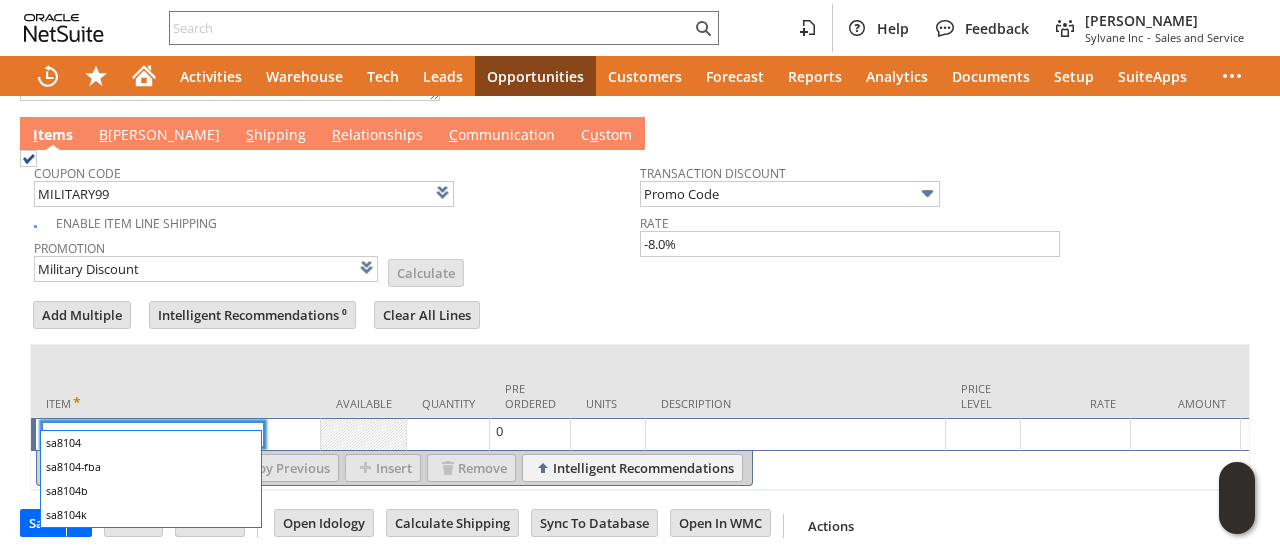 type on "sa8104" 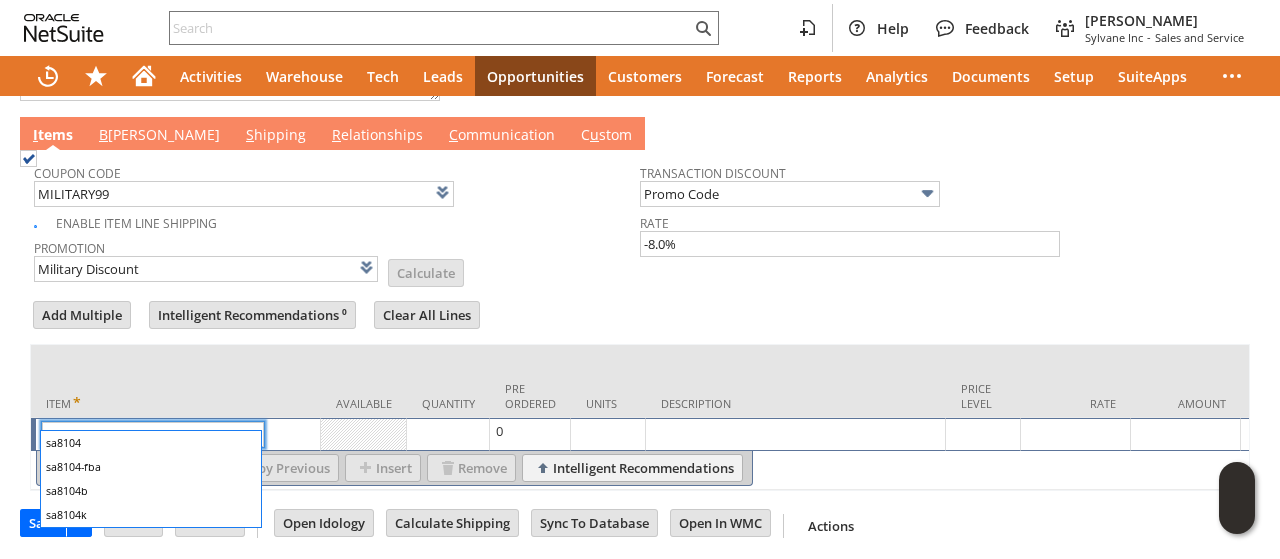 click on "Promotion
Military Discount
List
Calculate" at bounding box center (337, 259) 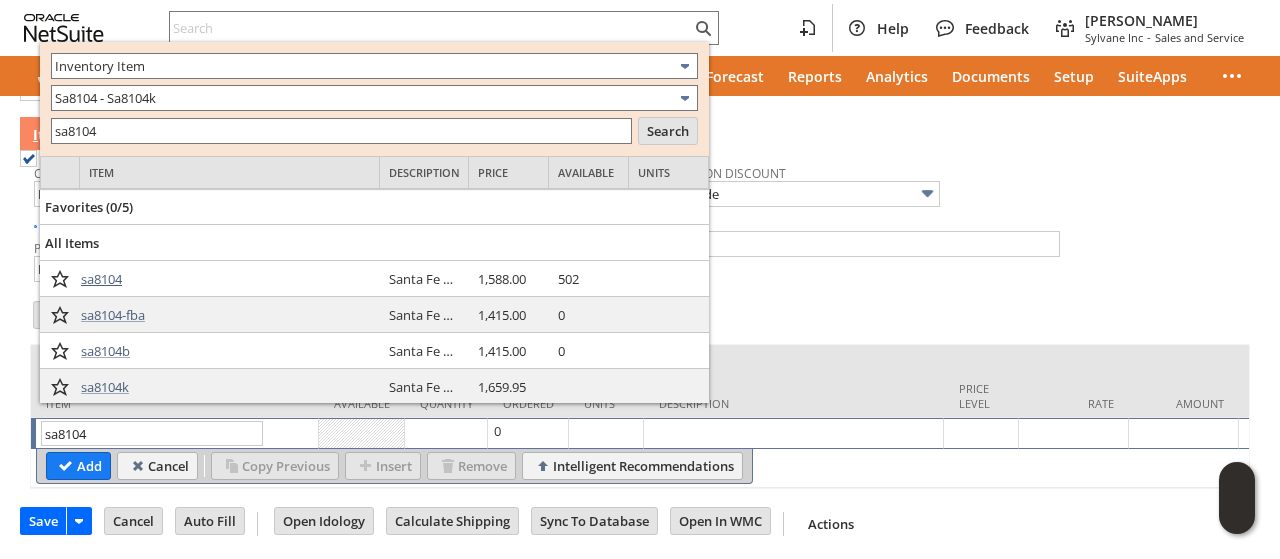 click on "sa8104" at bounding box center [101, 279] 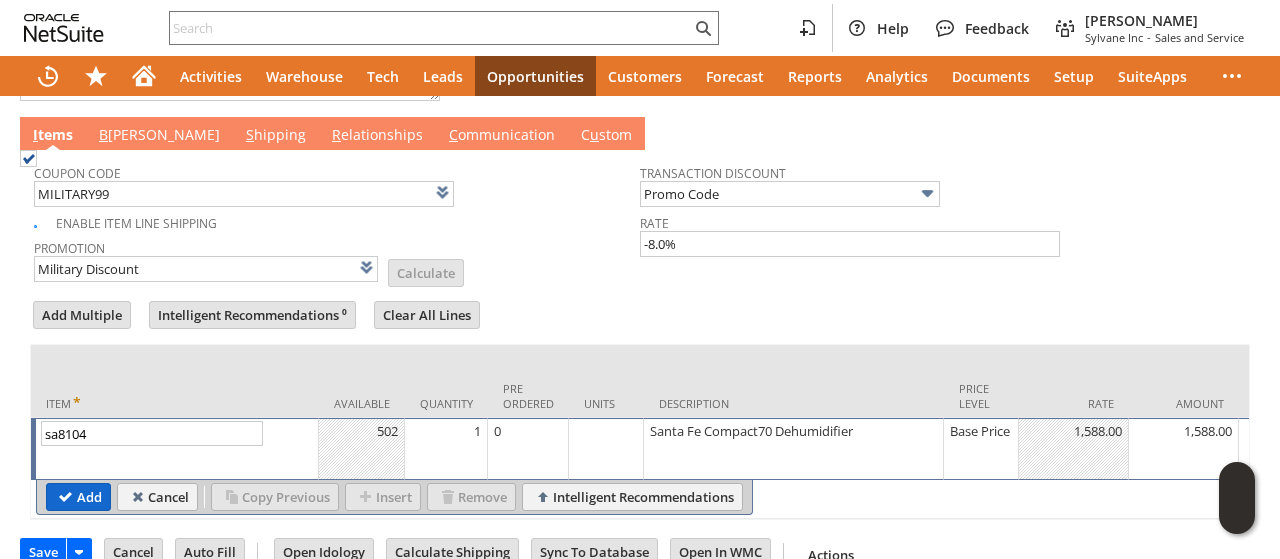 click on "Add" at bounding box center (78, 497) 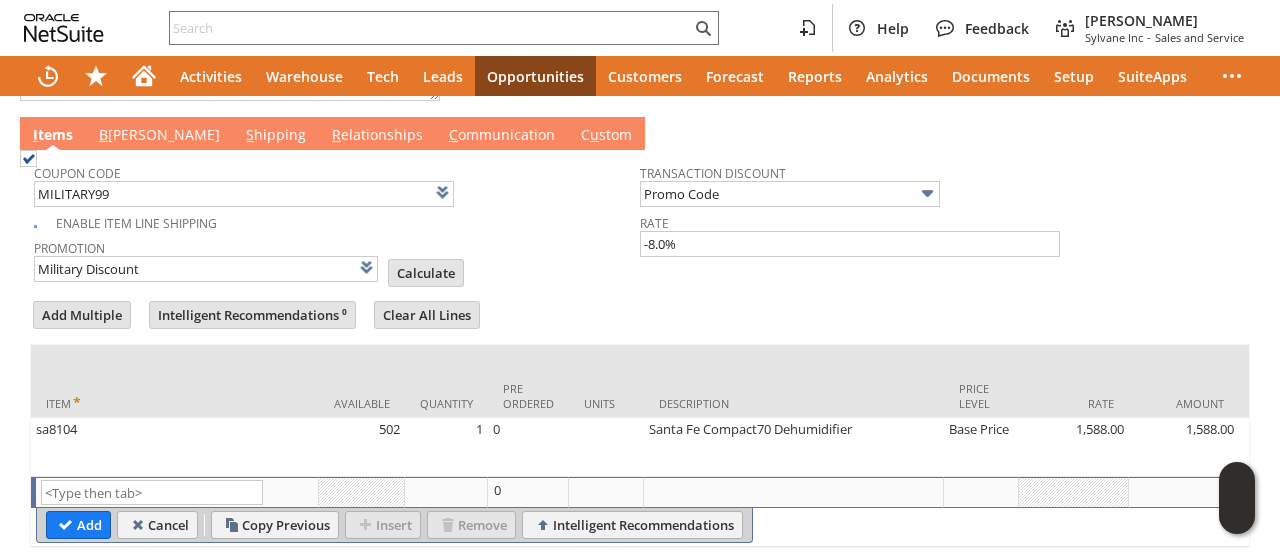 type on "Intelligent Recommendations¹⁰" 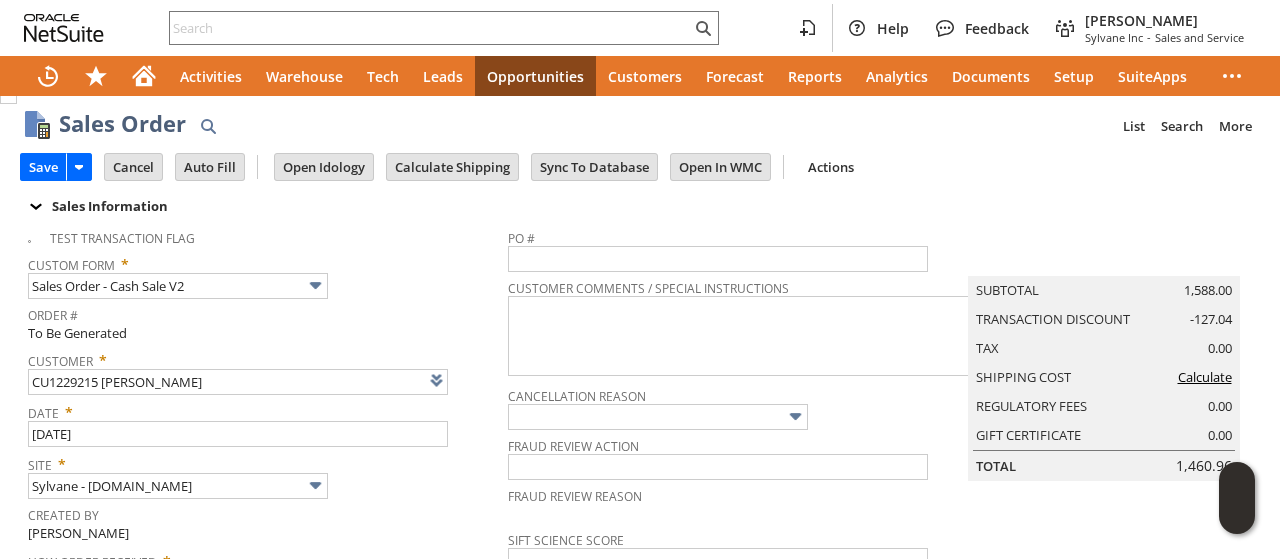scroll, scrollTop: 0, scrollLeft: 0, axis: both 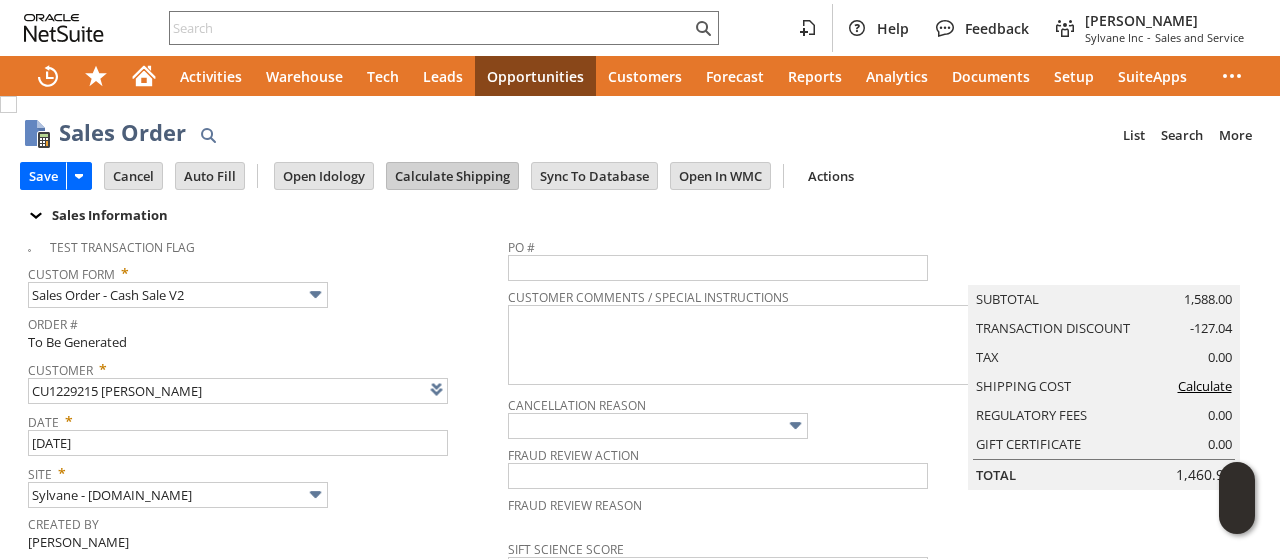 click on "Calculate Shipping" at bounding box center (452, 176) 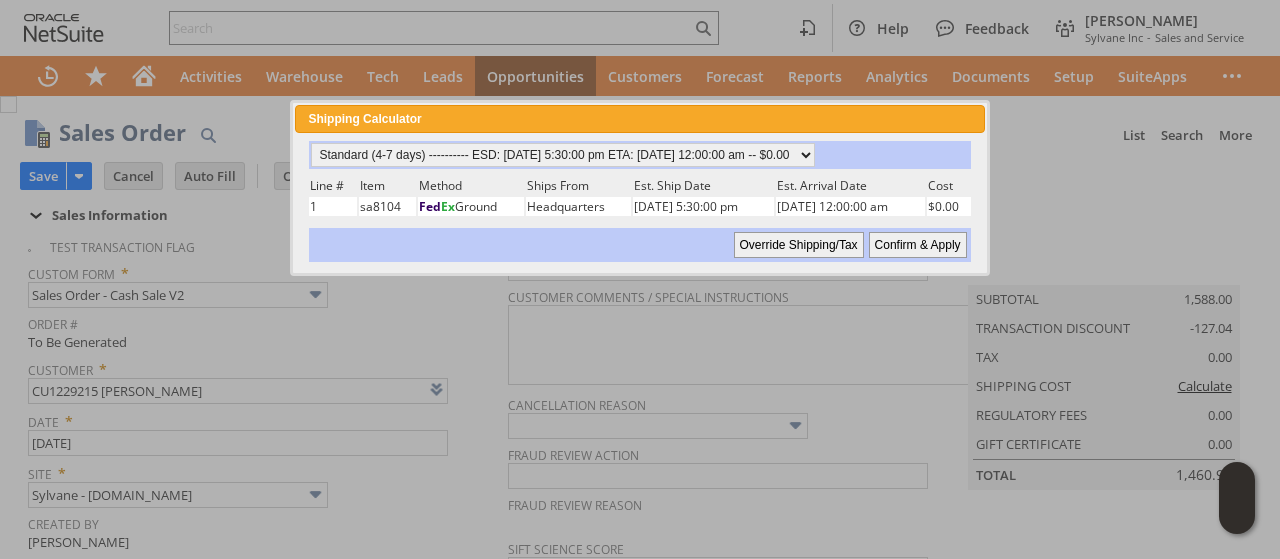 click on "Confirm & Apply" at bounding box center [918, 245] 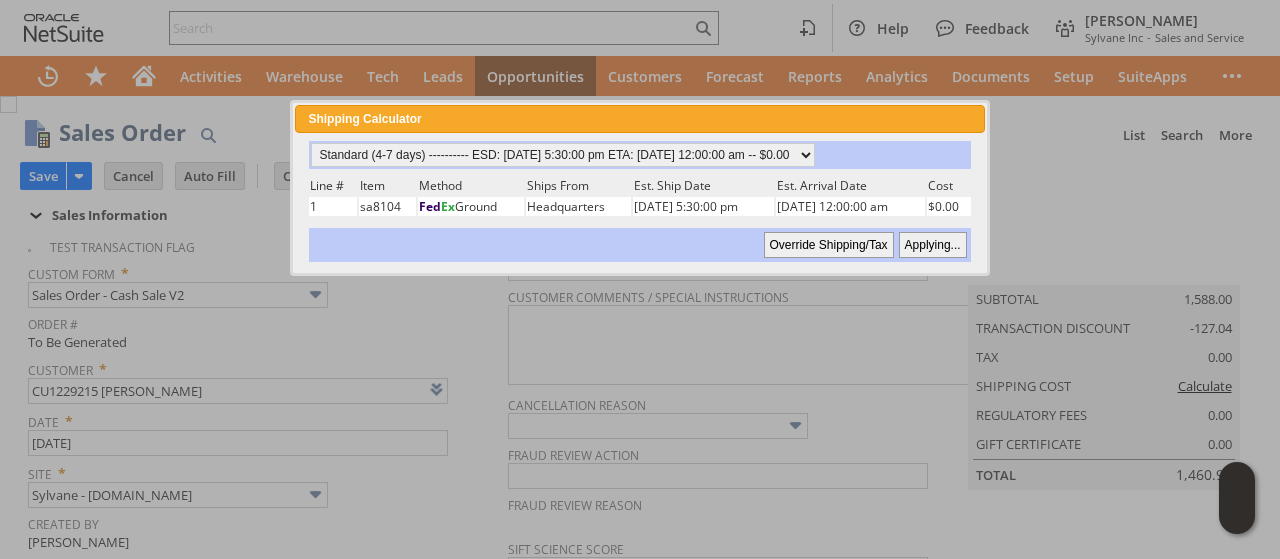 type on "Promo Code" 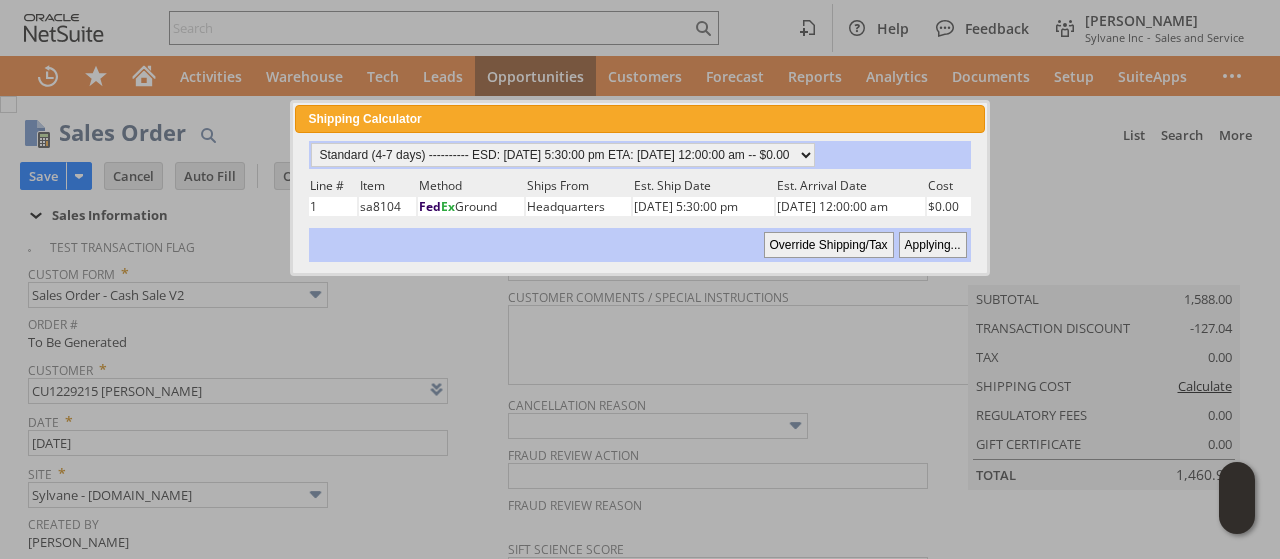 type on "-8.0%" 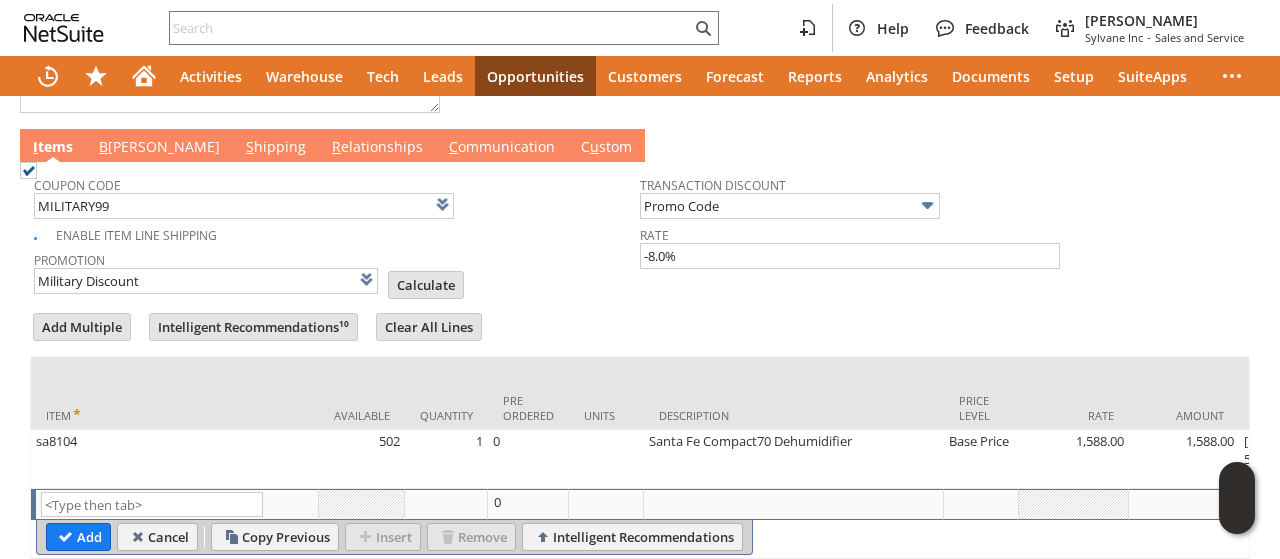 scroll, scrollTop: 996, scrollLeft: 0, axis: vertical 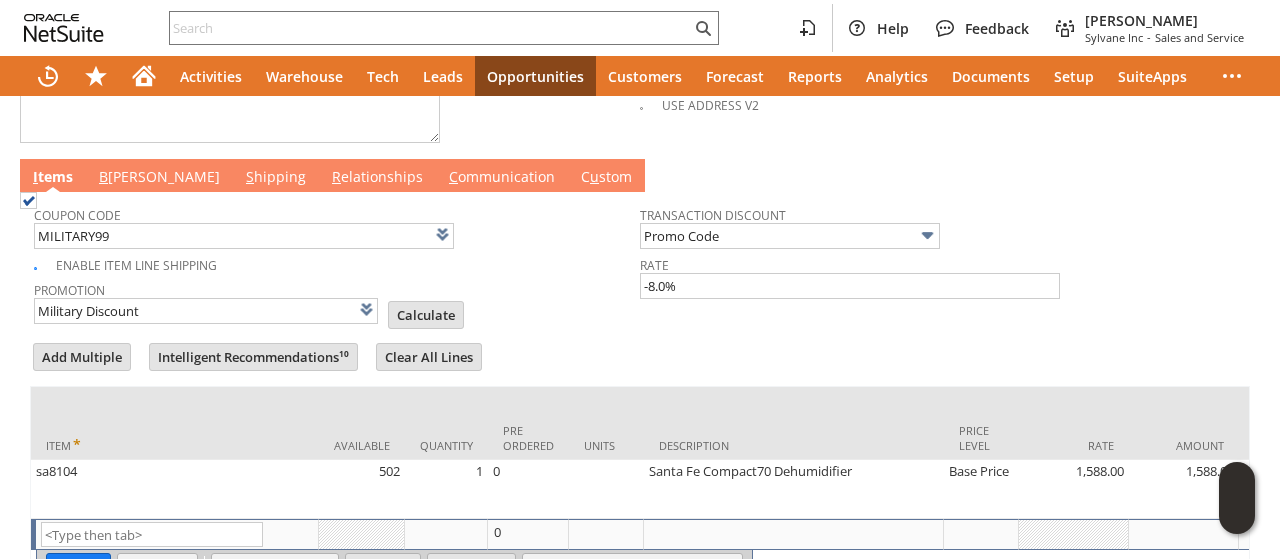 click on "B illing" at bounding box center (159, 178) 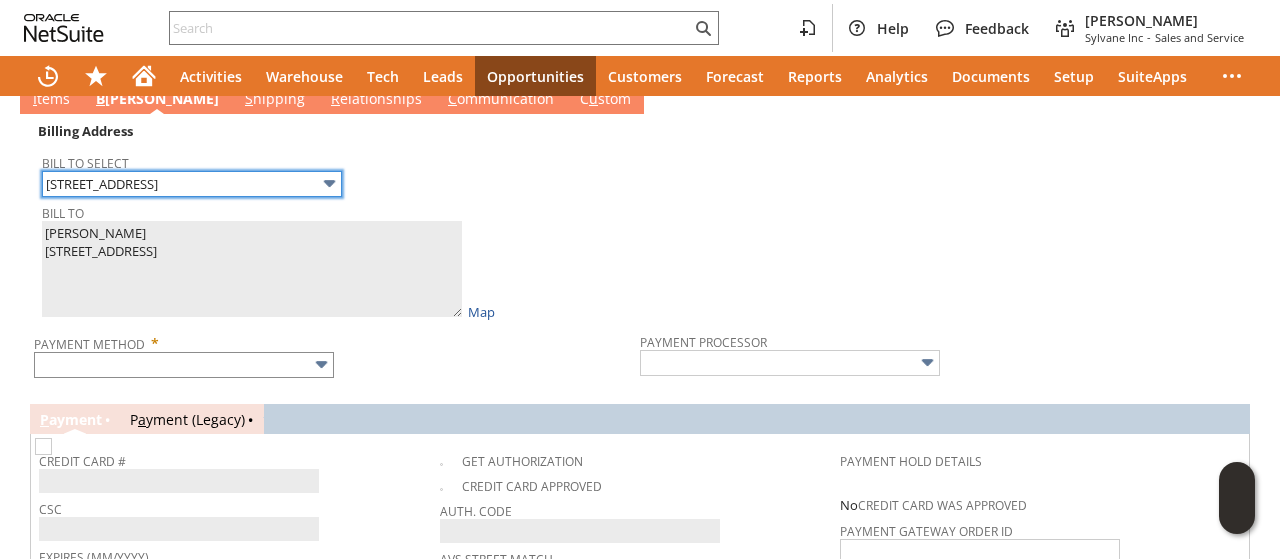 scroll, scrollTop: 1096, scrollLeft: 0, axis: vertical 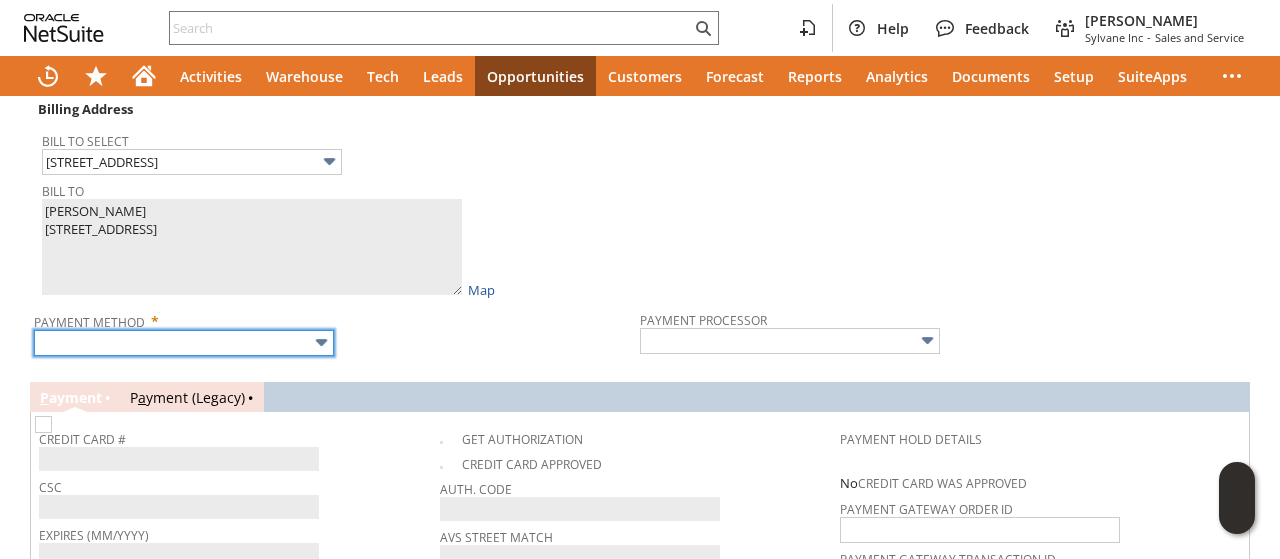 click at bounding box center (184, 343) 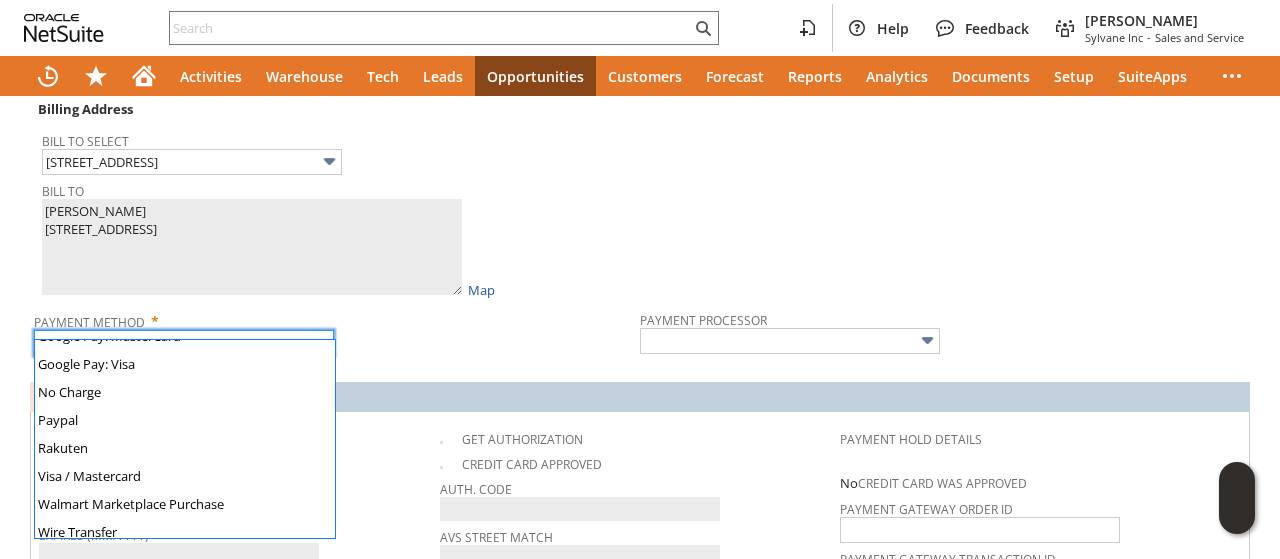 scroll, scrollTop: 558, scrollLeft: 0, axis: vertical 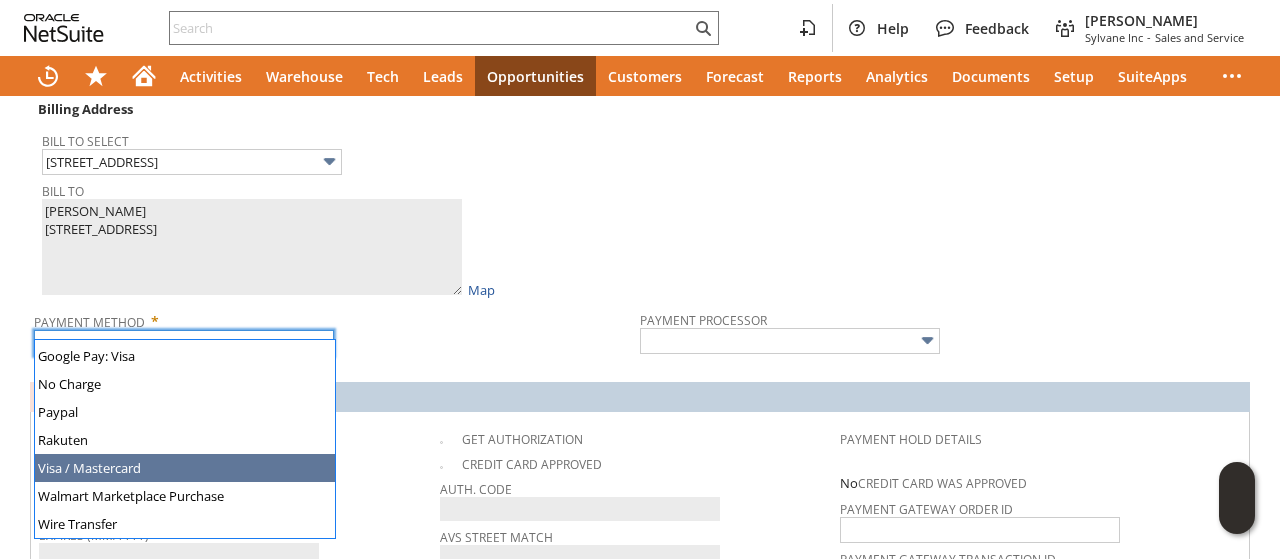 type on "Visa / Mastercard" 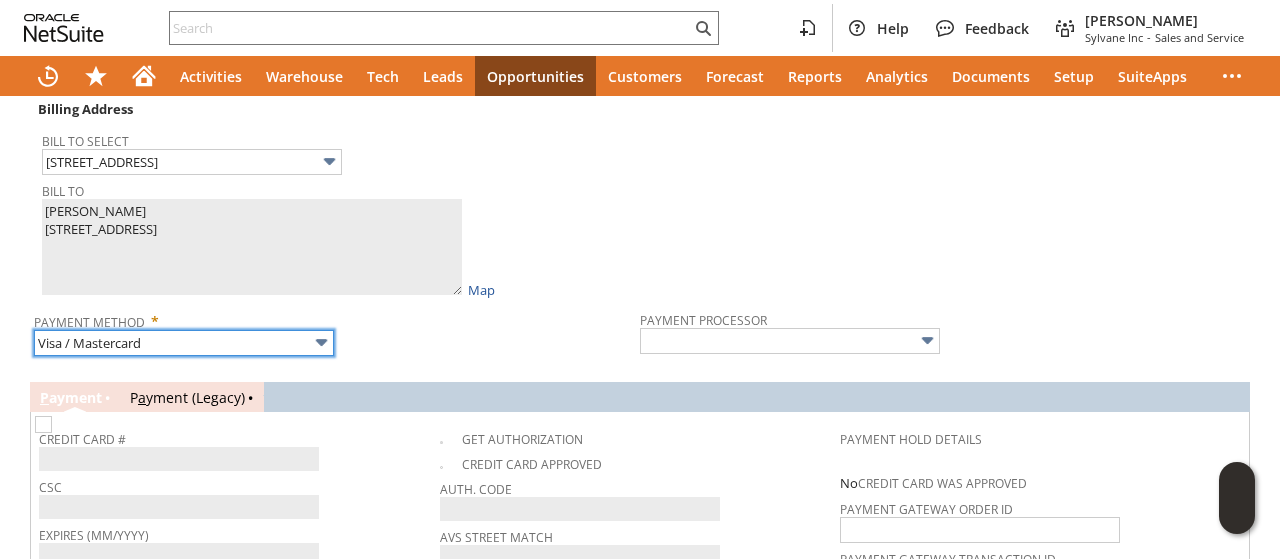 type on "Braintree" 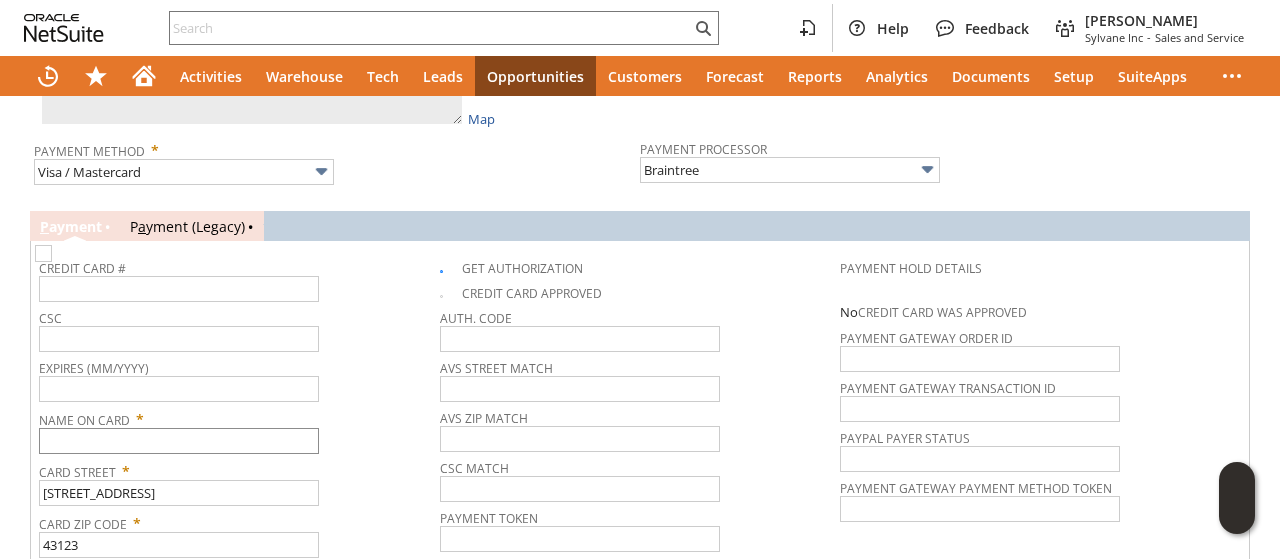 scroll, scrollTop: 1296, scrollLeft: 0, axis: vertical 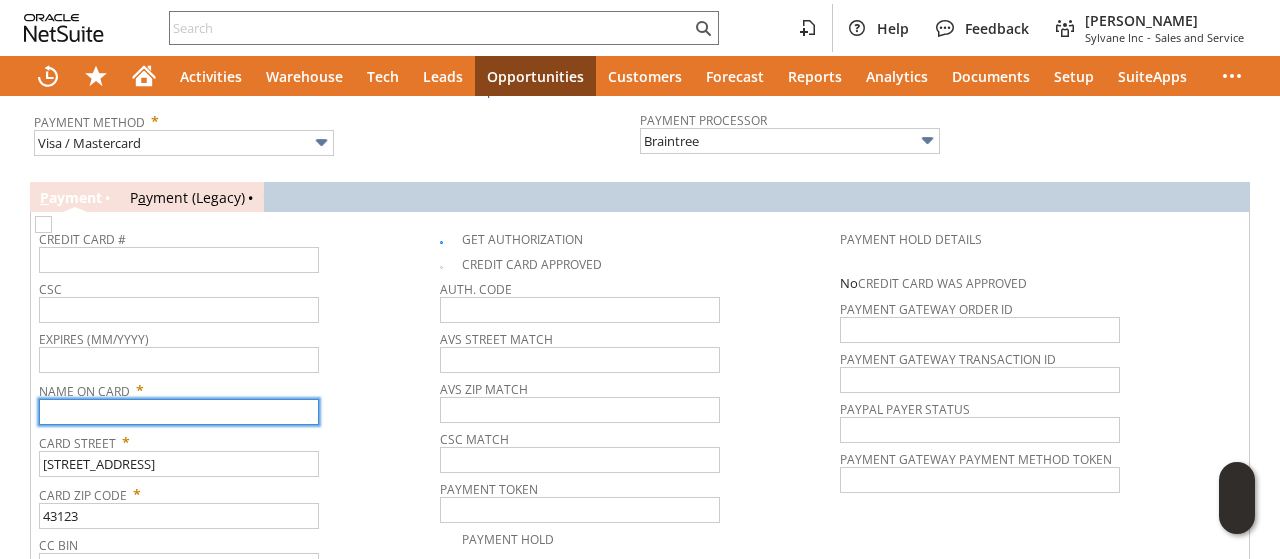 paste on "Douglas Nicholson" 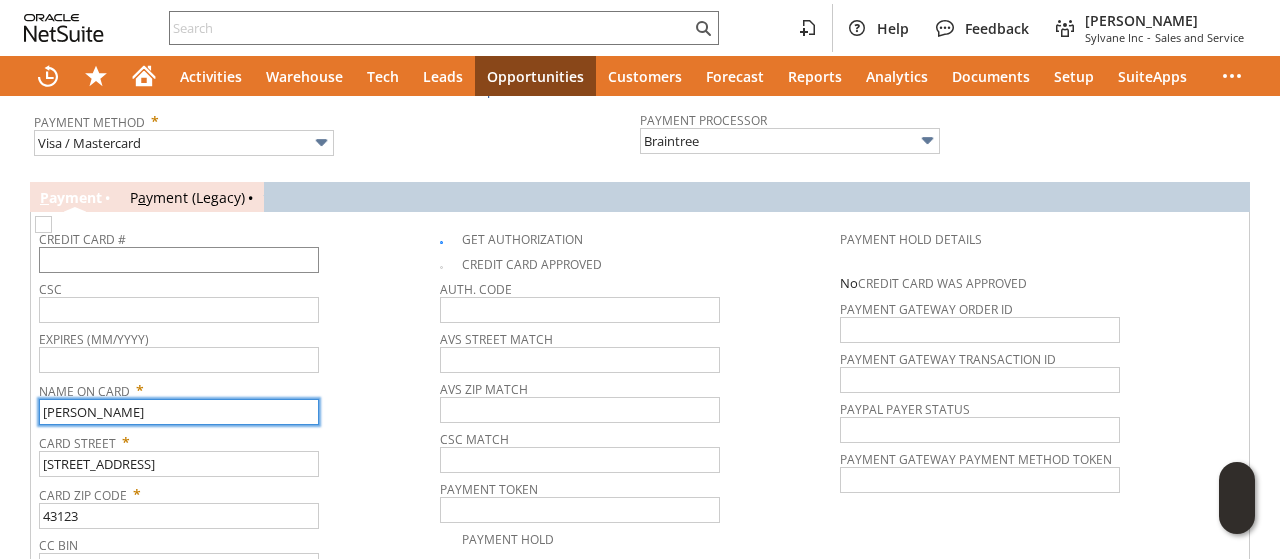 type on "Douglas Nicholson" 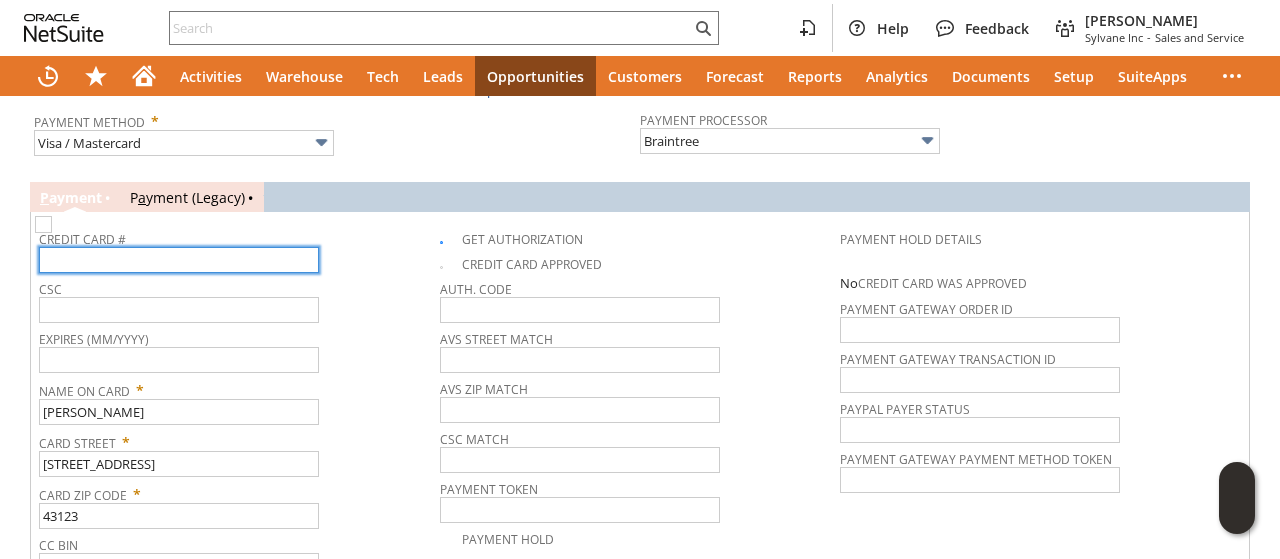 click at bounding box center (179, 260) 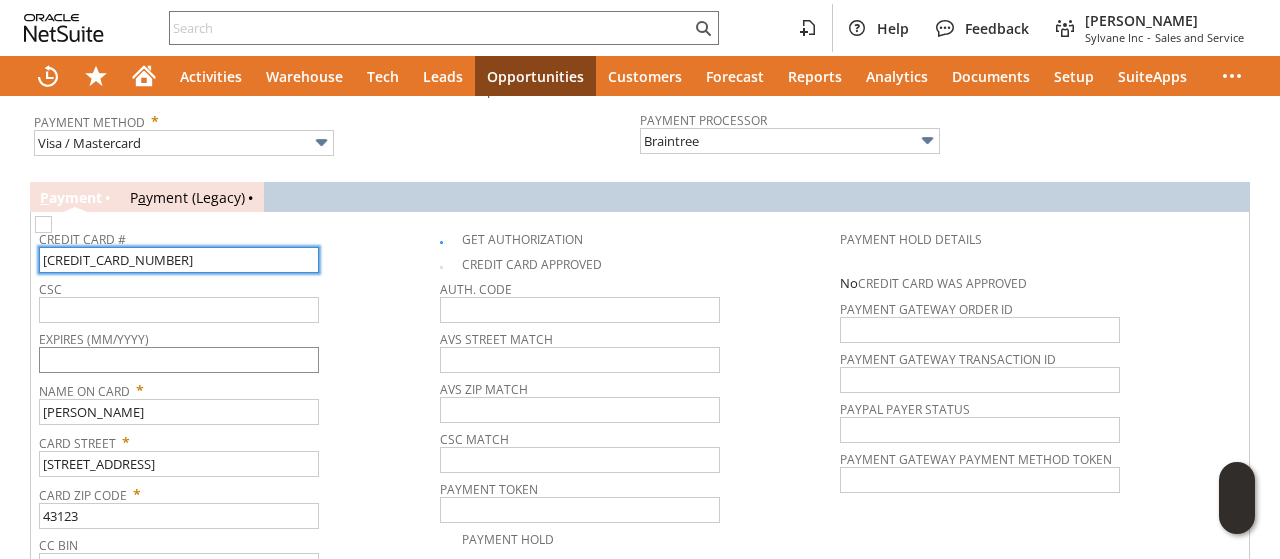type on "5175461899426862" 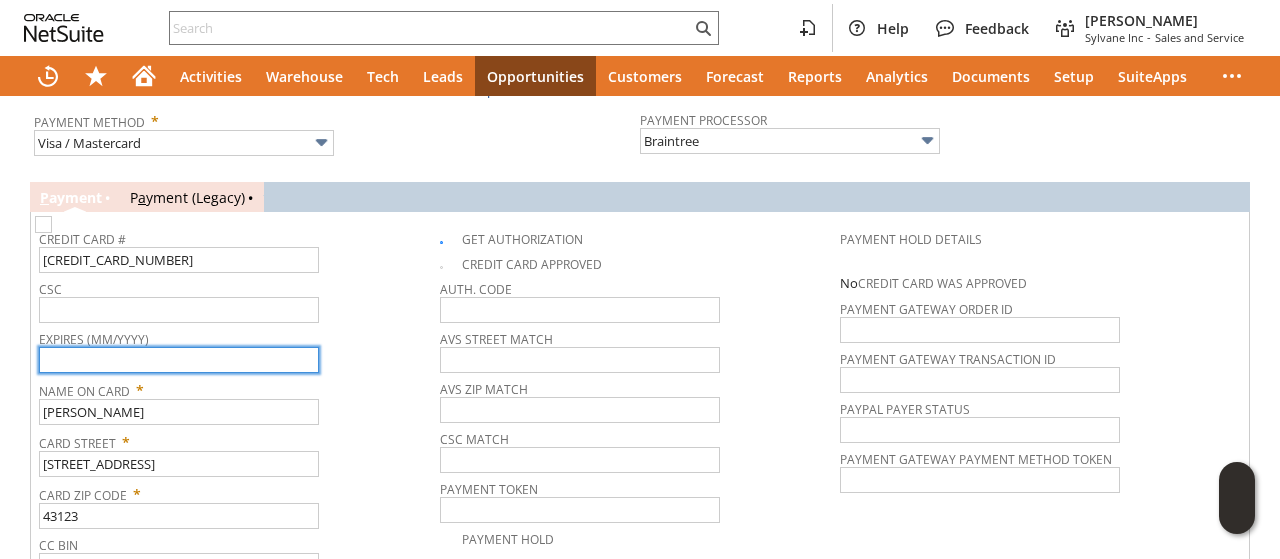 click at bounding box center [179, 360] 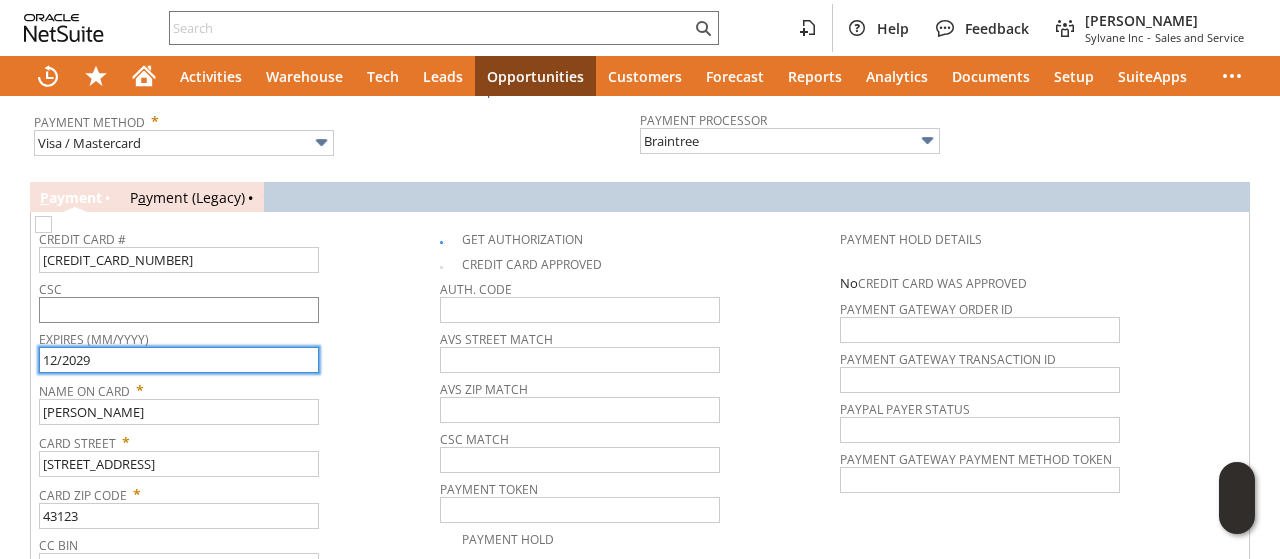 type on "12/2029" 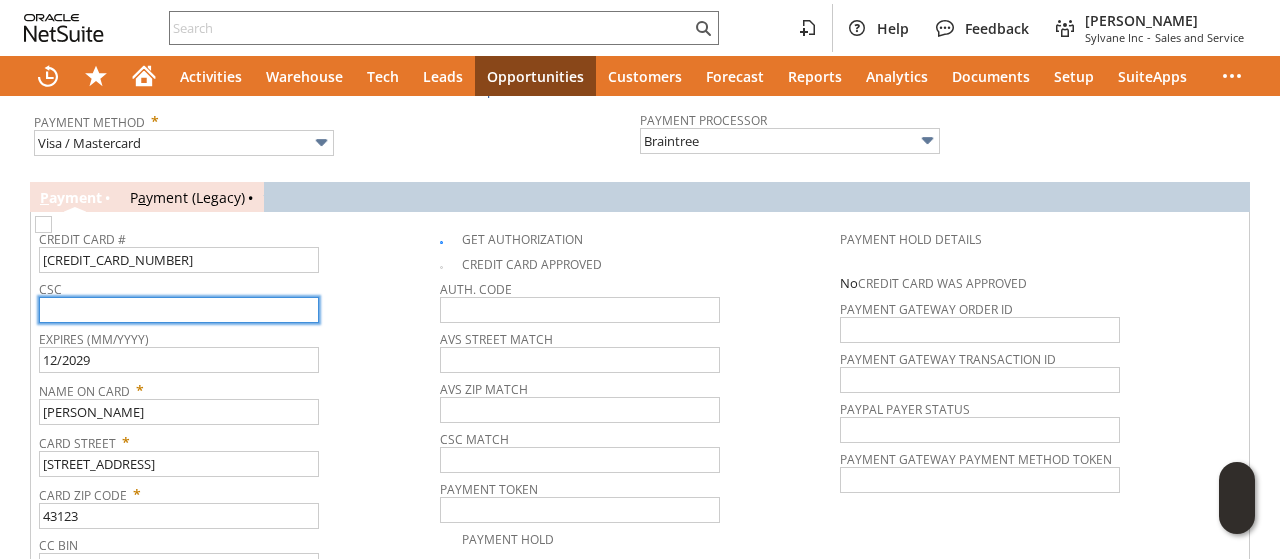 click at bounding box center (179, 310) 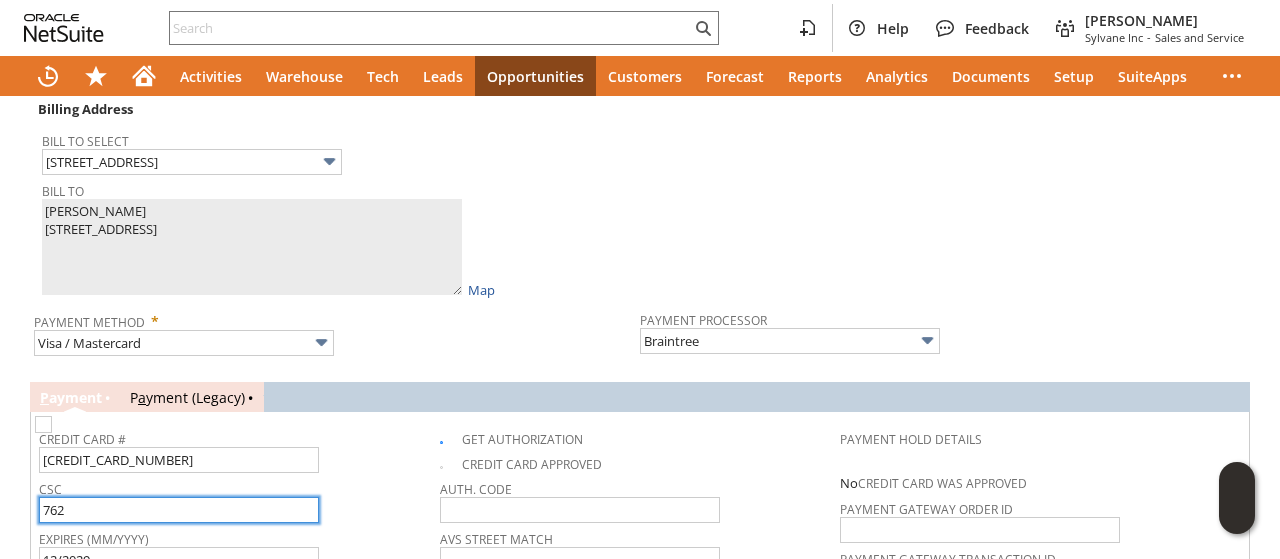 scroll, scrollTop: 796, scrollLeft: 0, axis: vertical 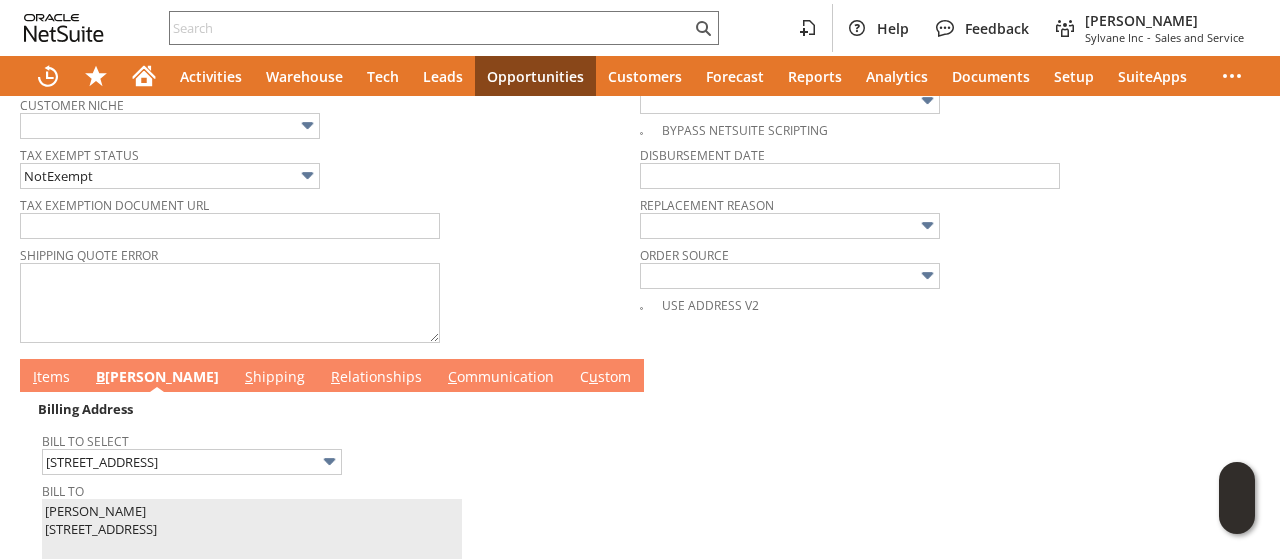 type on "762" 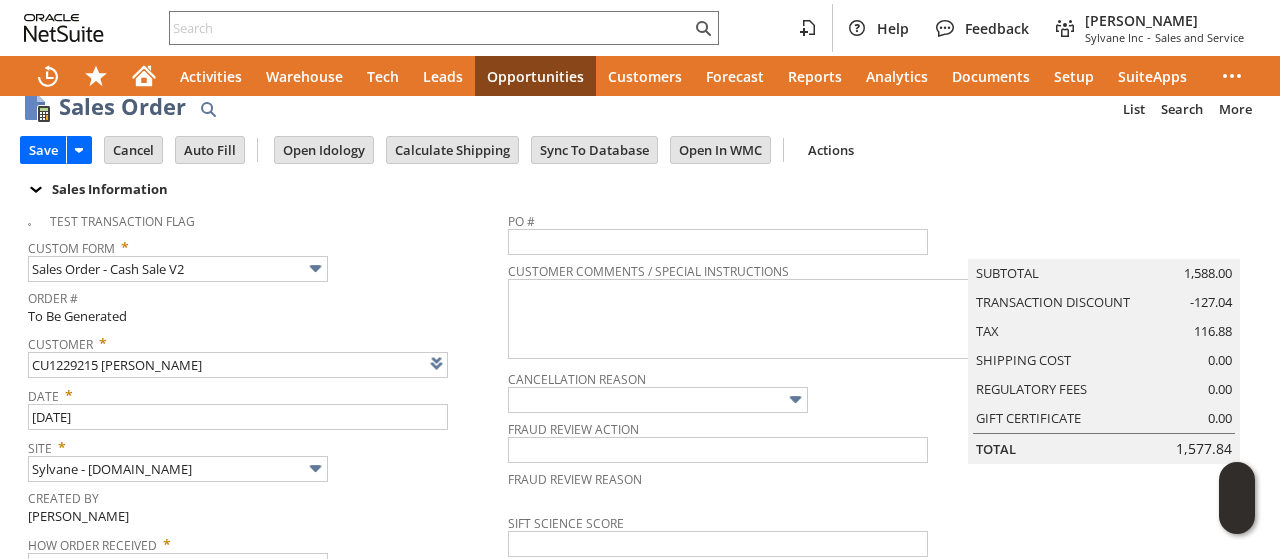 scroll, scrollTop: 0, scrollLeft: 0, axis: both 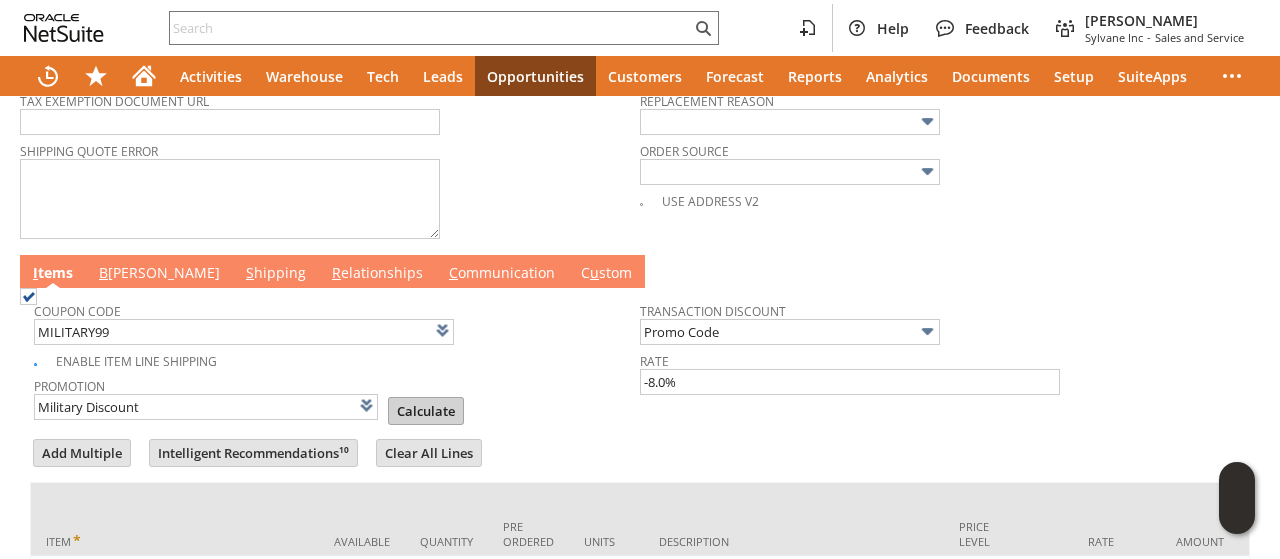 click on "Calculate" at bounding box center [426, 411] 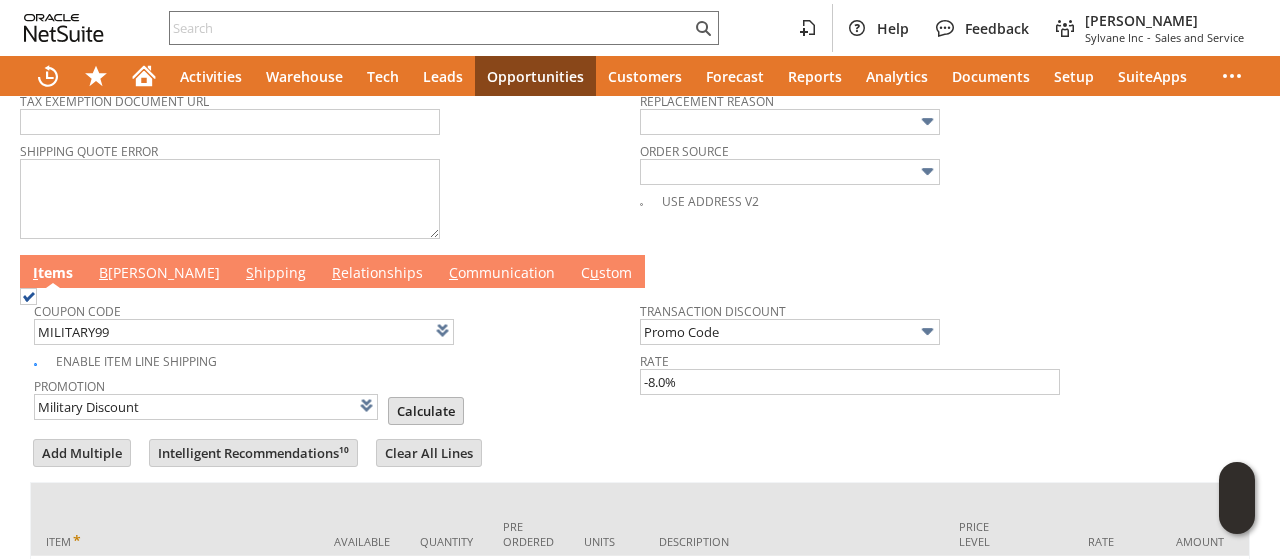 type on "Promo Code" 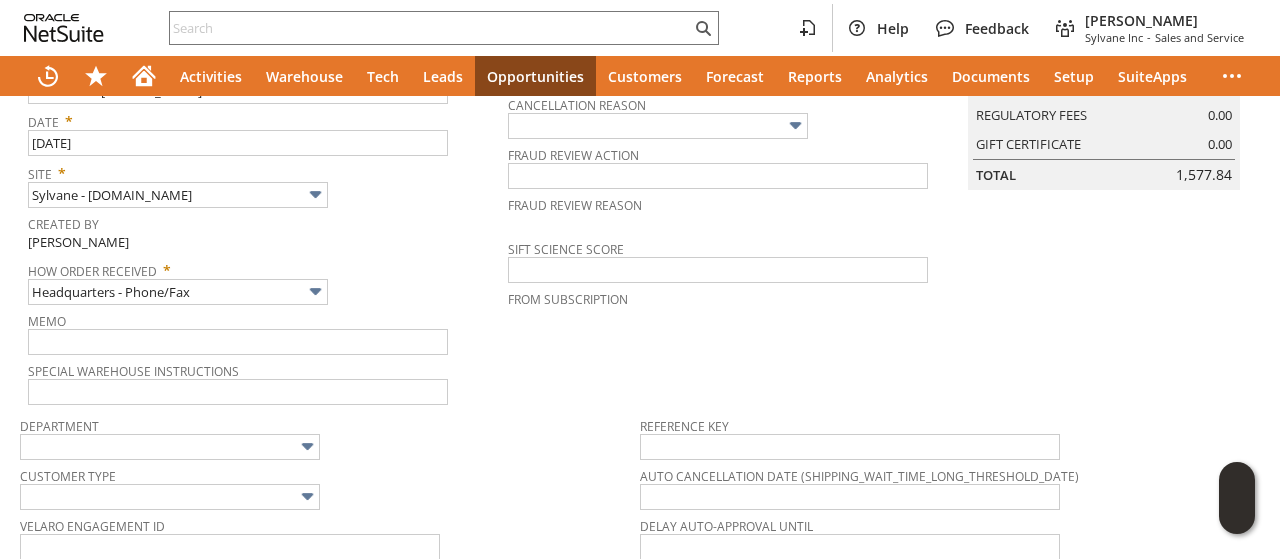scroll, scrollTop: 0, scrollLeft: 0, axis: both 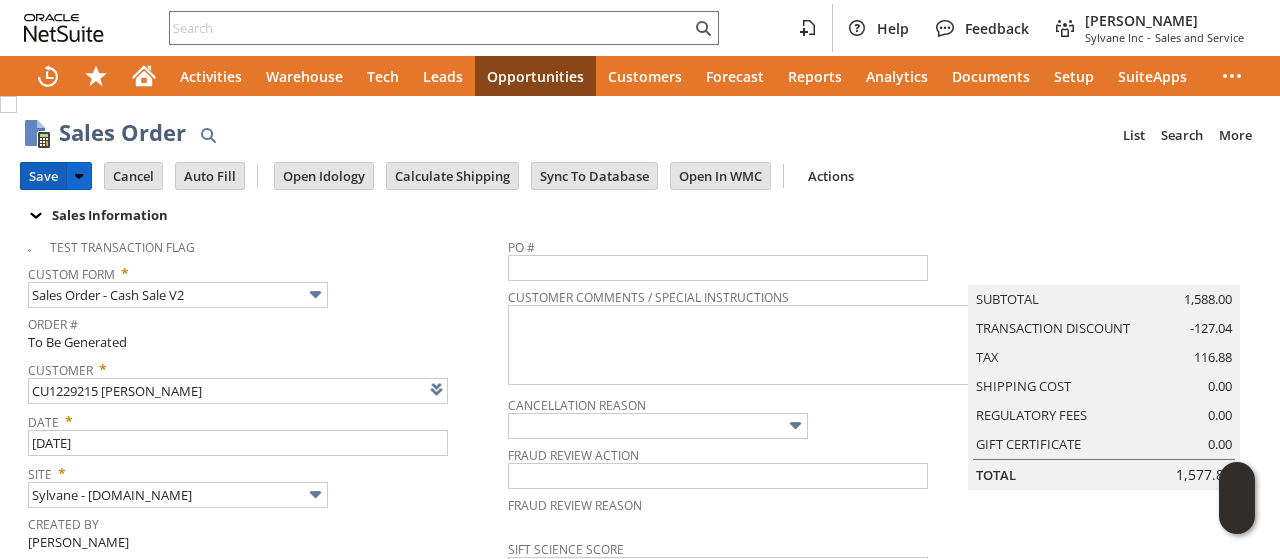 click on "Save" at bounding box center (43, 176) 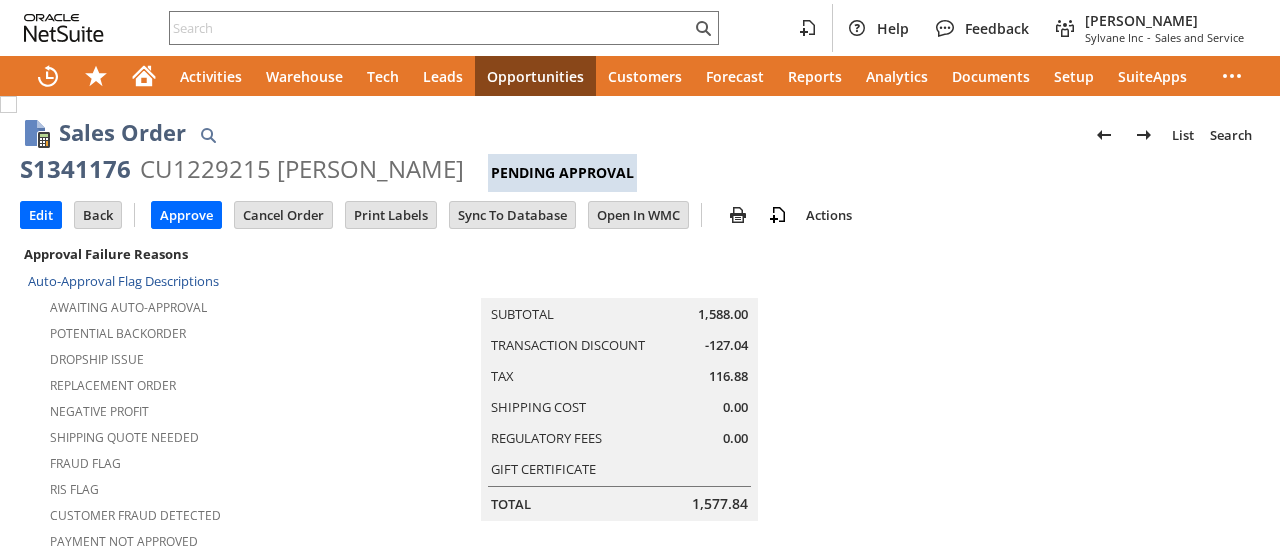 scroll, scrollTop: 0, scrollLeft: 0, axis: both 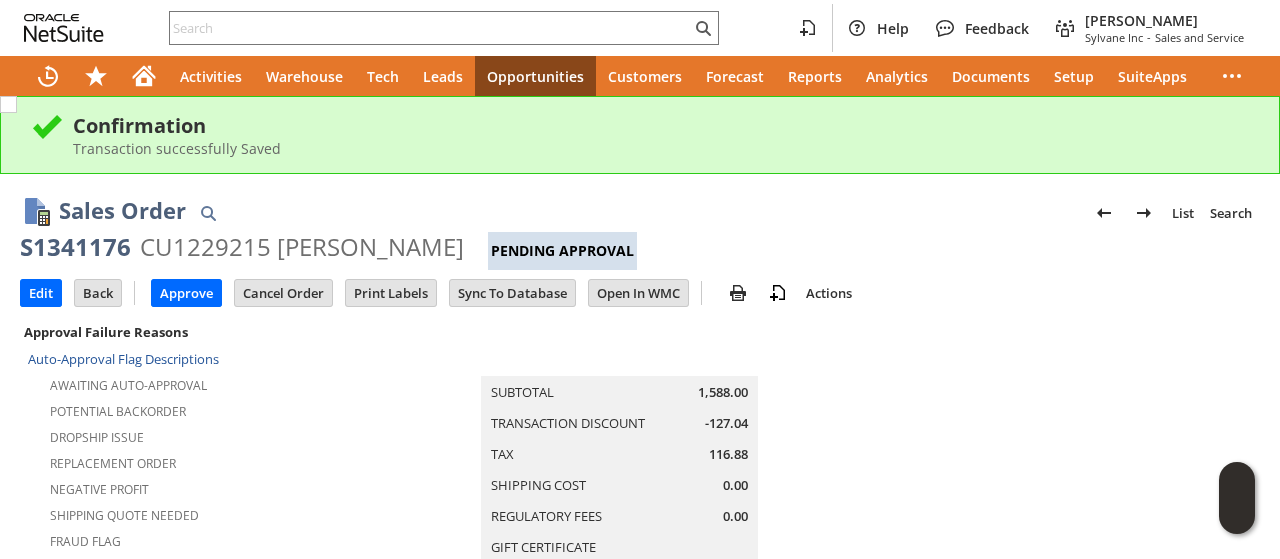 click on "Sales Order
List
Search" at bounding box center (659, 212) 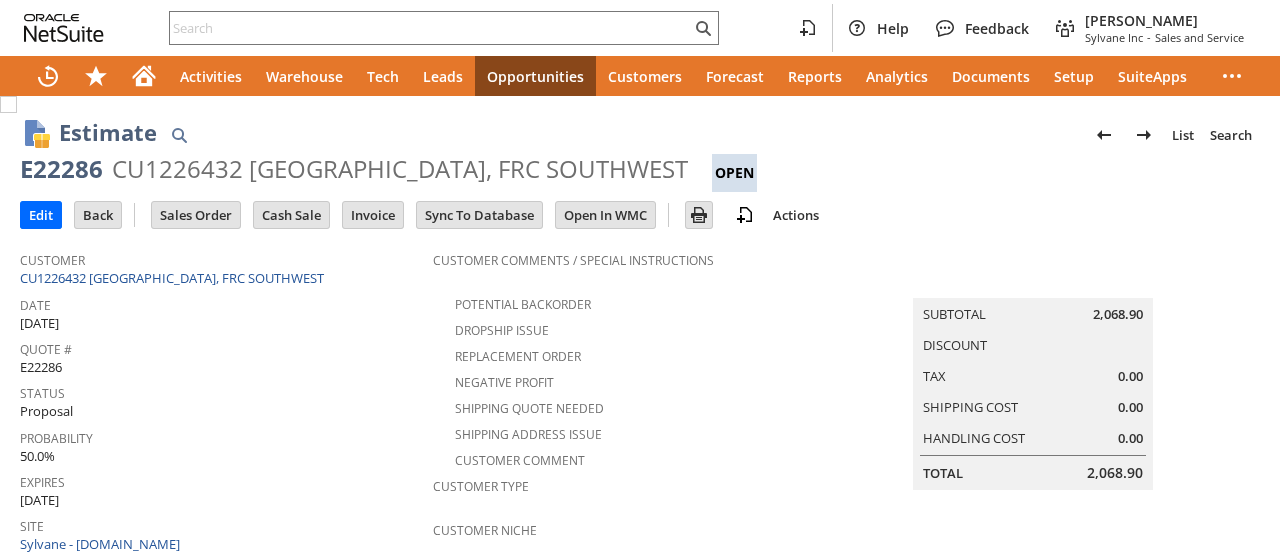 scroll, scrollTop: 0, scrollLeft: 0, axis: both 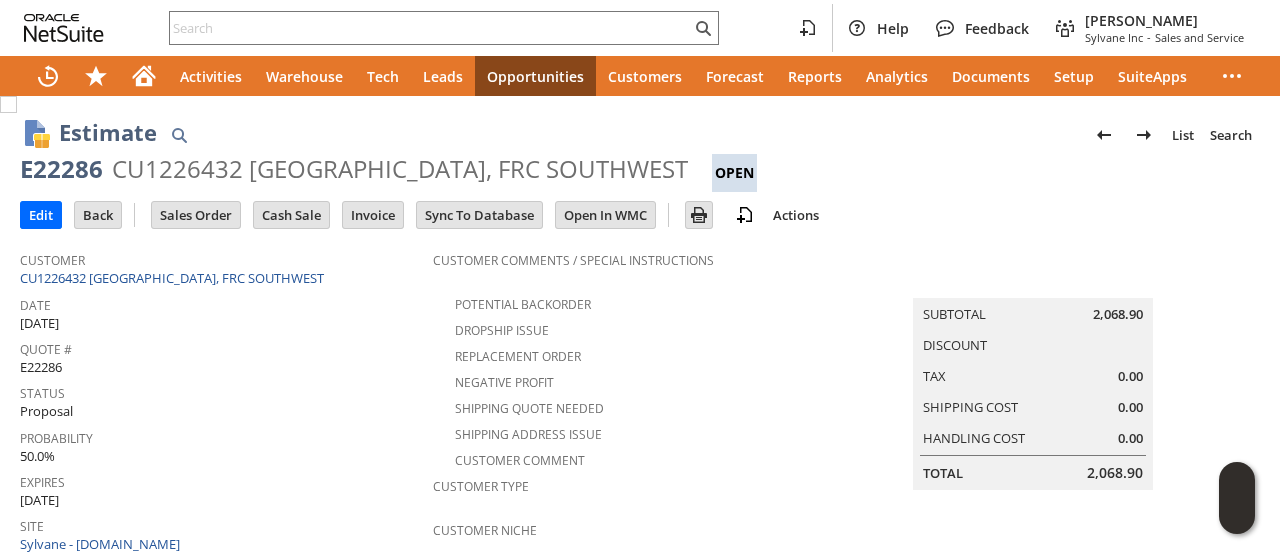 drag, startPoint x: 308, startPoint y: 29, endPoint x: 350, endPoint y: 183, distance: 159.62456 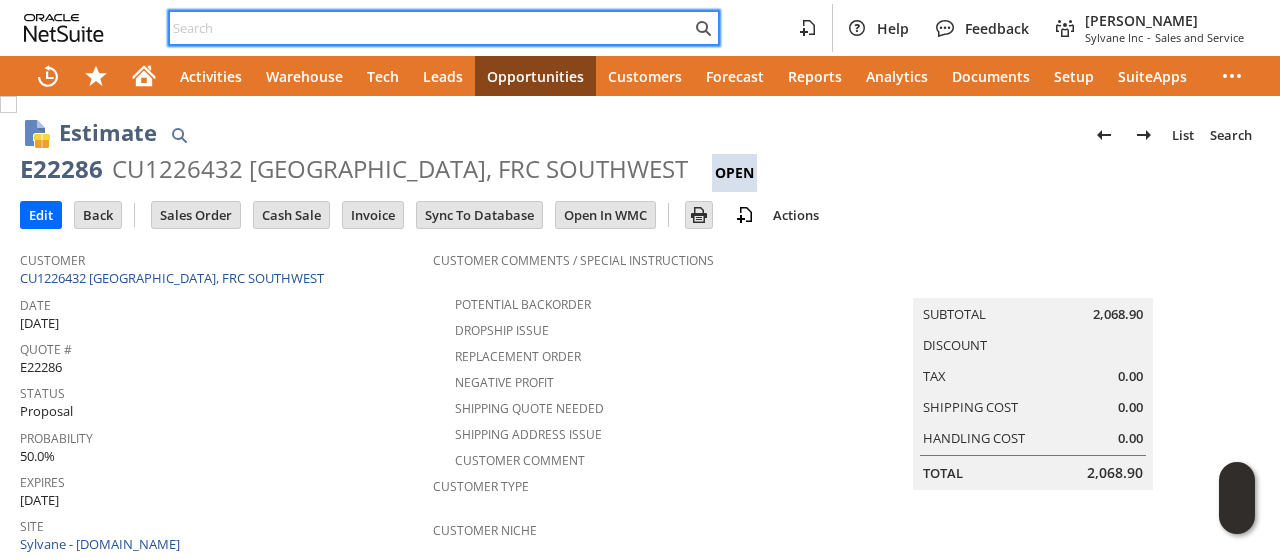 paste on "3472833059" 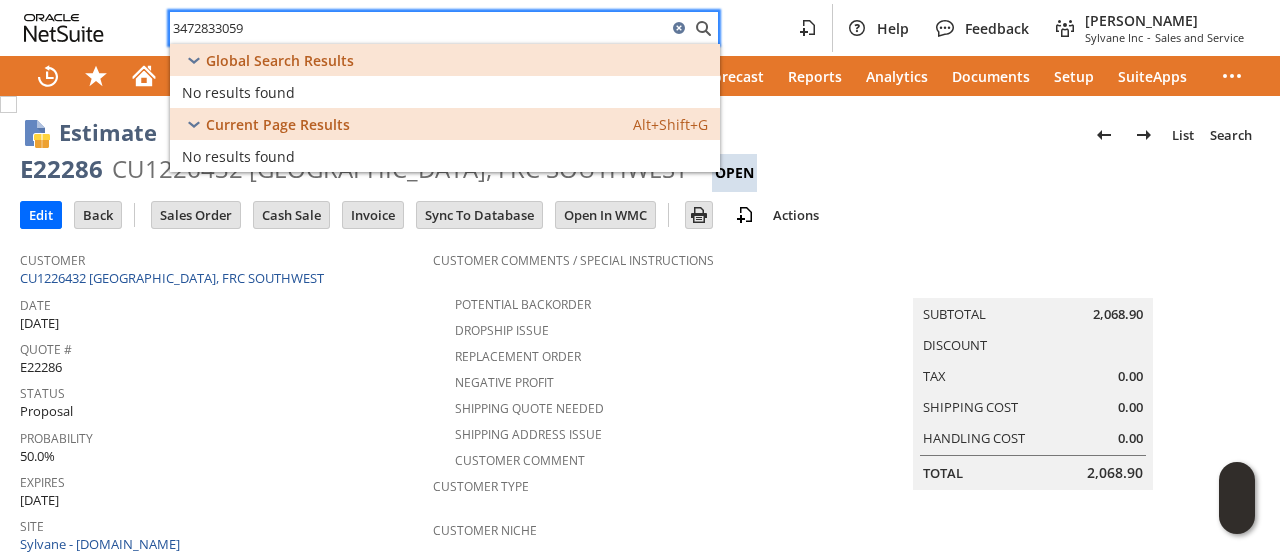 type on "3472833059" 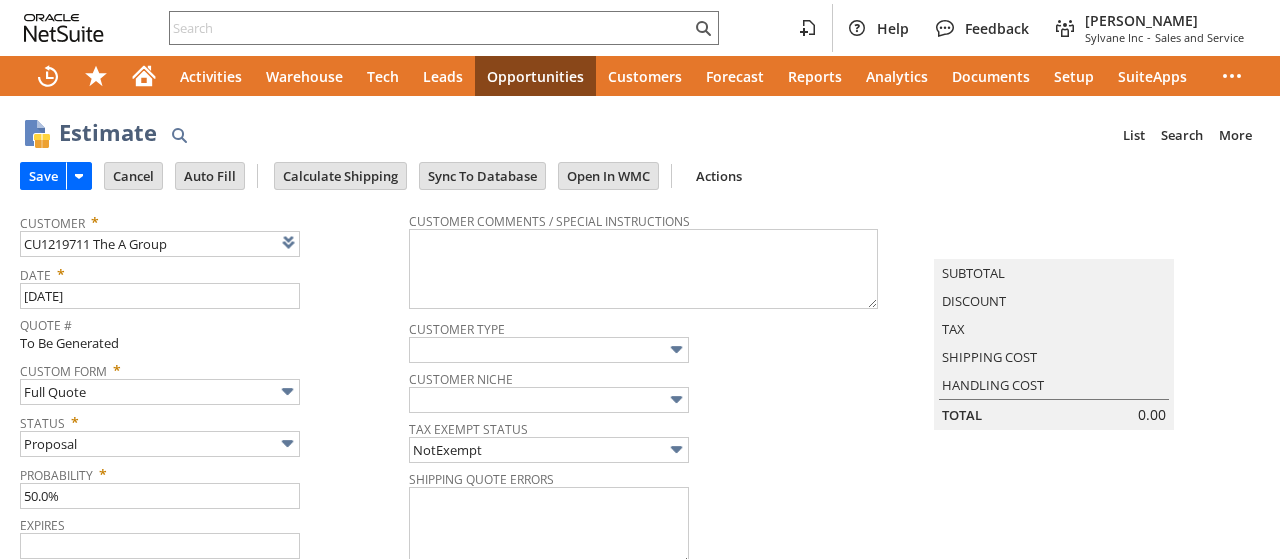 scroll, scrollTop: 0, scrollLeft: 0, axis: both 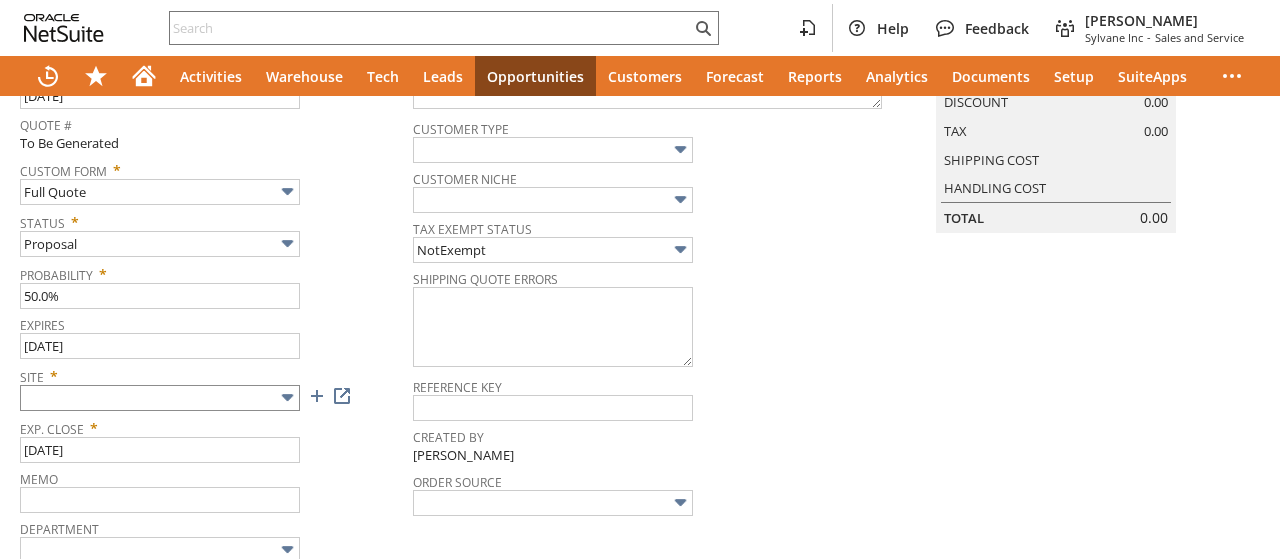 type on "[DATE]" 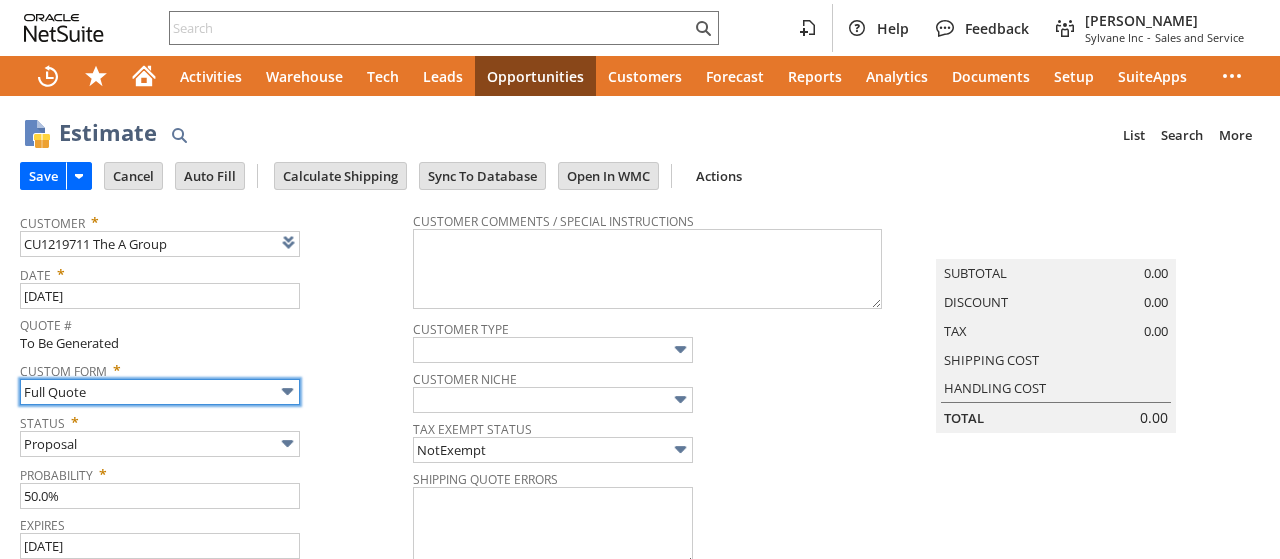 type on "Intelligent Recommendations ⁰" 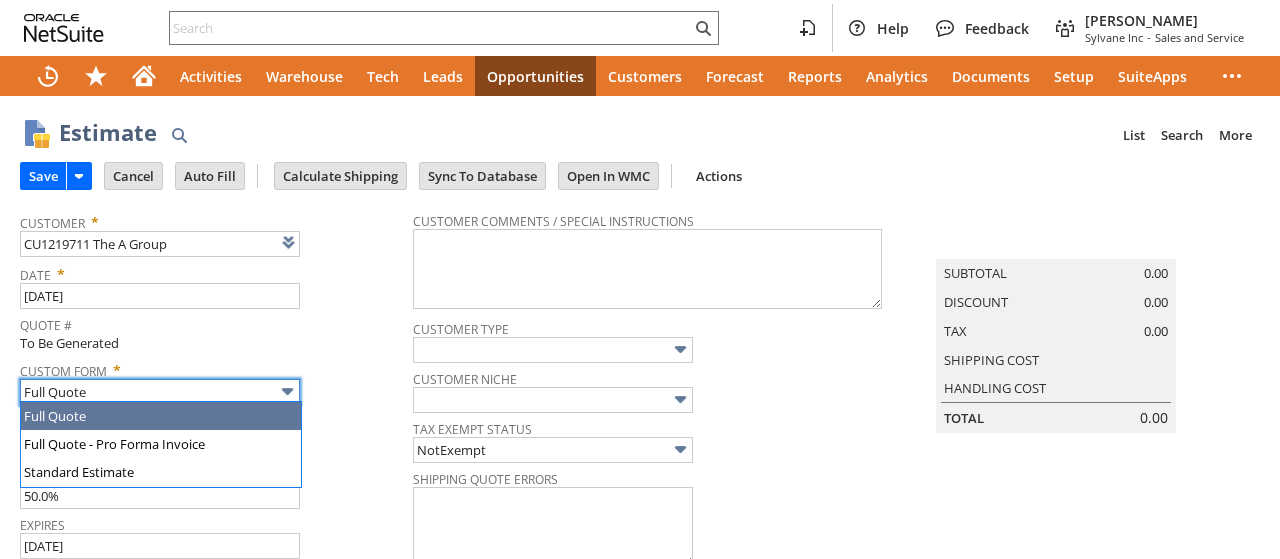 click on "Full Quote" at bounding box center (160, 392) 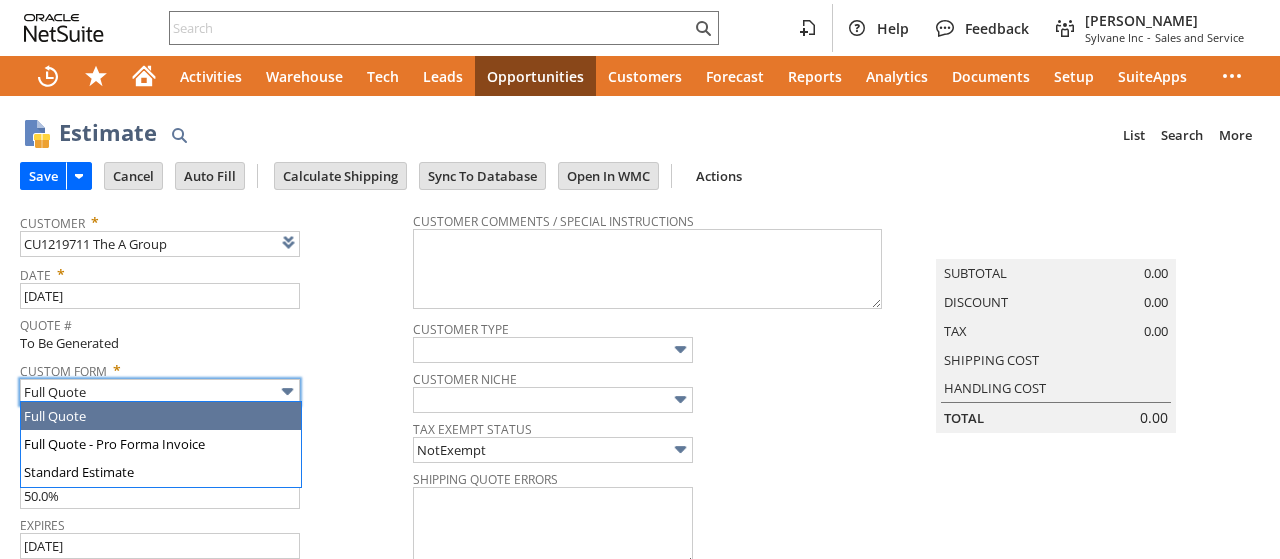 click on "Quote #
To Be Generated" at bounding box center [211, 332] 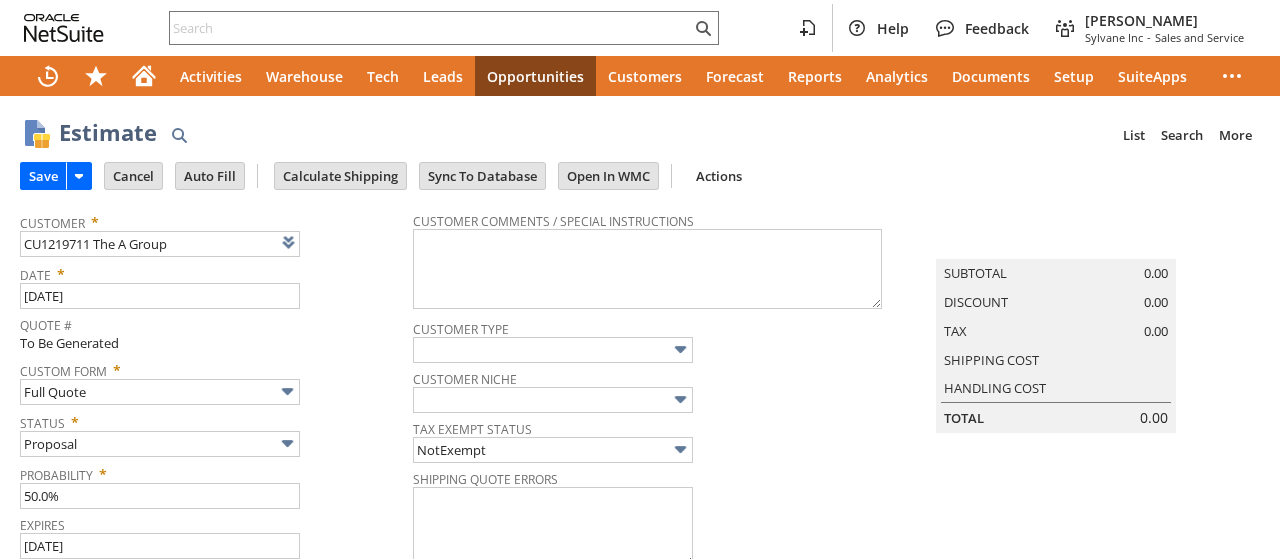 scroll, scrollTop: 100, scrollLeft: 0, axis: vertical 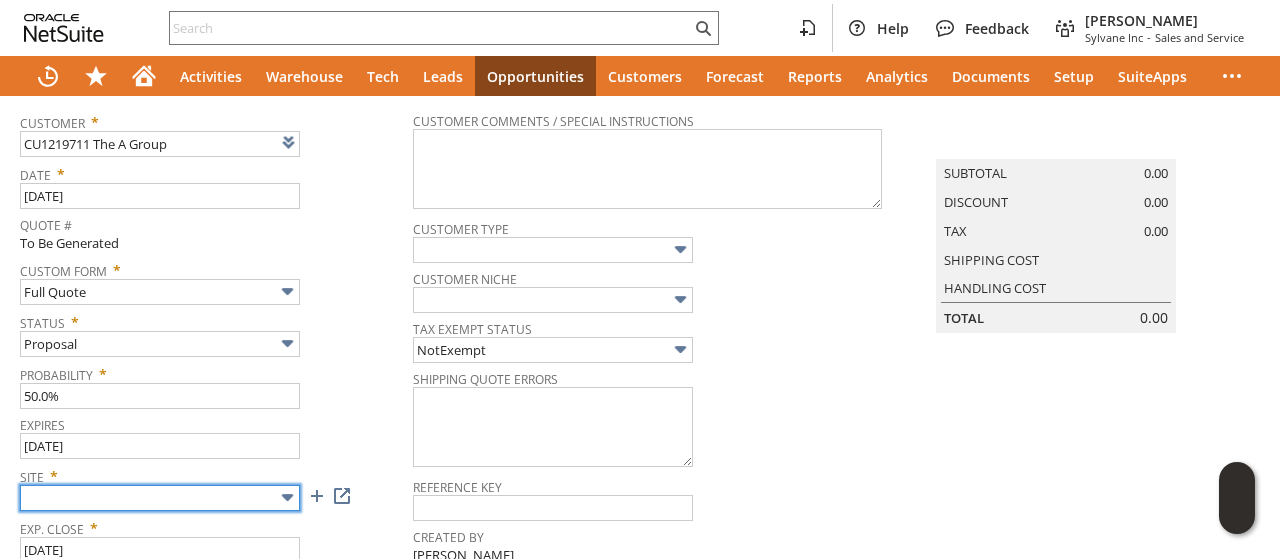 click at bounding box center [160, 498] 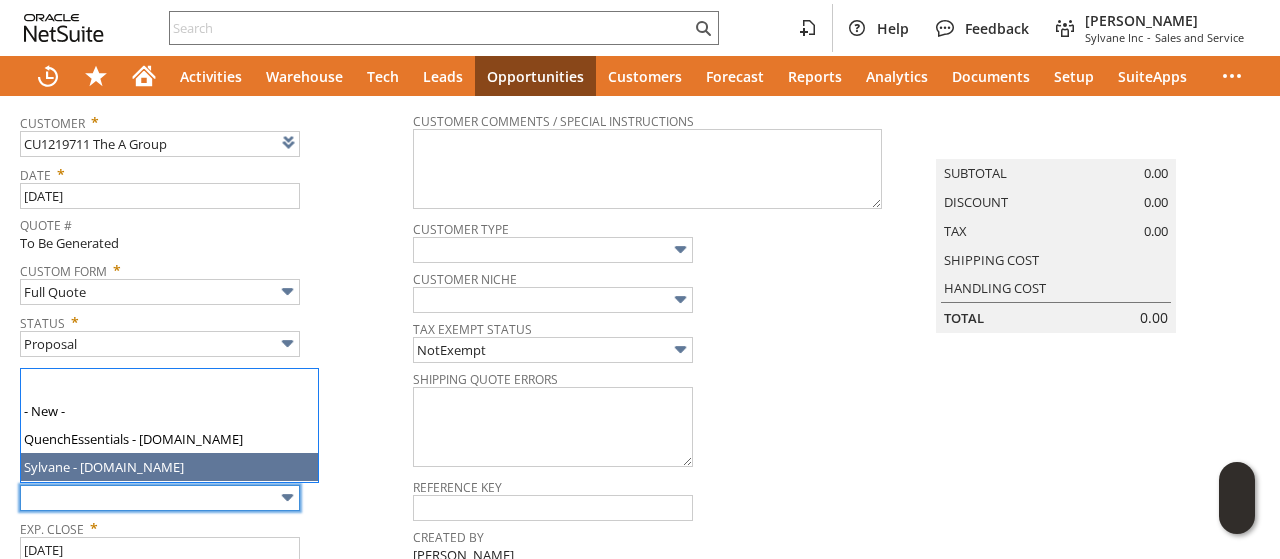 type on "Sylvane - [DOMAIN_NAME]" 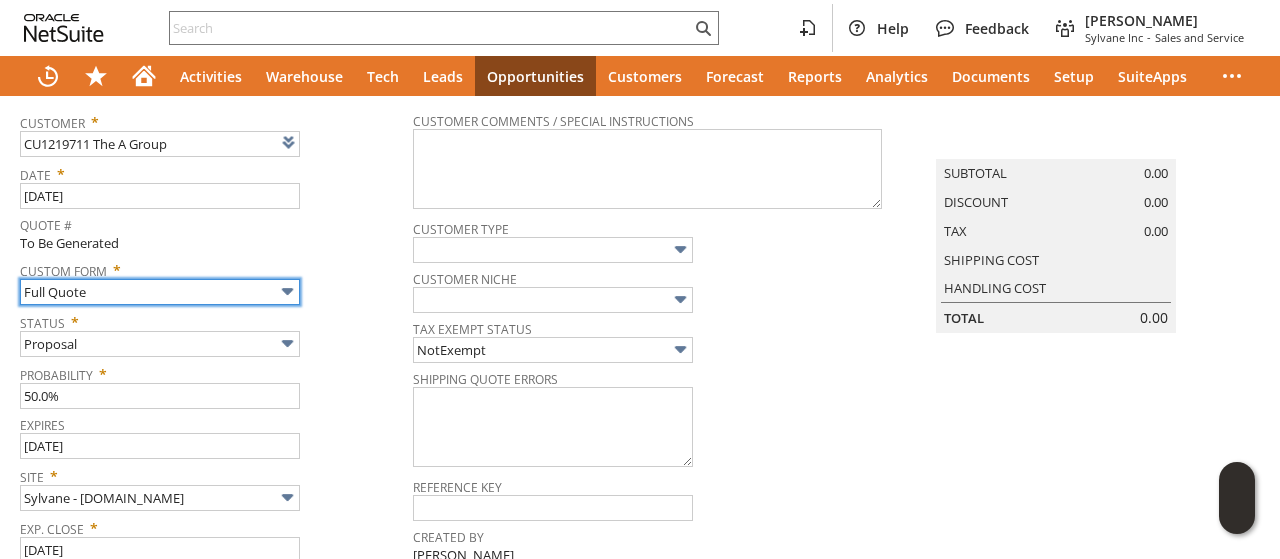 click on "Full Quote" at bounding box center [160, 292] 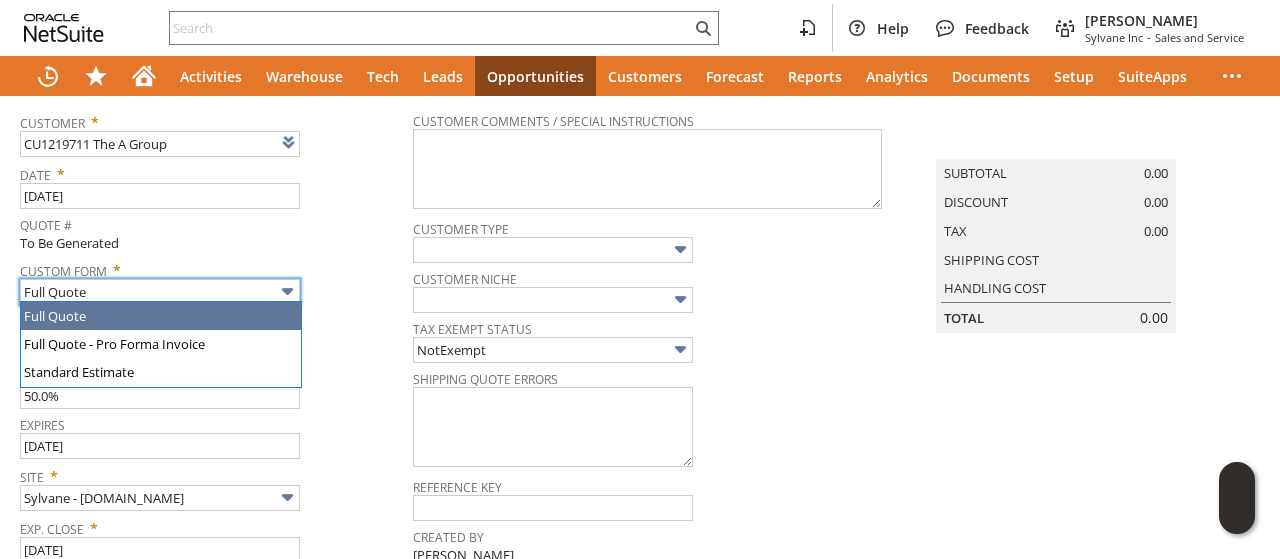 click on "Probability
*
50.0%" at bounding box center (211, 384) 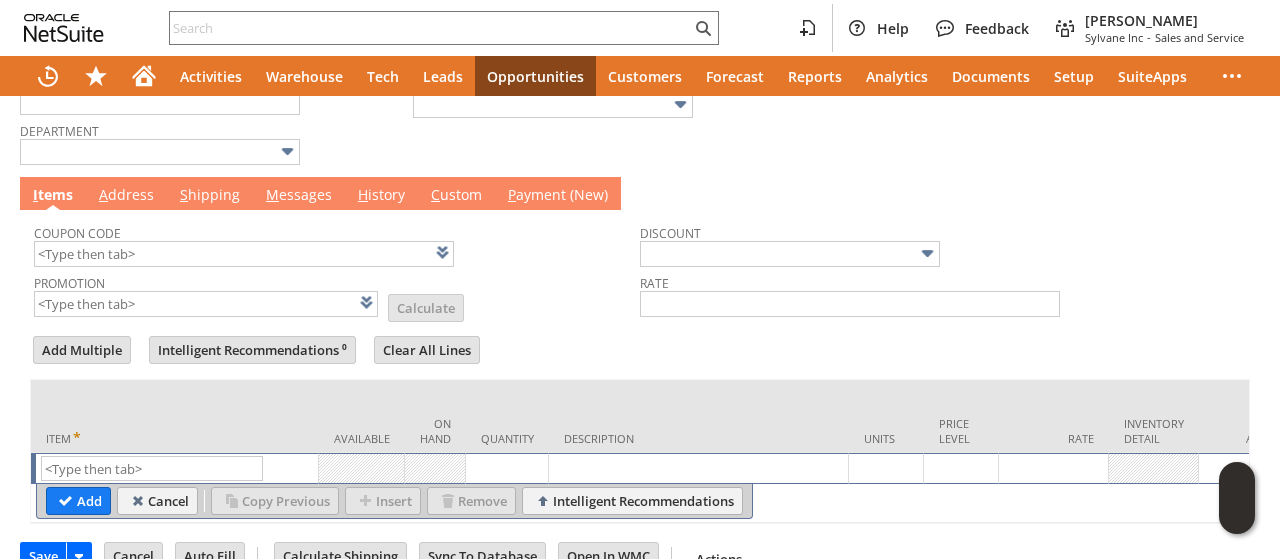 scroll, scrollTop: 600, scrollLeft: 0, axis: vertical 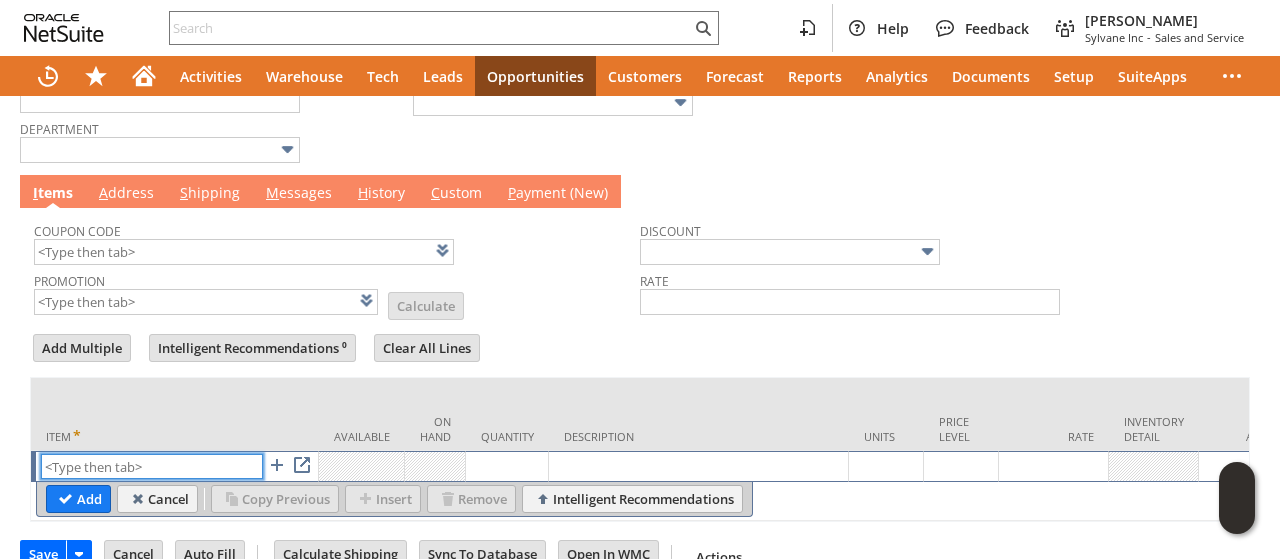 paste on "hi7938" 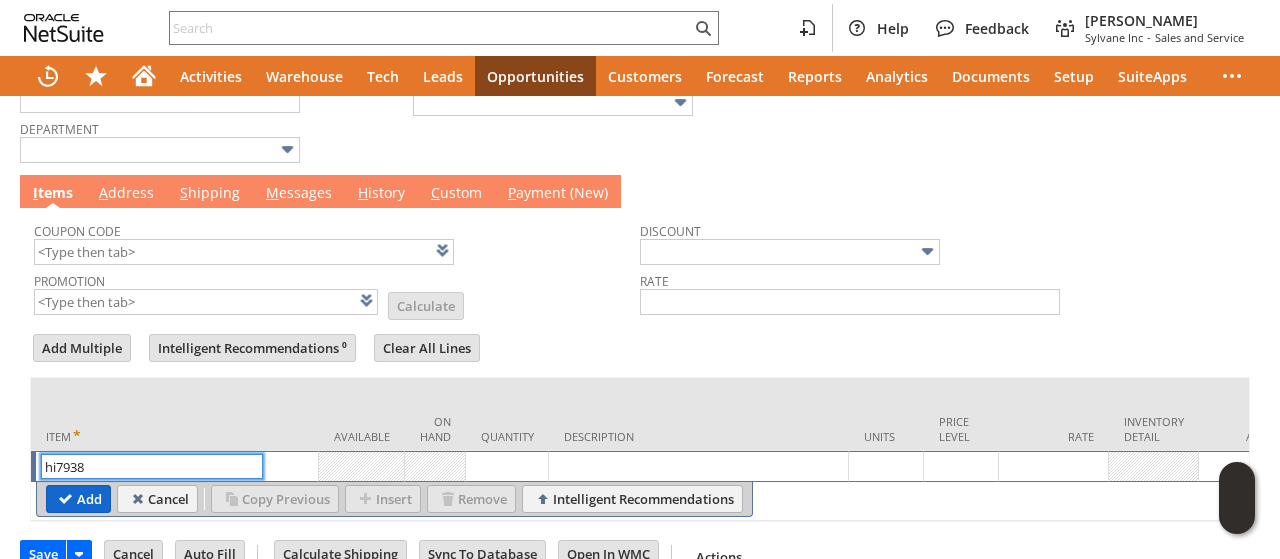 type on "hi7938" 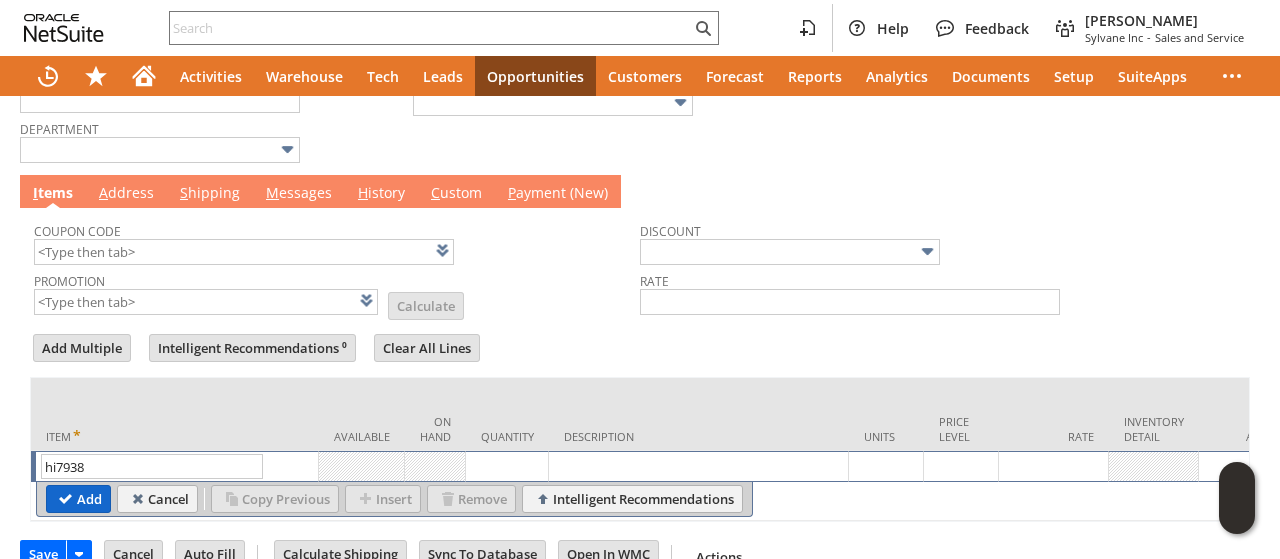 click on "Add" at bounding box center (78, 499) 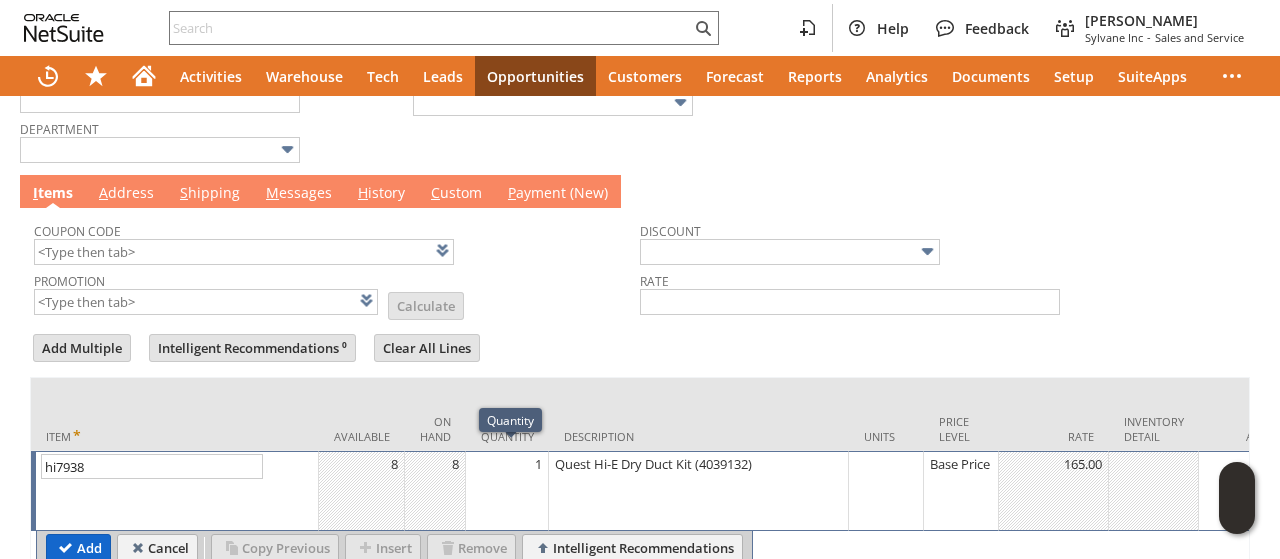 click on "1" at bounding box center (507, 464) 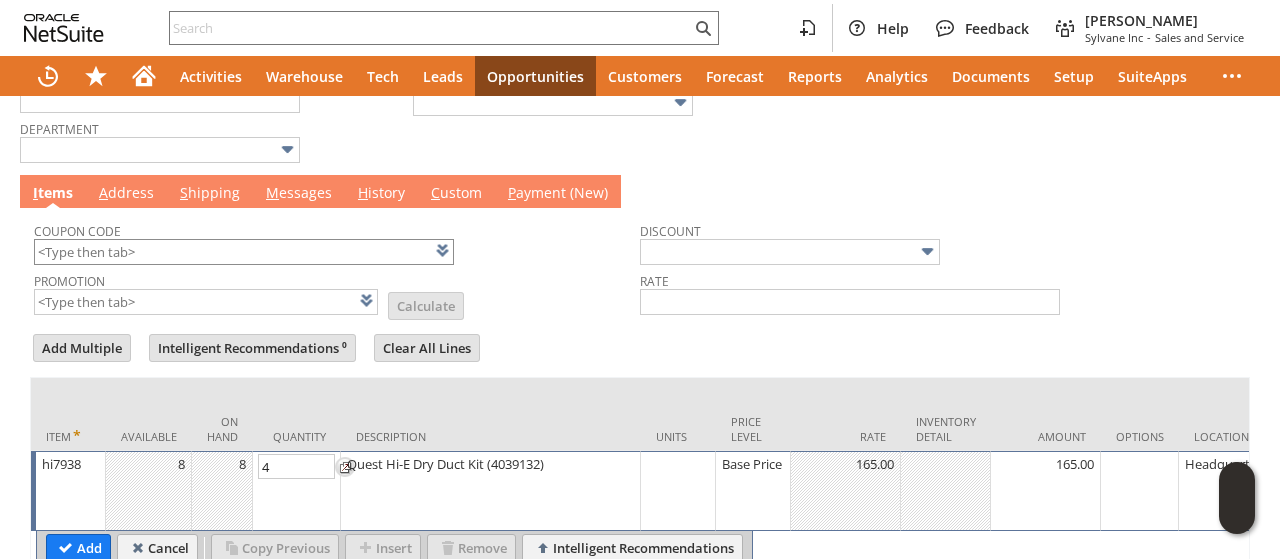 type on "4" 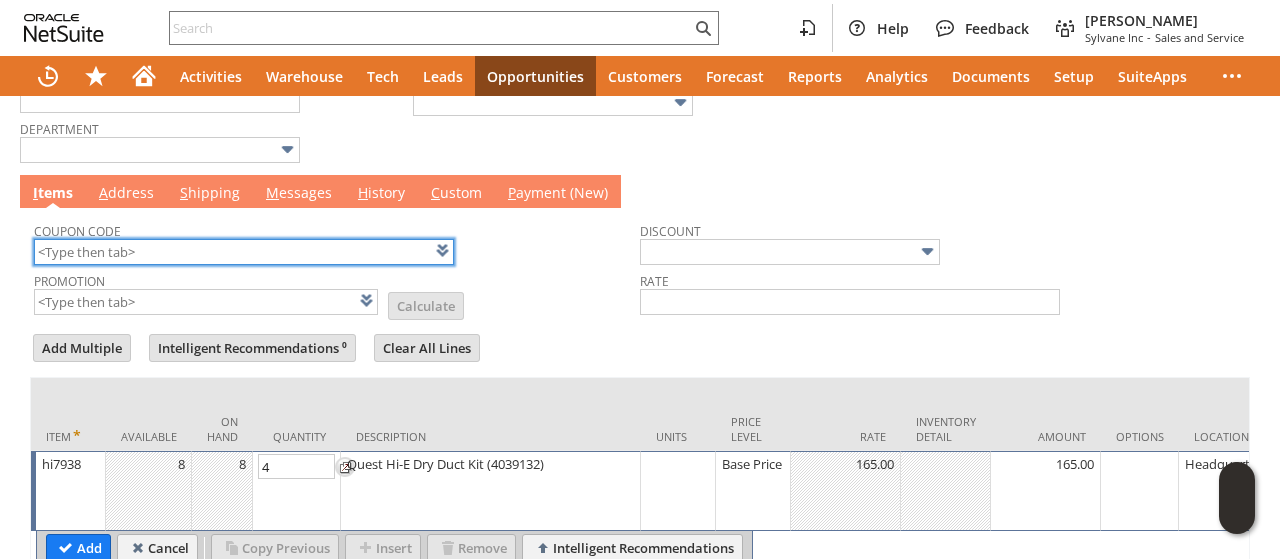 click at bounding box center (244, 252) 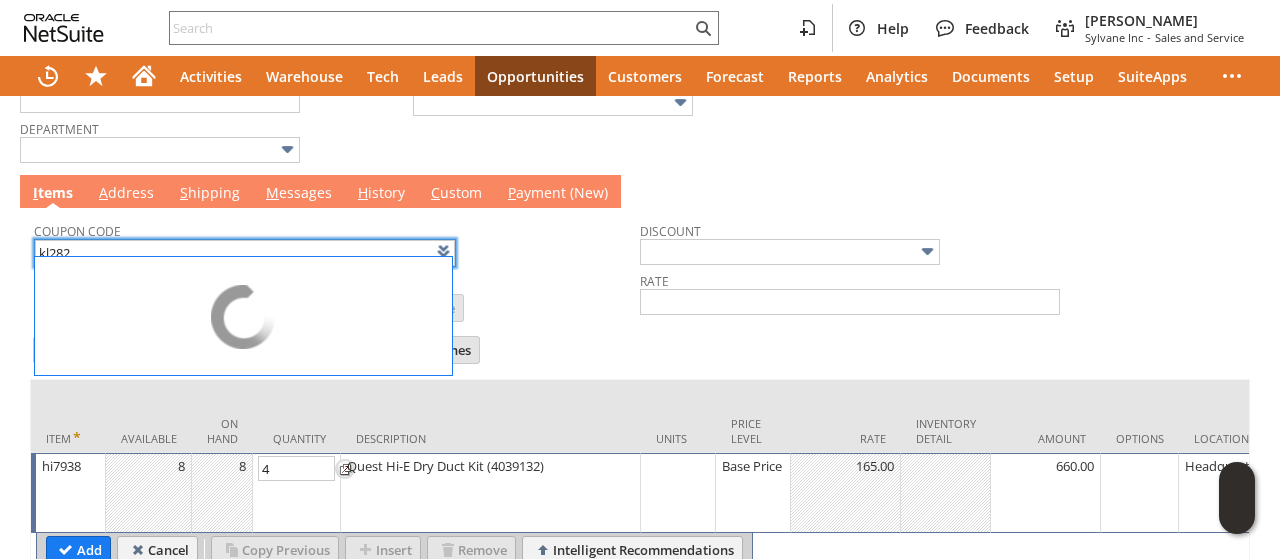 click on "Promotion
List
Calculate" at bounding box center [337, 294] 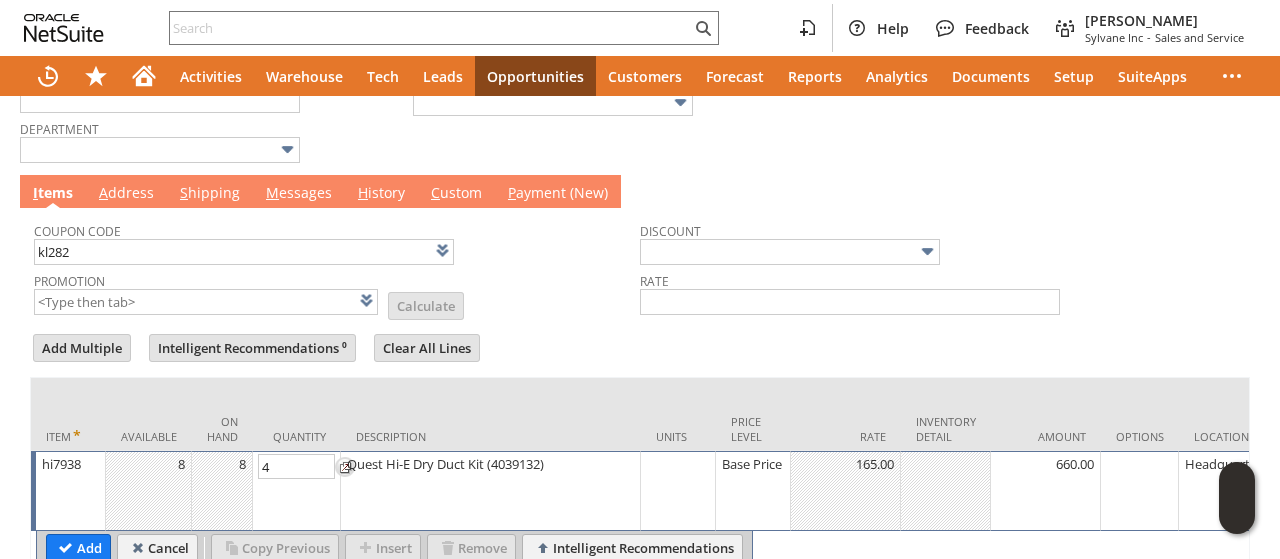 type on "KL282" 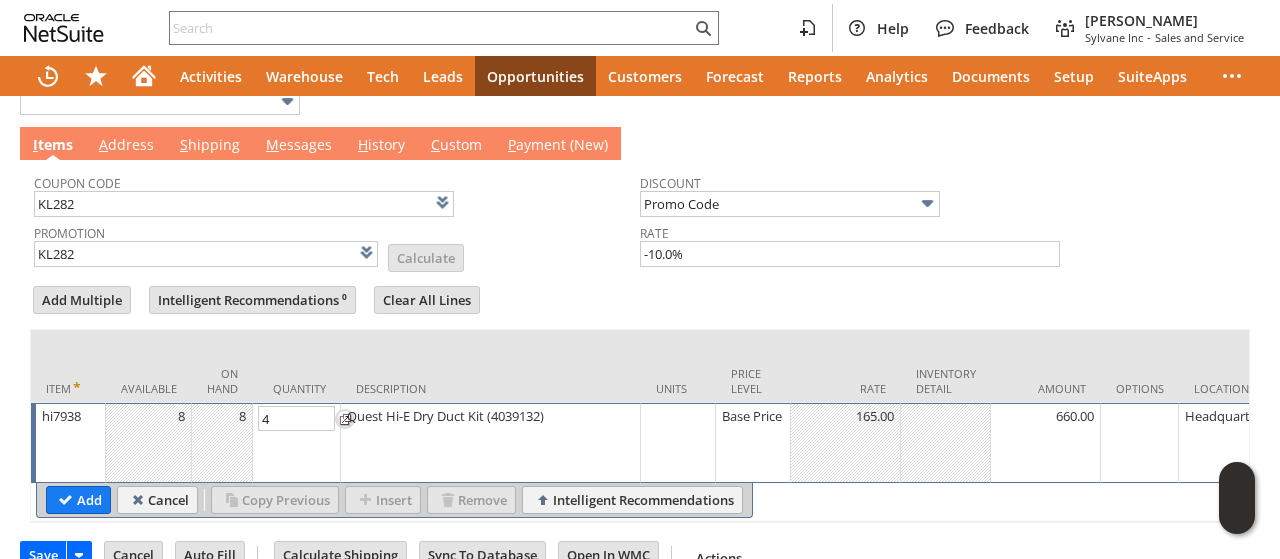 scroll, scrollTop: 690, scrollLeft: 0, axis: vertical 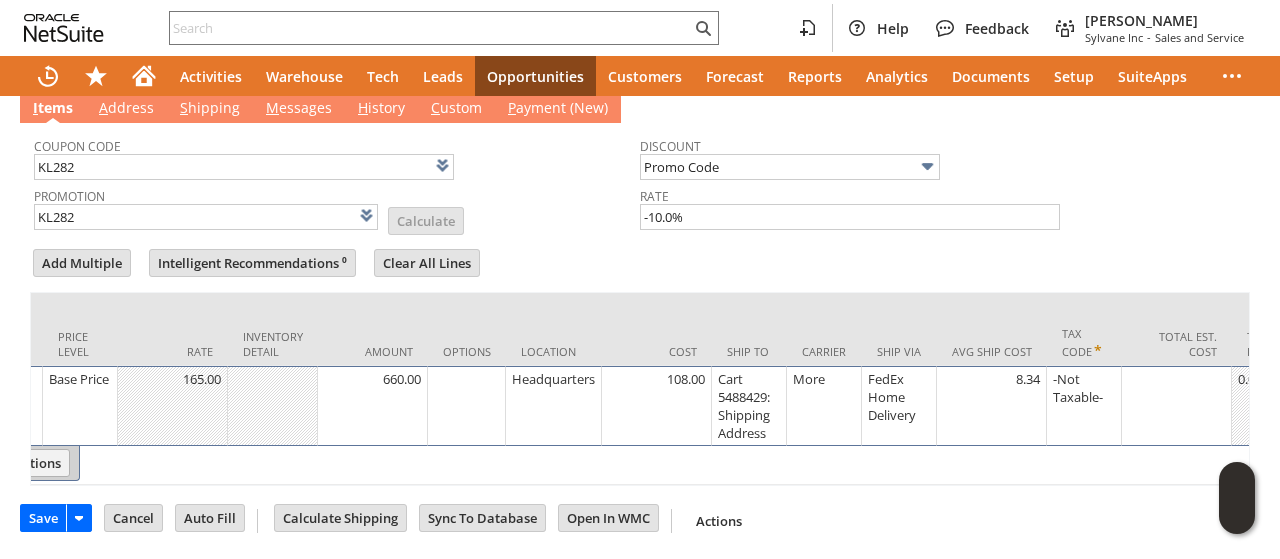 click on "Cart 5488429: Shipping Address" at bounding box center (749, 406) 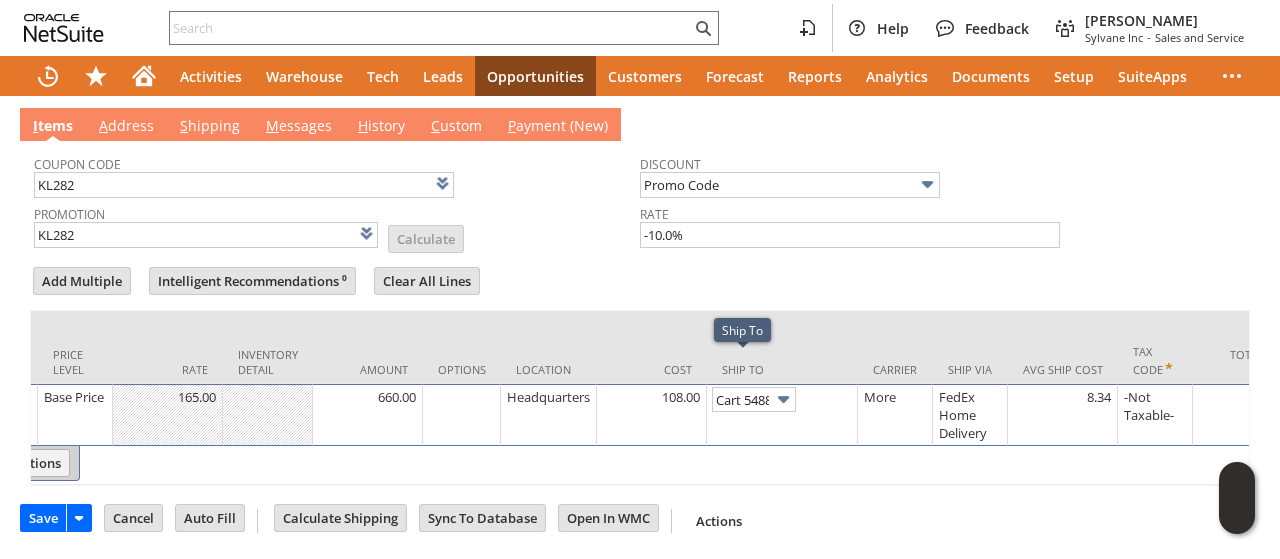 scroll, scrollTop: 0, scrollLeft: 133, axis: horizontal 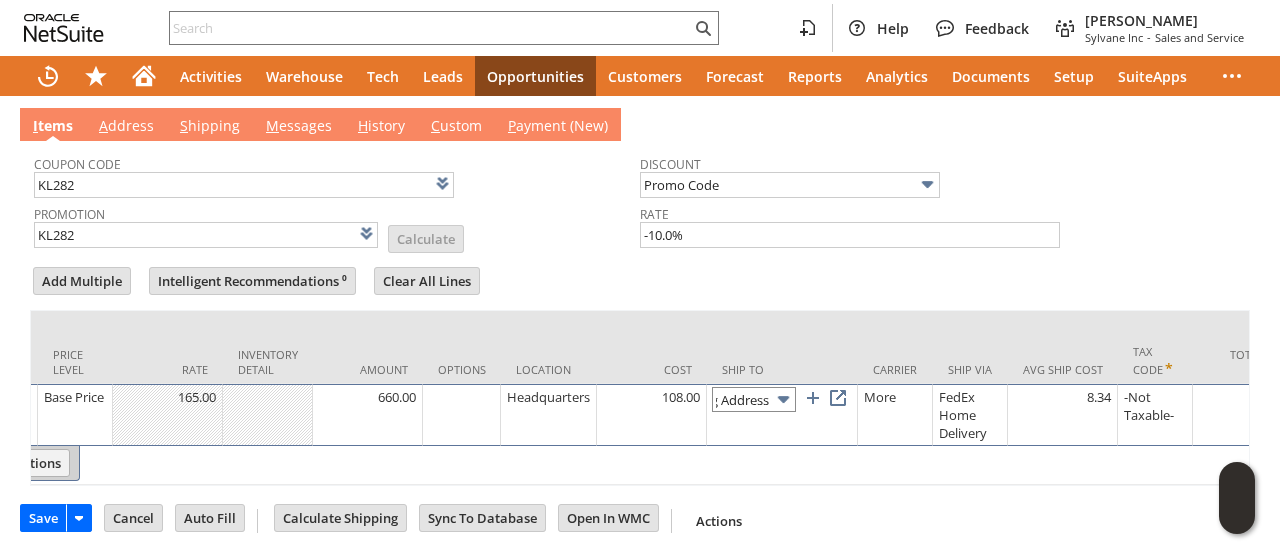 click on "Cart 5488429: Shipping Address" at bounding box center (754, 399) 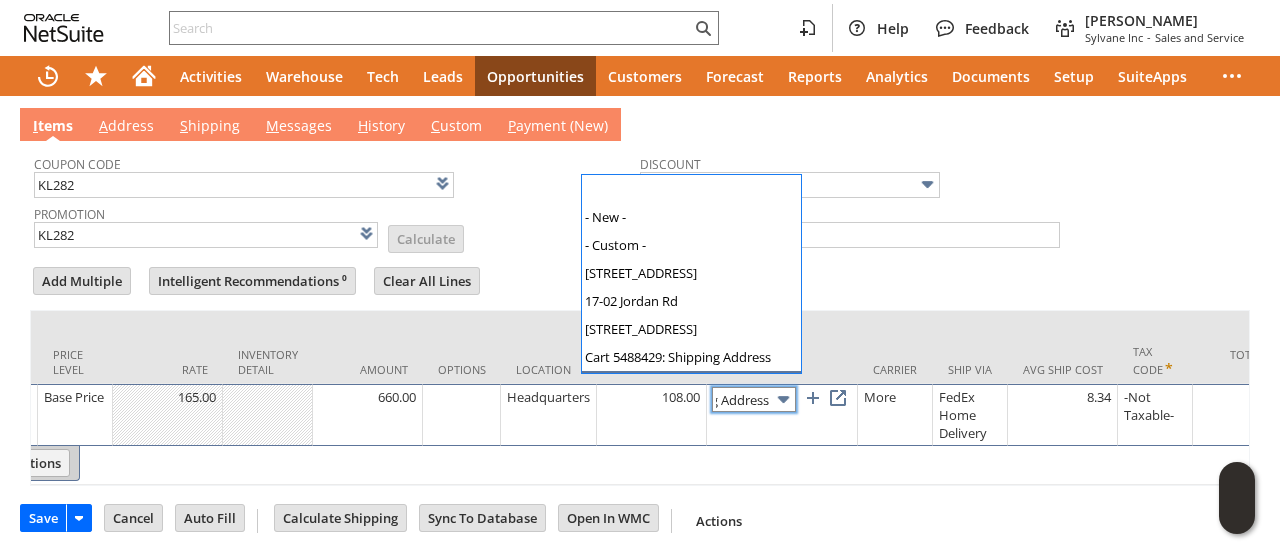 scroll, scrollTop: 26, scrollLeft: 0, axis: vertical 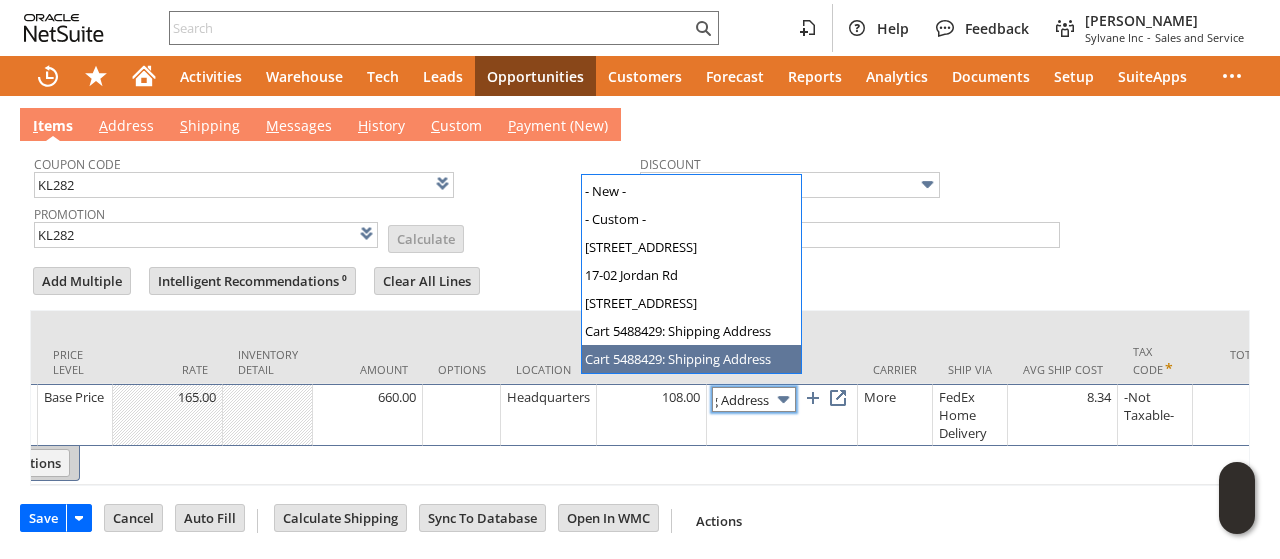 click on "Cart 5488429: Shipping Address" at bounding box center [754, 399] 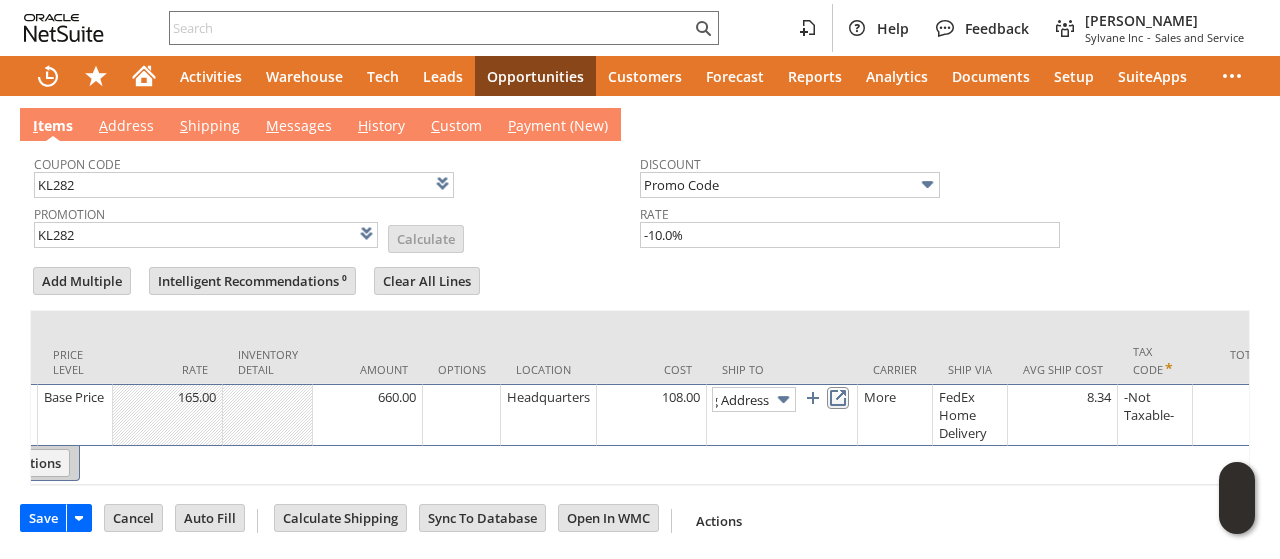 click at bounding box center (838, 398) 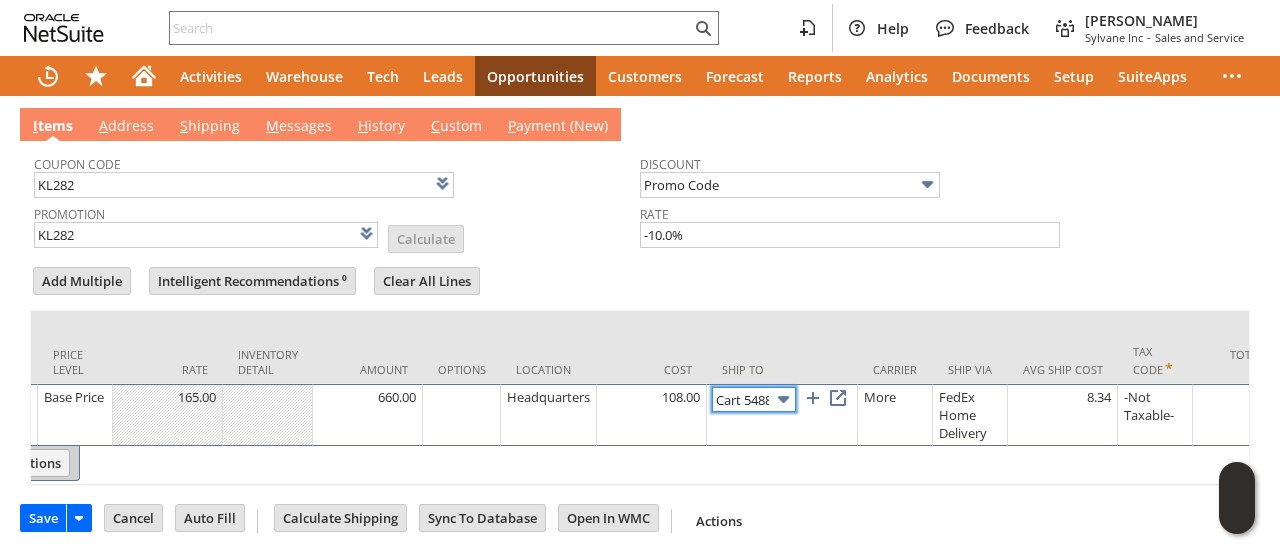 click on "Cart 5488429: Shipping Address" at bounding box center (754, 399) 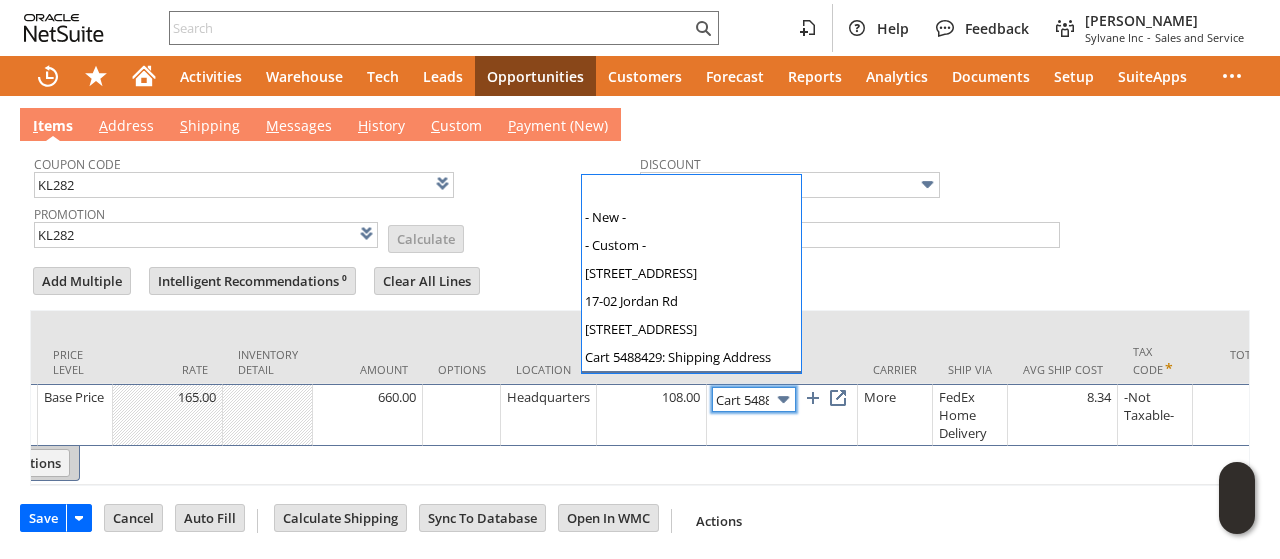 scroll, scrollTop: 26, scrollLeft: 0, axis: vertical 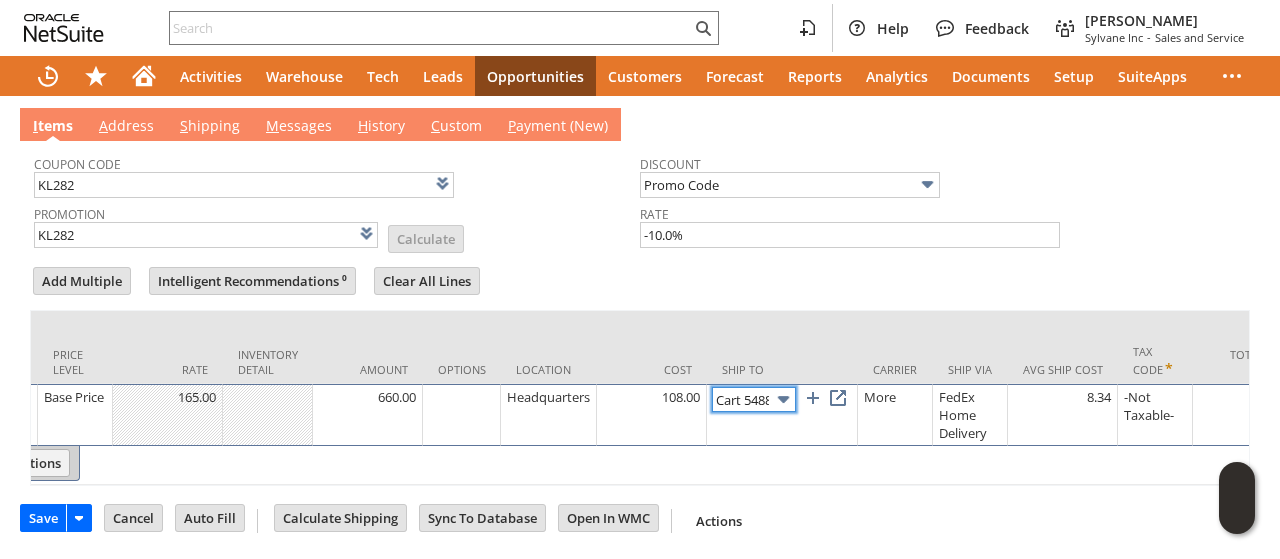 type on "[STREET_ADDRESS]" 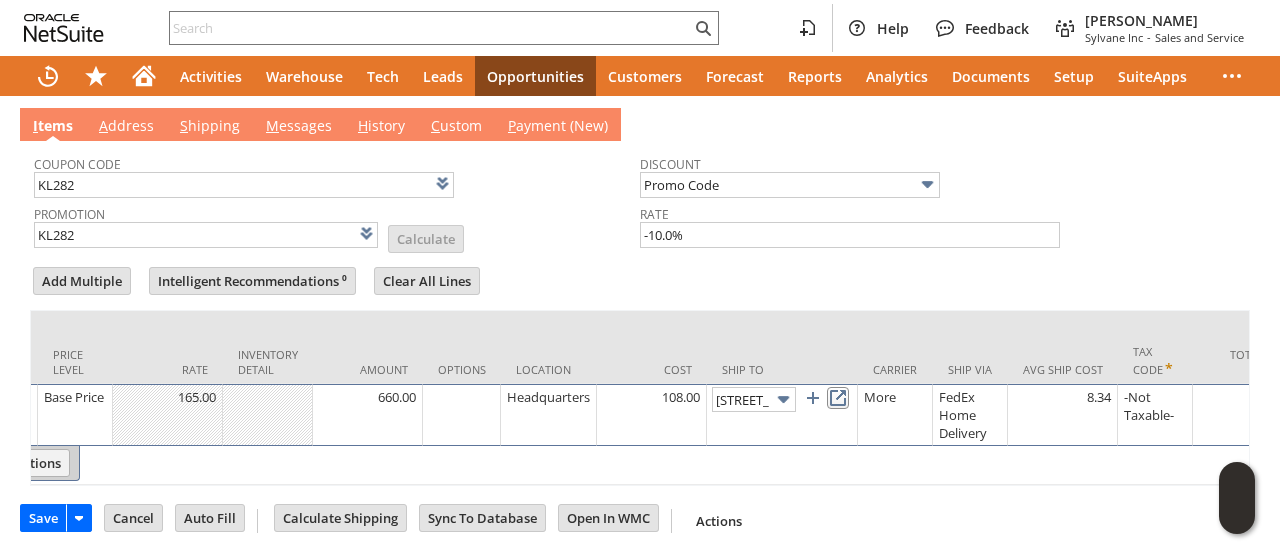 click at bounding box center [838, 398] 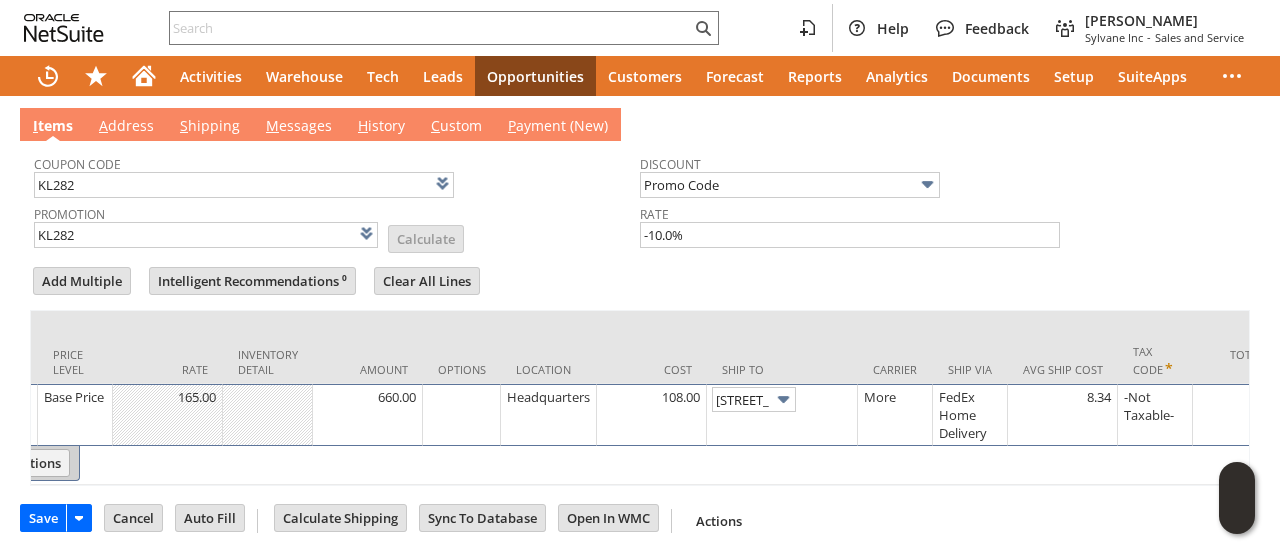 scroll, scrollTop: 0, scrollLeft: 0, axis: both 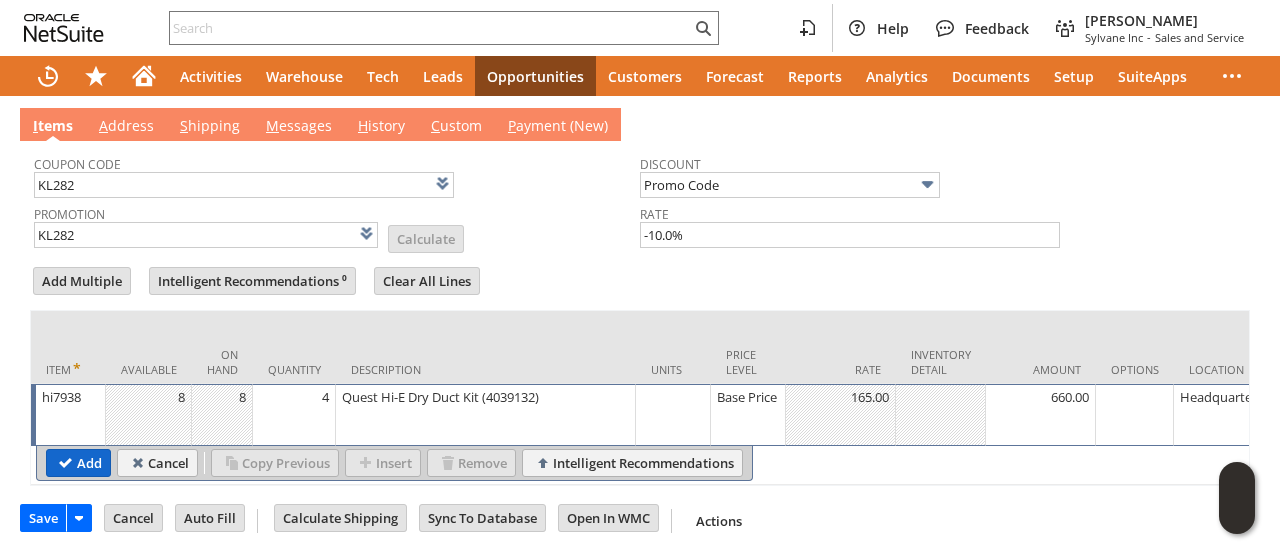 click on "Add" at bounding box center [78, 463] 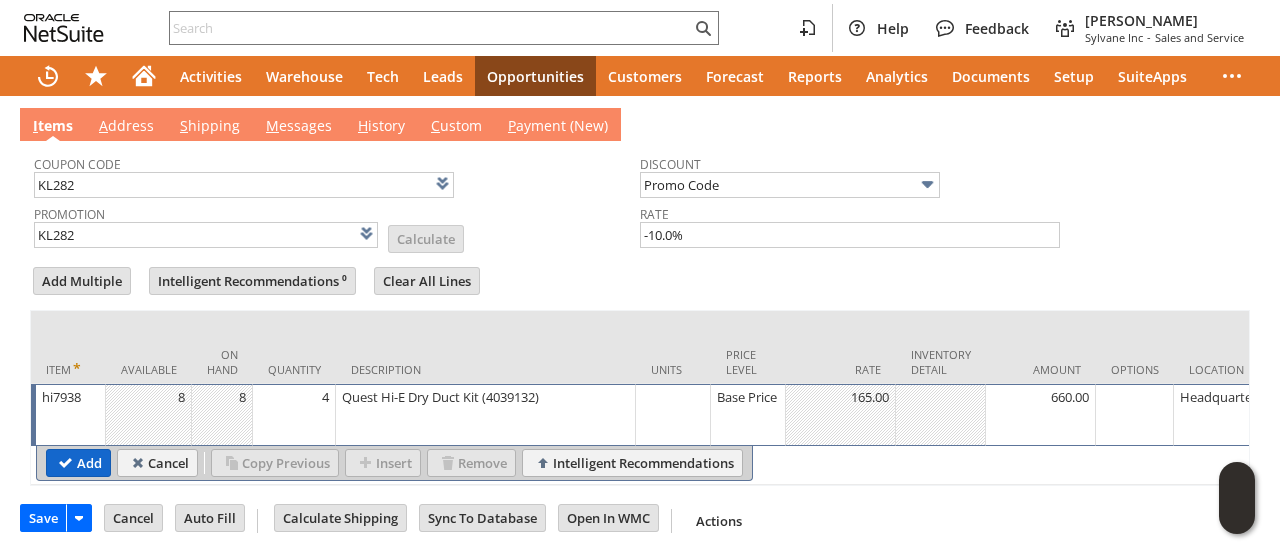 type 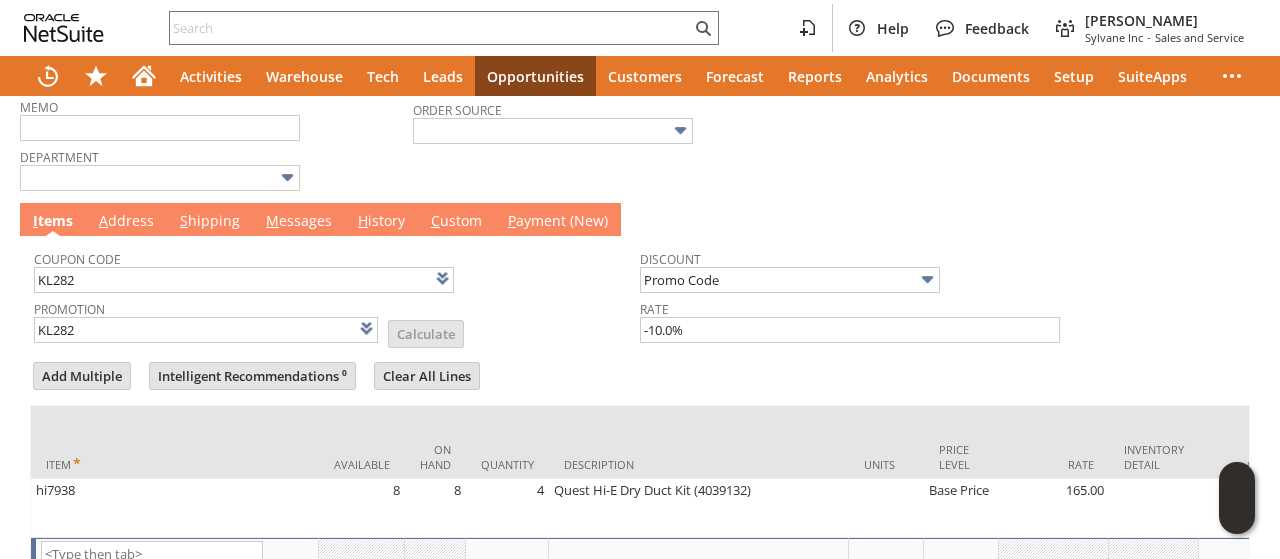 type on "Intelligent Recommendations¹⁰" 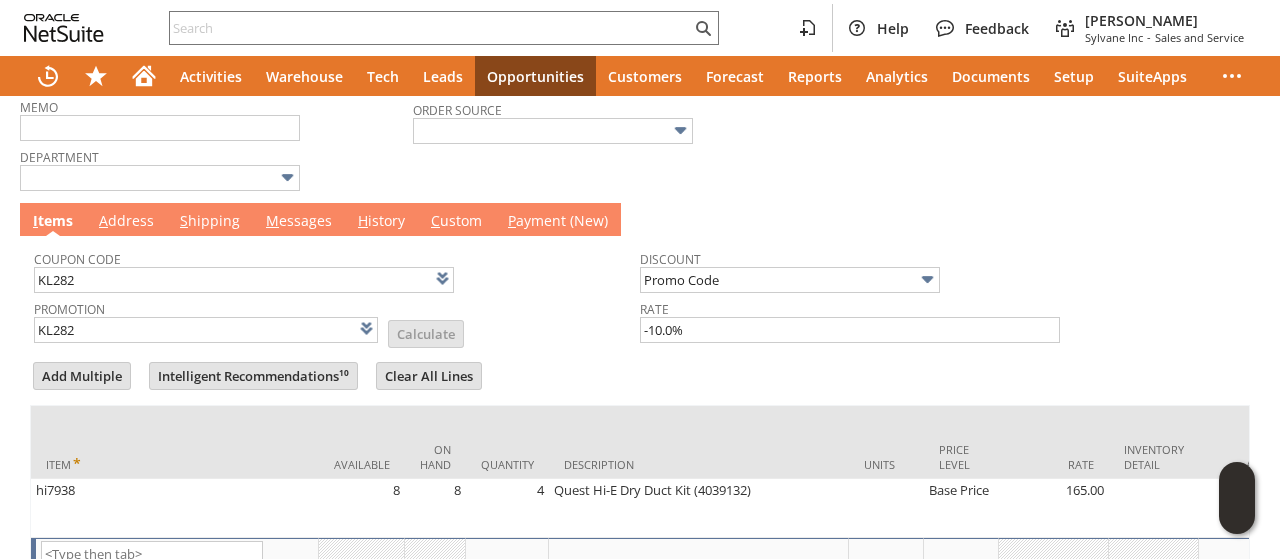 click on "A ddress" at bounding box center (126, 222) 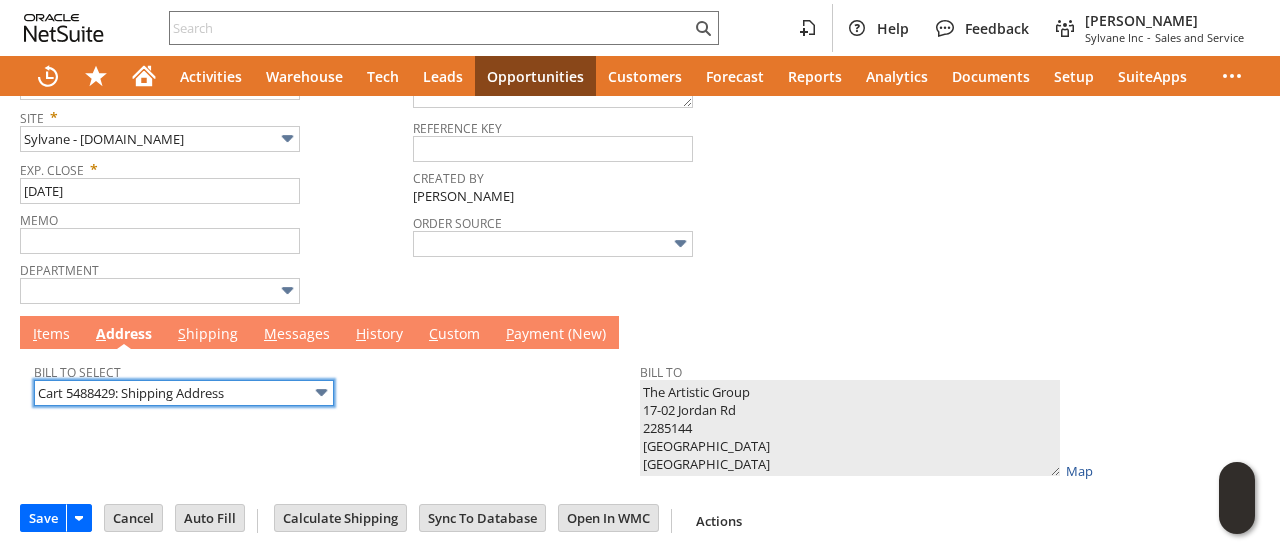 scroll, scrollTop: 452, scrollLeft: 0, axis: vertical 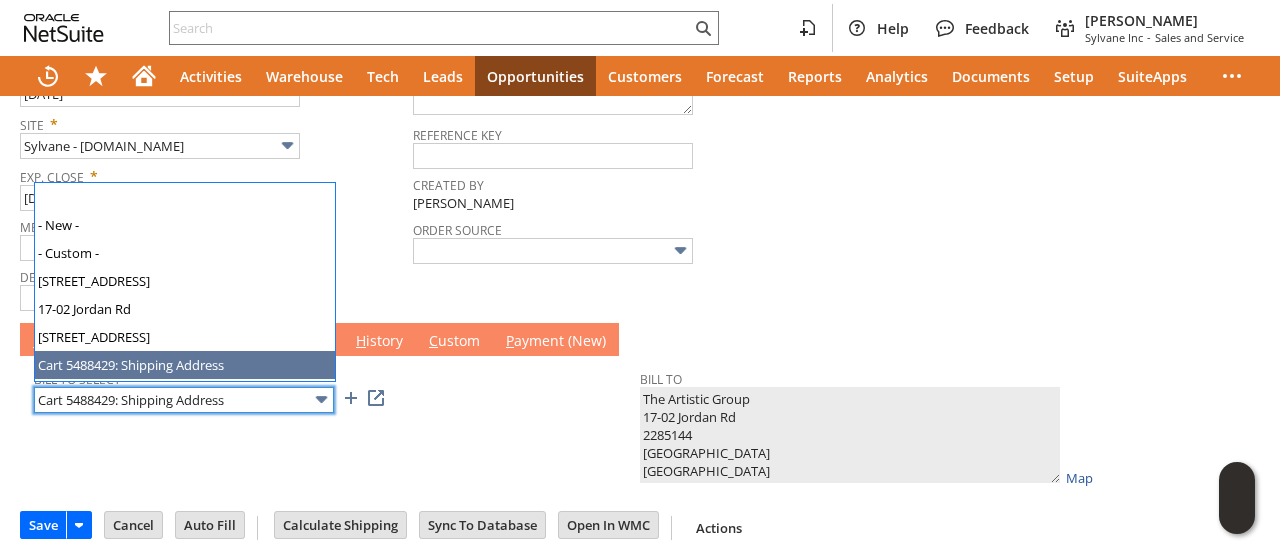 click on "Cart 5488429: Shipping Address" at bounding box center [184, 400] 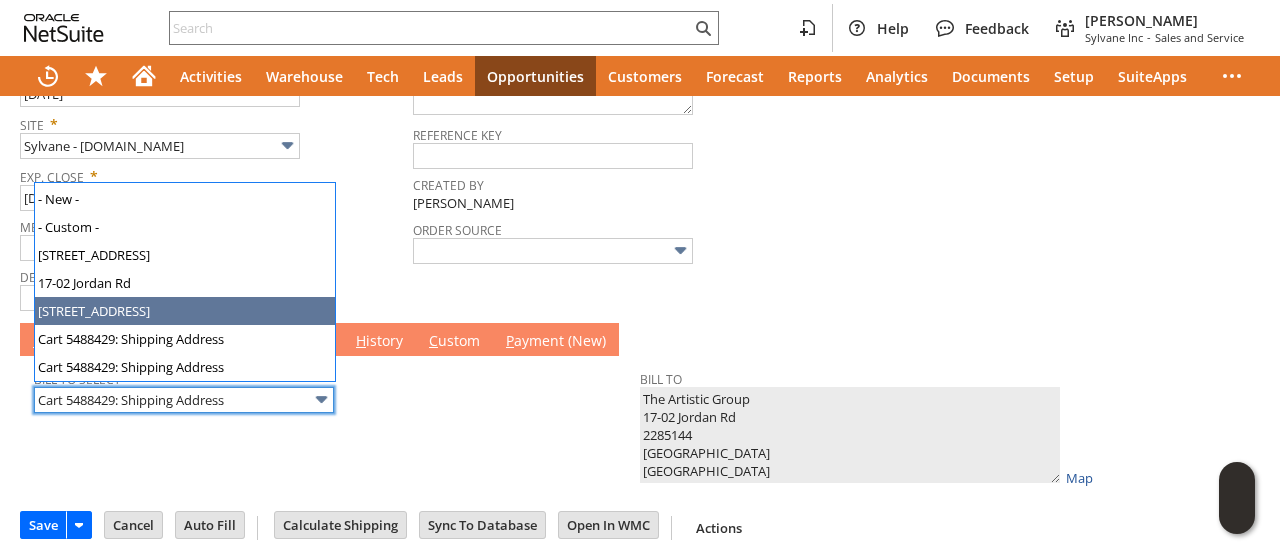 type on "[STREET_ADDRESS]" 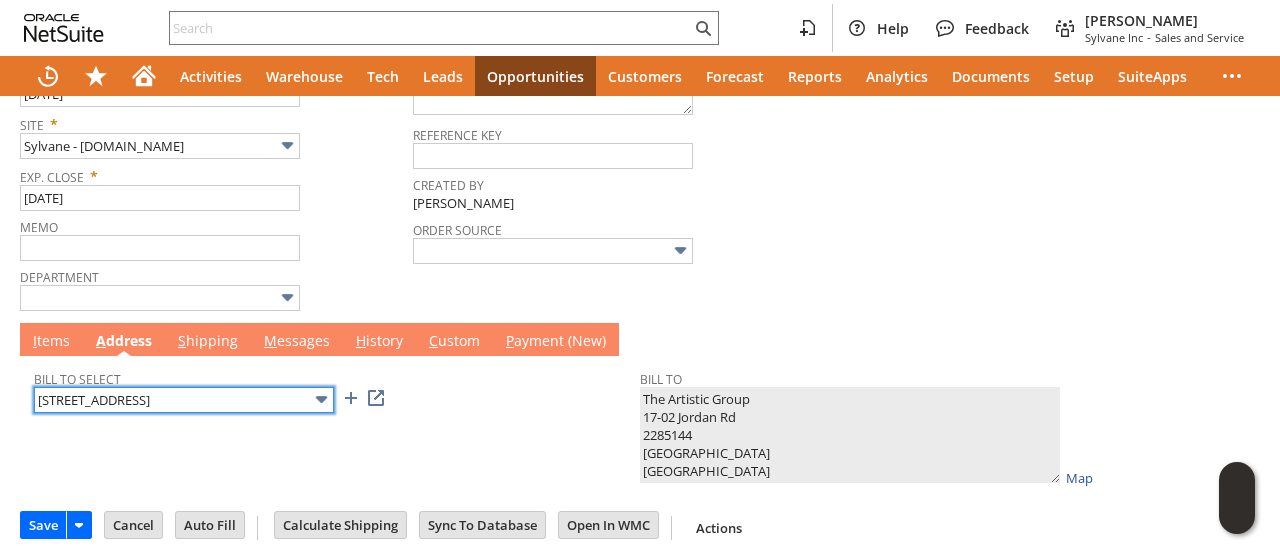 type on "The Artistic Group
31 Industrial Ave
Ste 5
Mahwah NJ 07430
United States" 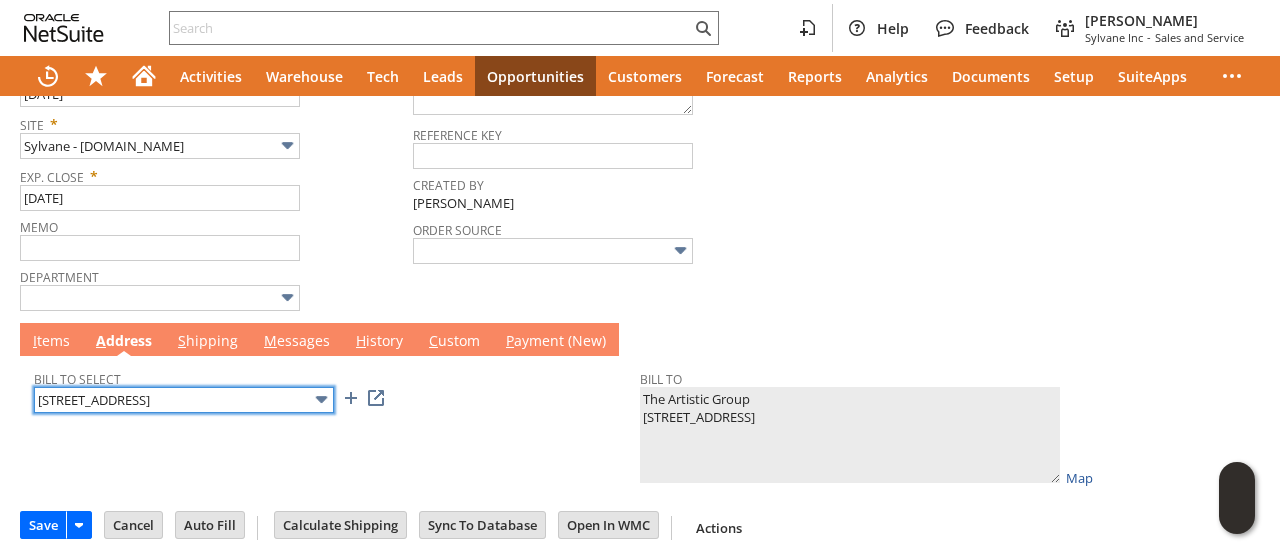 scroll, scrollTop: 0, scrollLeft: 0, axis: both 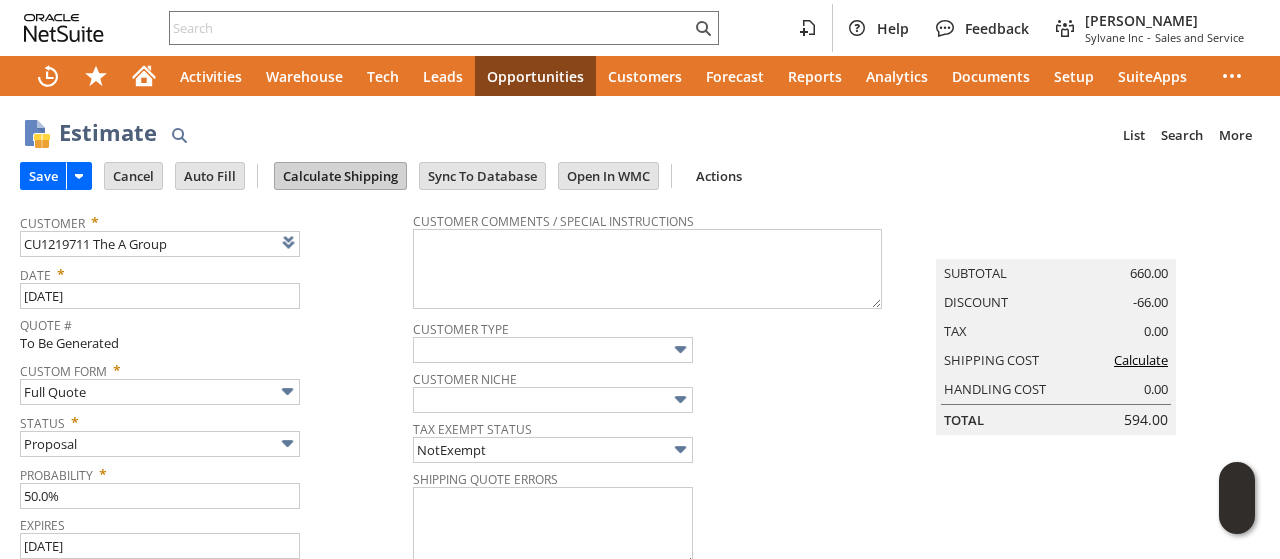click on "Calculate Shipping" at bounding box center (340, 176) 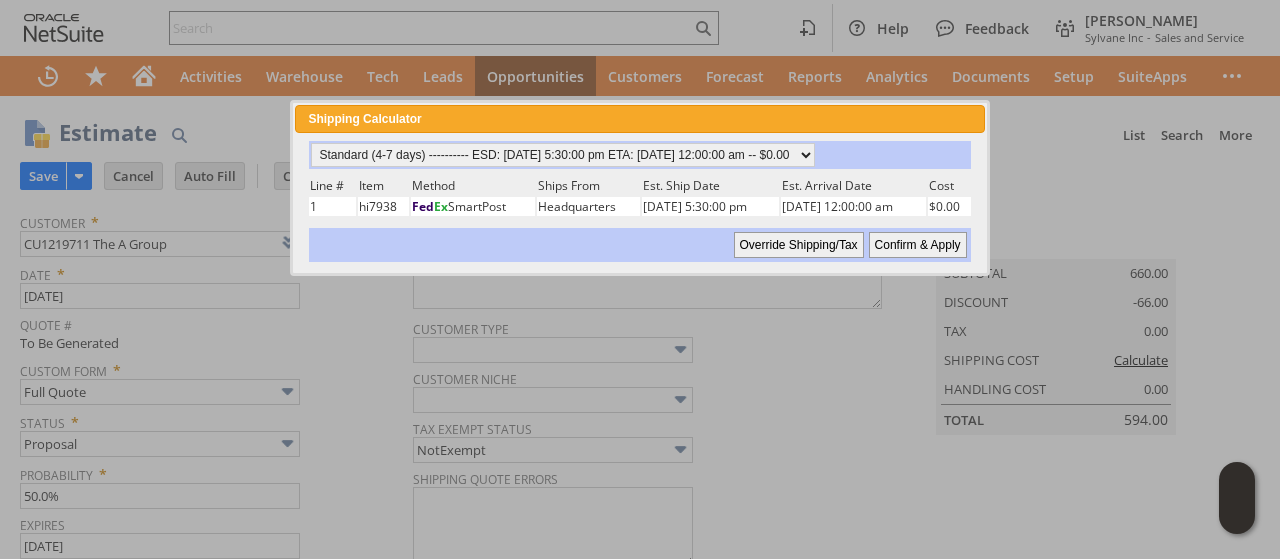 click on "Confirm & Apply" at bounding box center (918, 245) 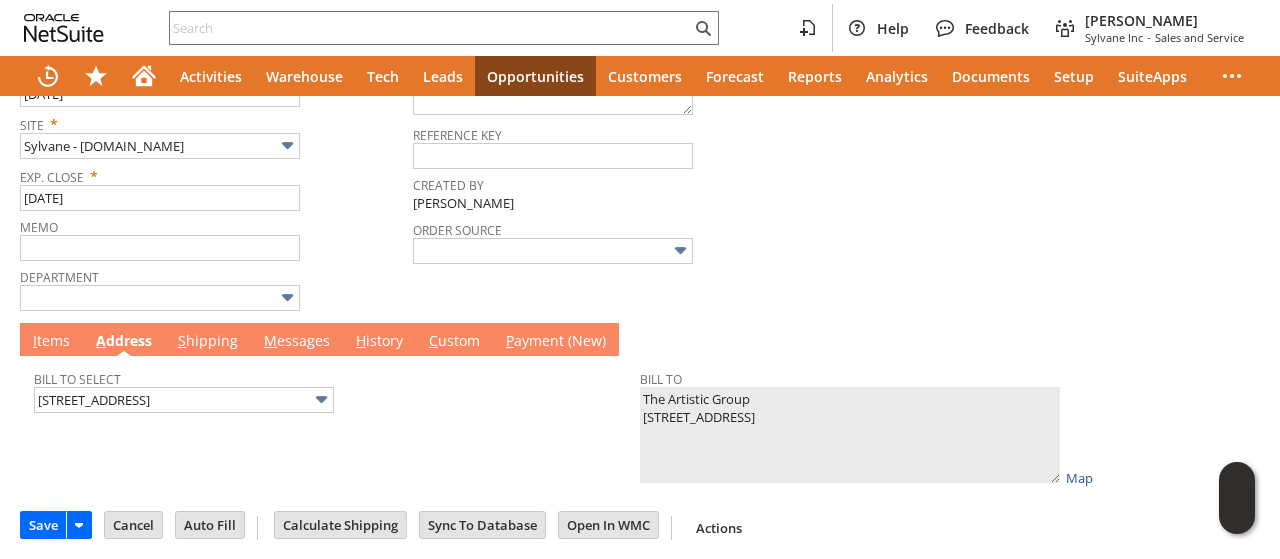 click on "M essages" at bounding box center [297, 342] 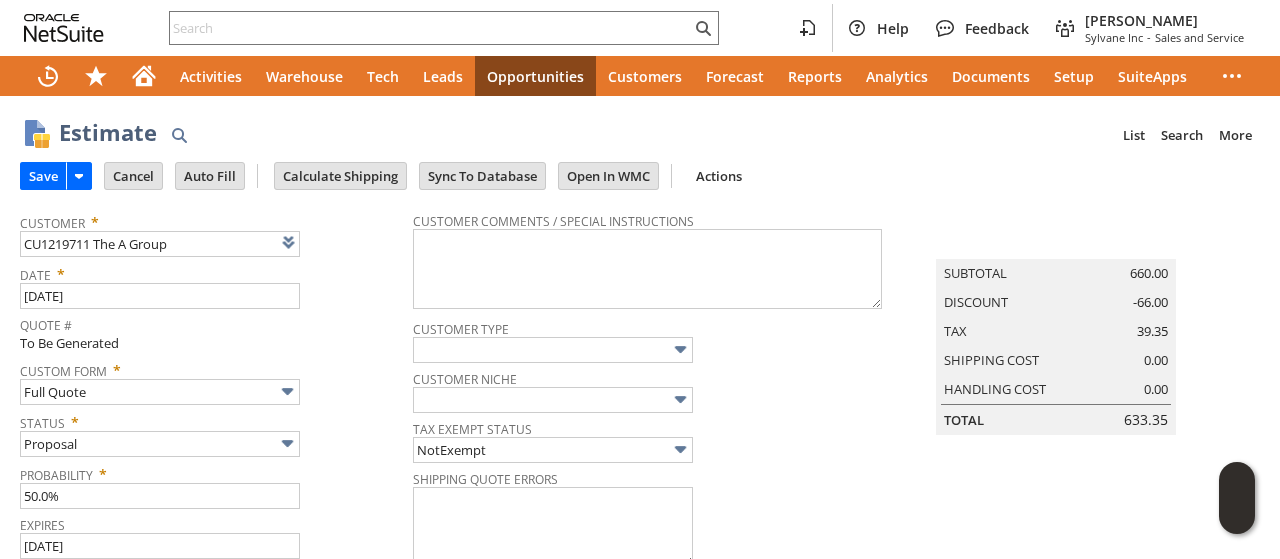 scroll, scrollTop: 0, scrollLeft: 0, axis: both 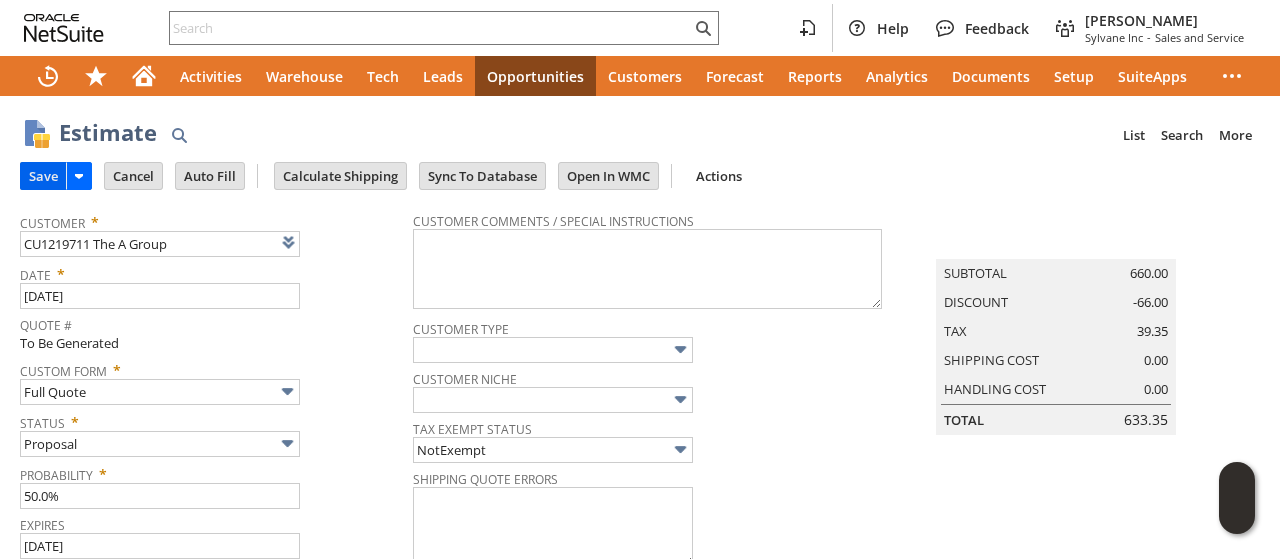 click on "Save" at bounding box center [43, 176] 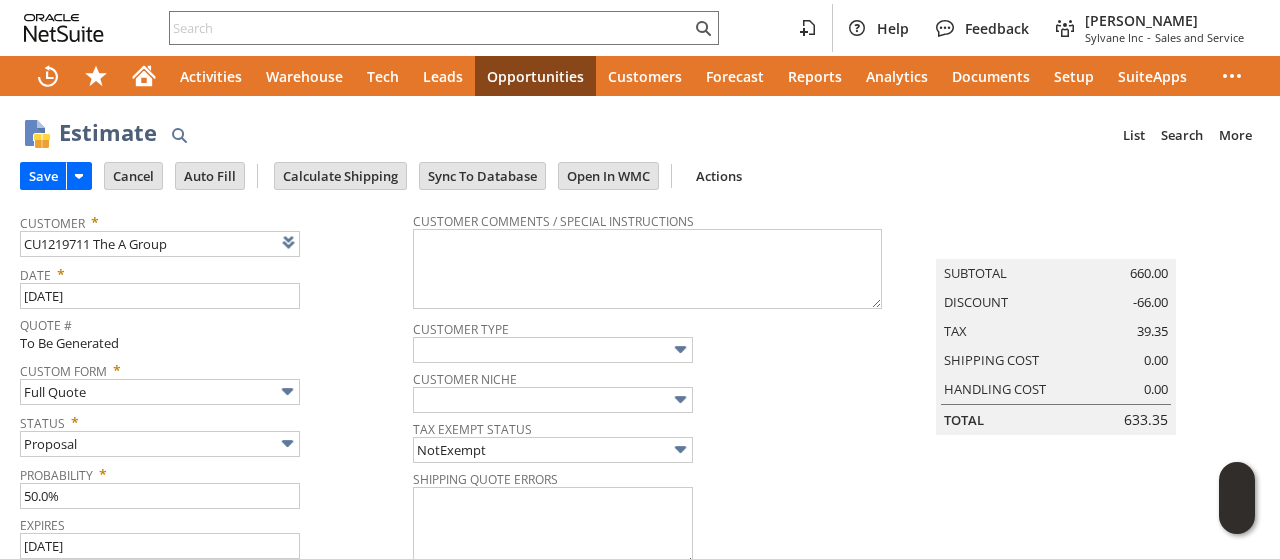 scroll, scrollTop: 429, scrollLeft: 0, axis: vertical 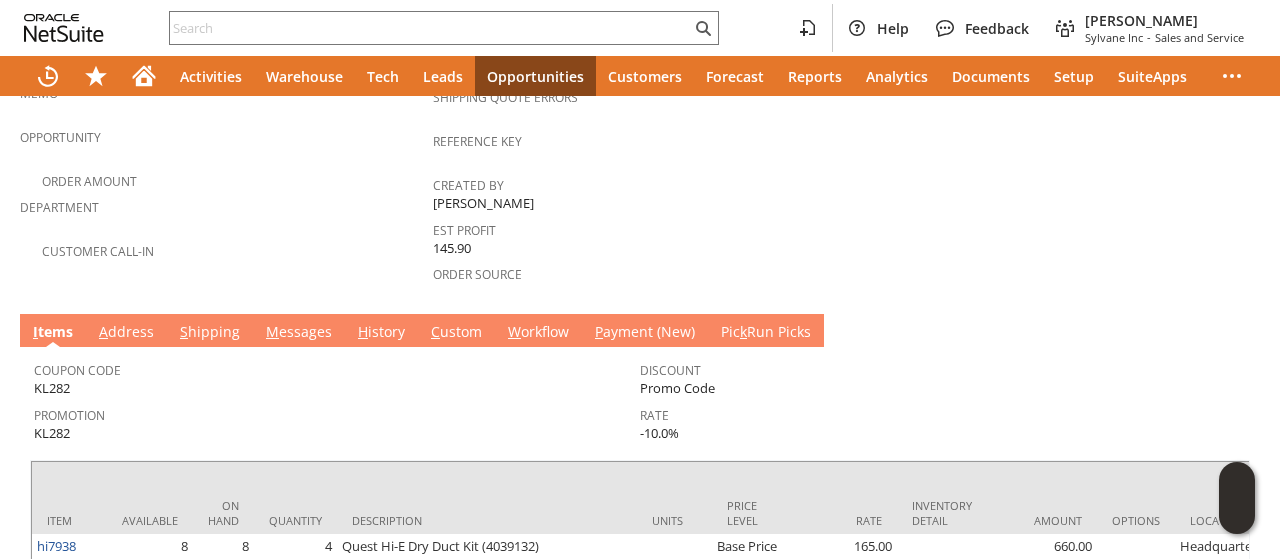 click on "M essages" at bounding box center [299, 333] 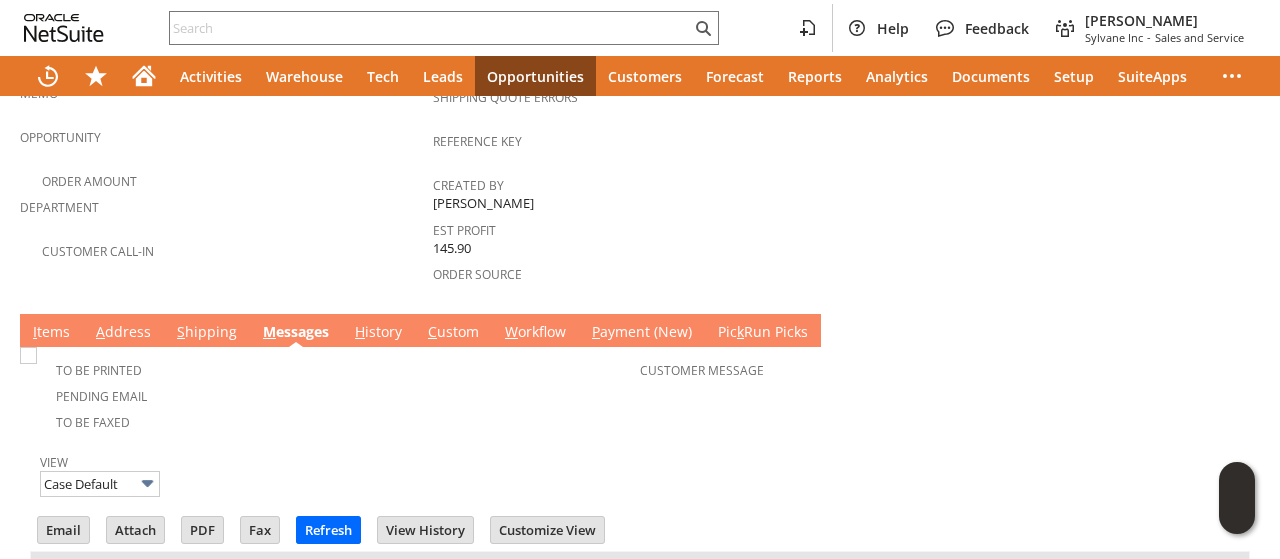 scroll, scrollTop: 0, scrollLeft: 0, axis: both 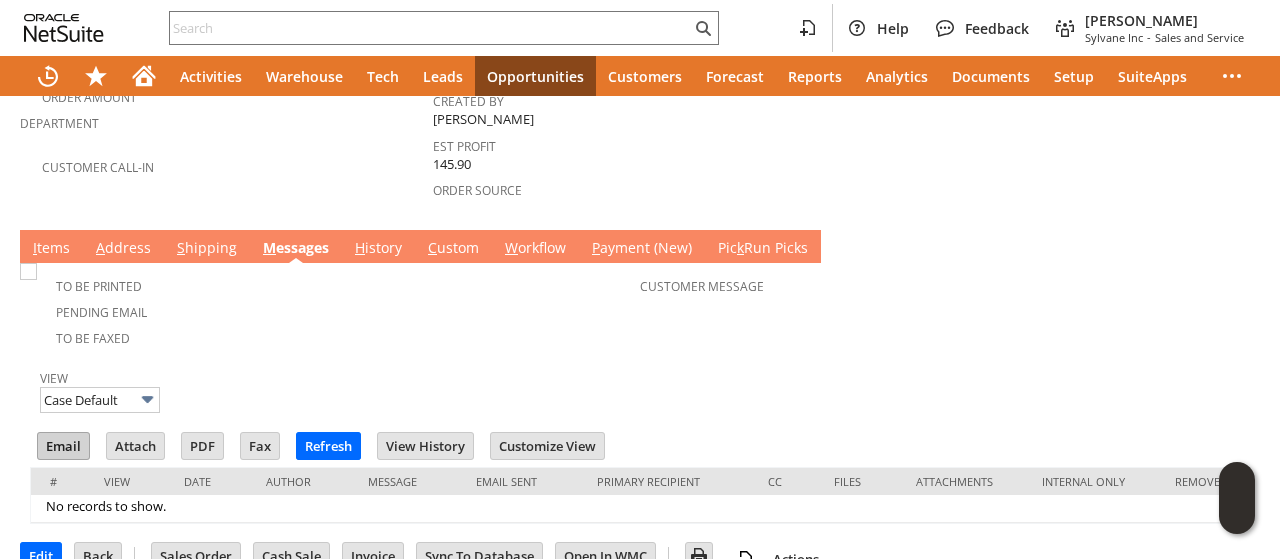click on "Email" at bounding box center [63, 446] 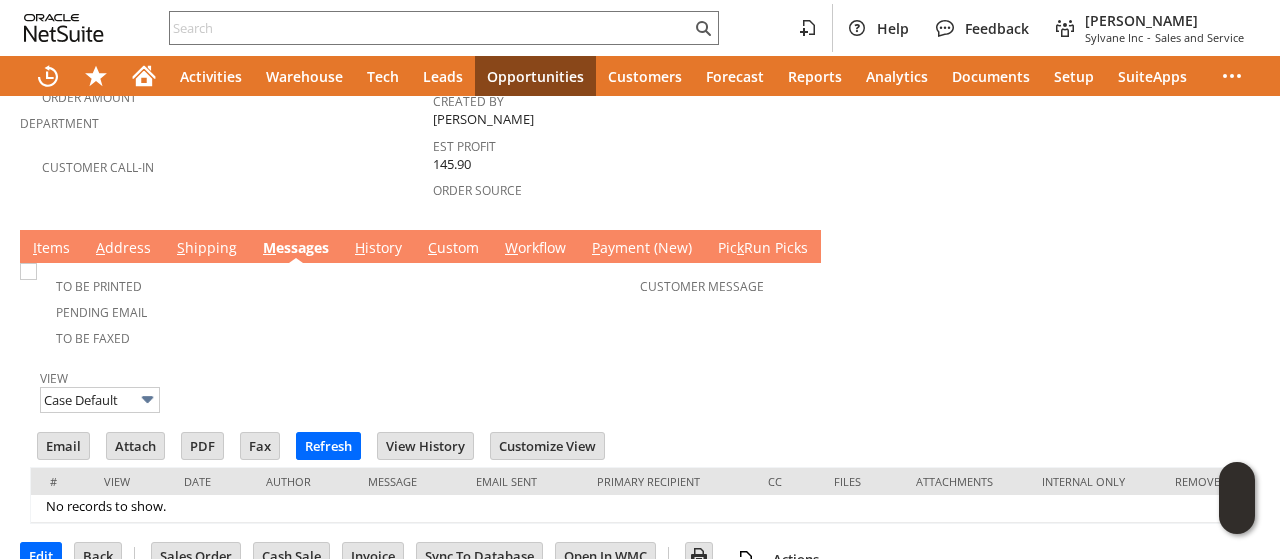 drag, startPoint x: 908, startPoint y: 297, endPoint x: 880, endPoint y: 312, distance: 31.764761 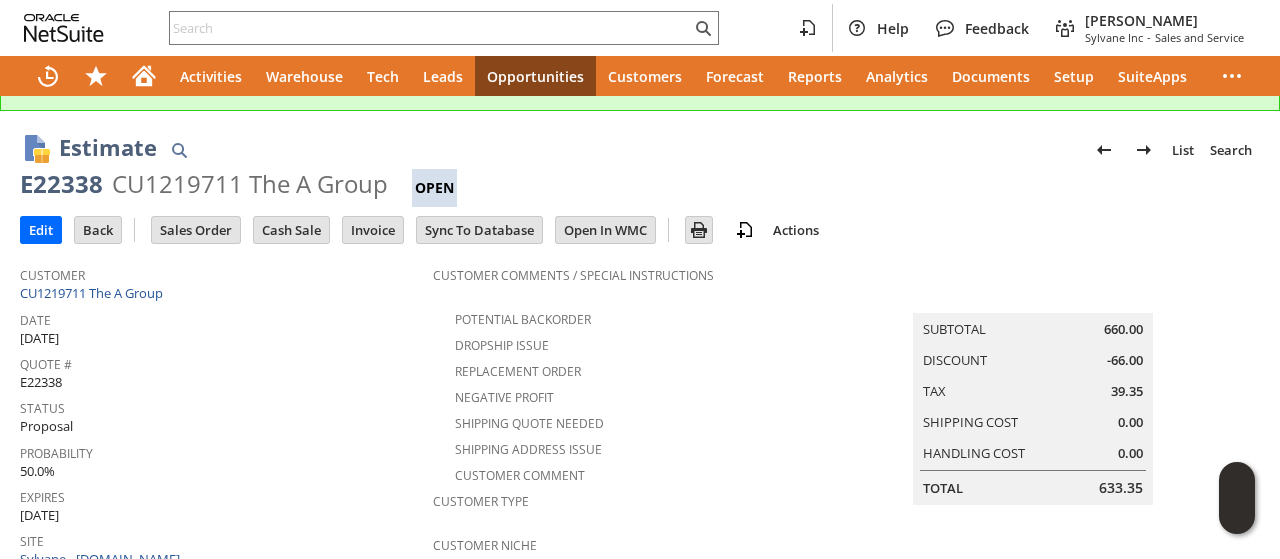 scroll, scrollTop: 0, scrollLeft: 0, axis: both 